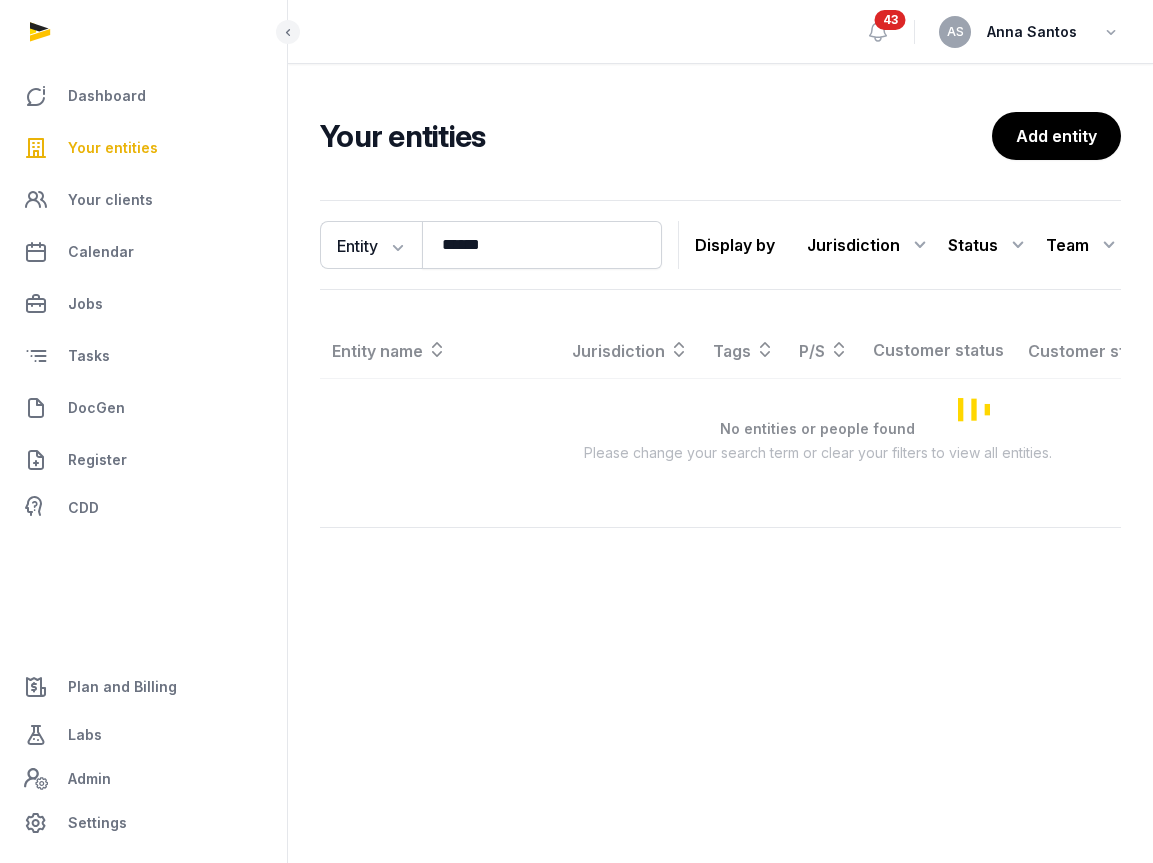 scroll, scrollTop: 0, scrollLeft: 0, axis: both 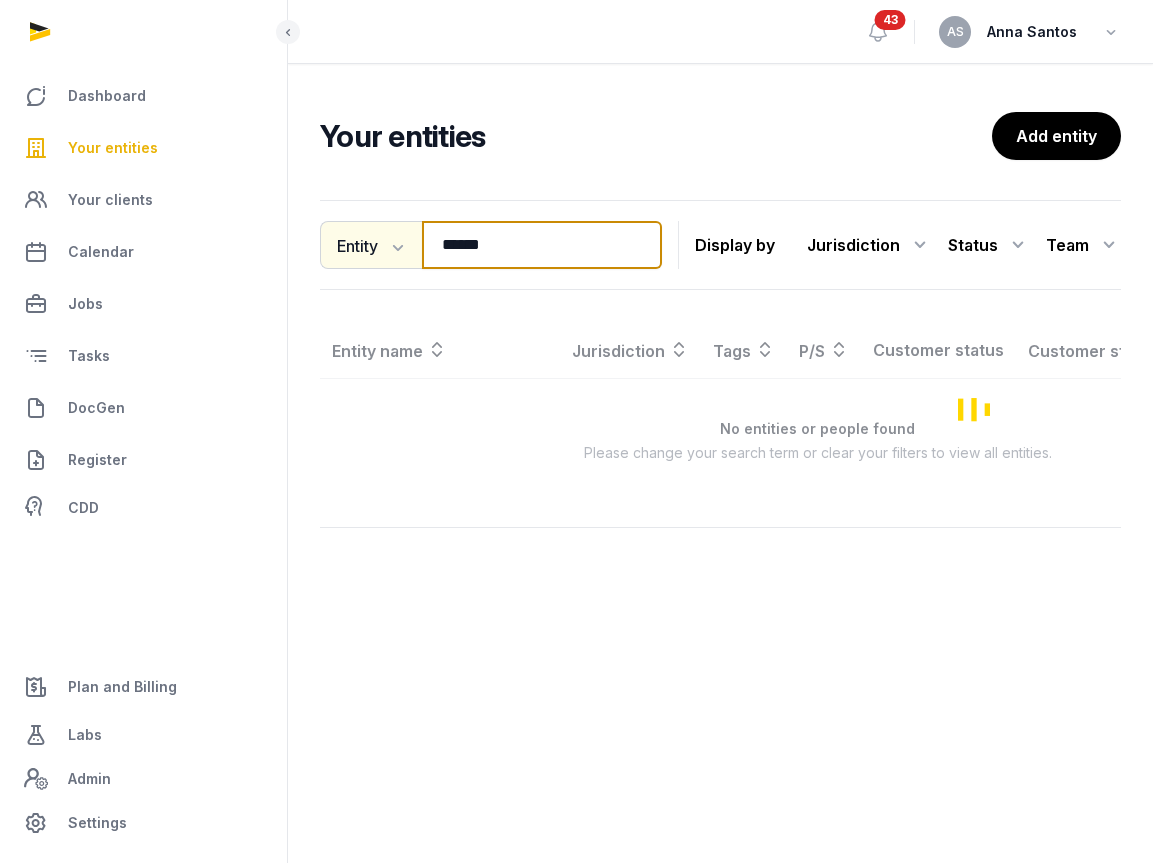 drag, startPoint x: 544, startPoint y: 248, endPoint x: 389, endPoint y: 246, distance: 155.01291 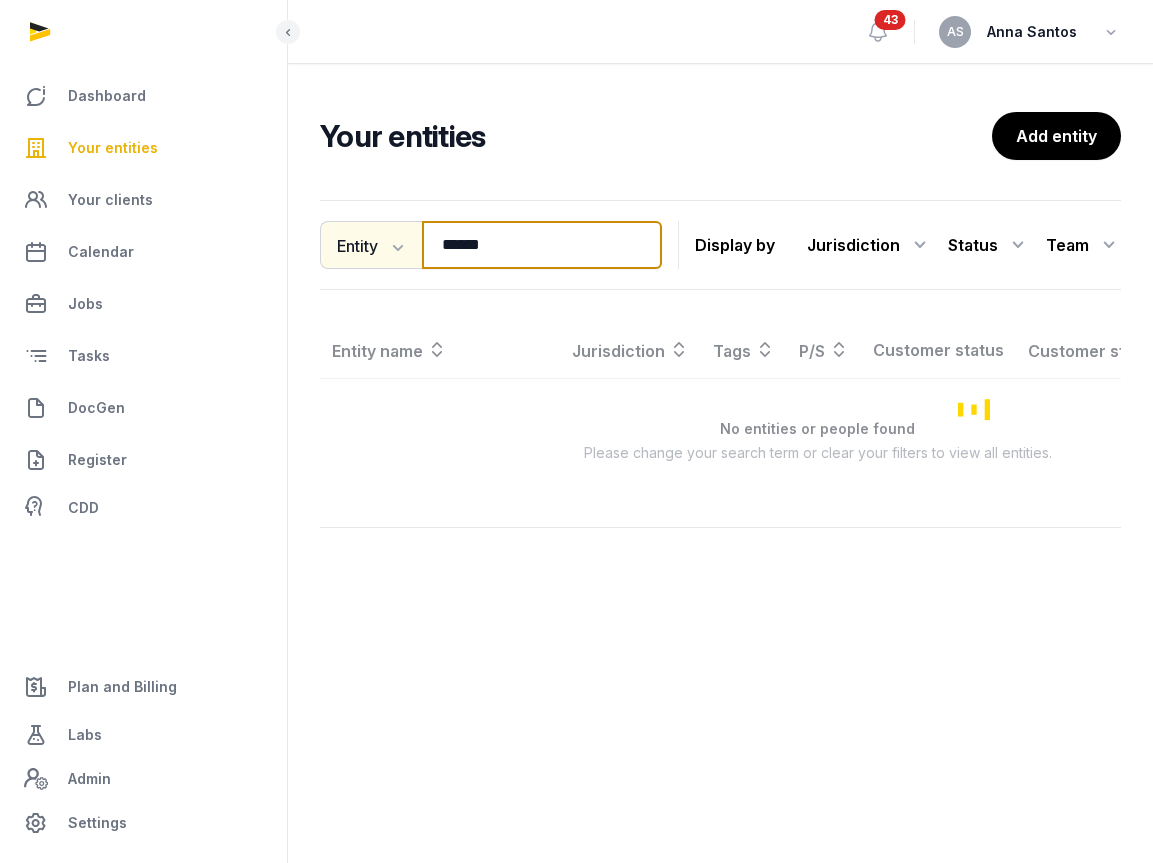 click on "Entity   Entity   People   Tags  Services ****** Search" at bounding box center [491, 245] 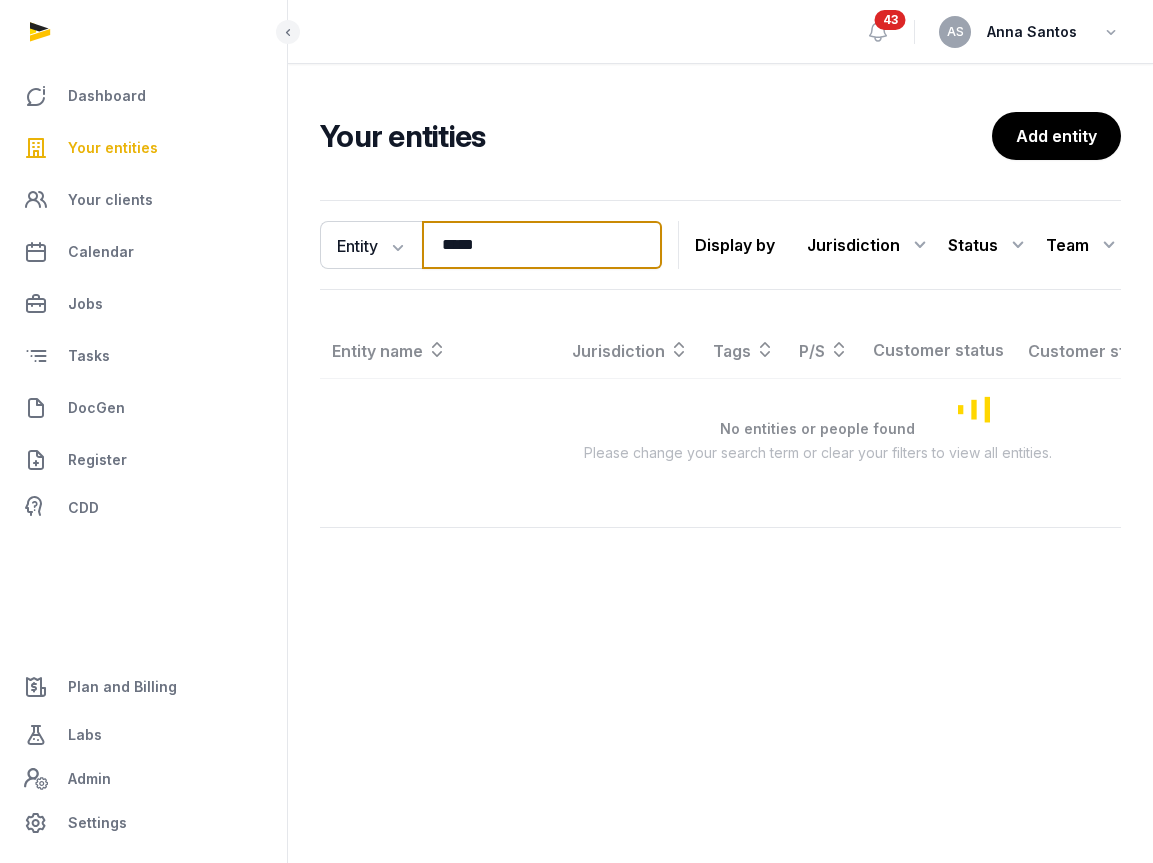 type on "*****" 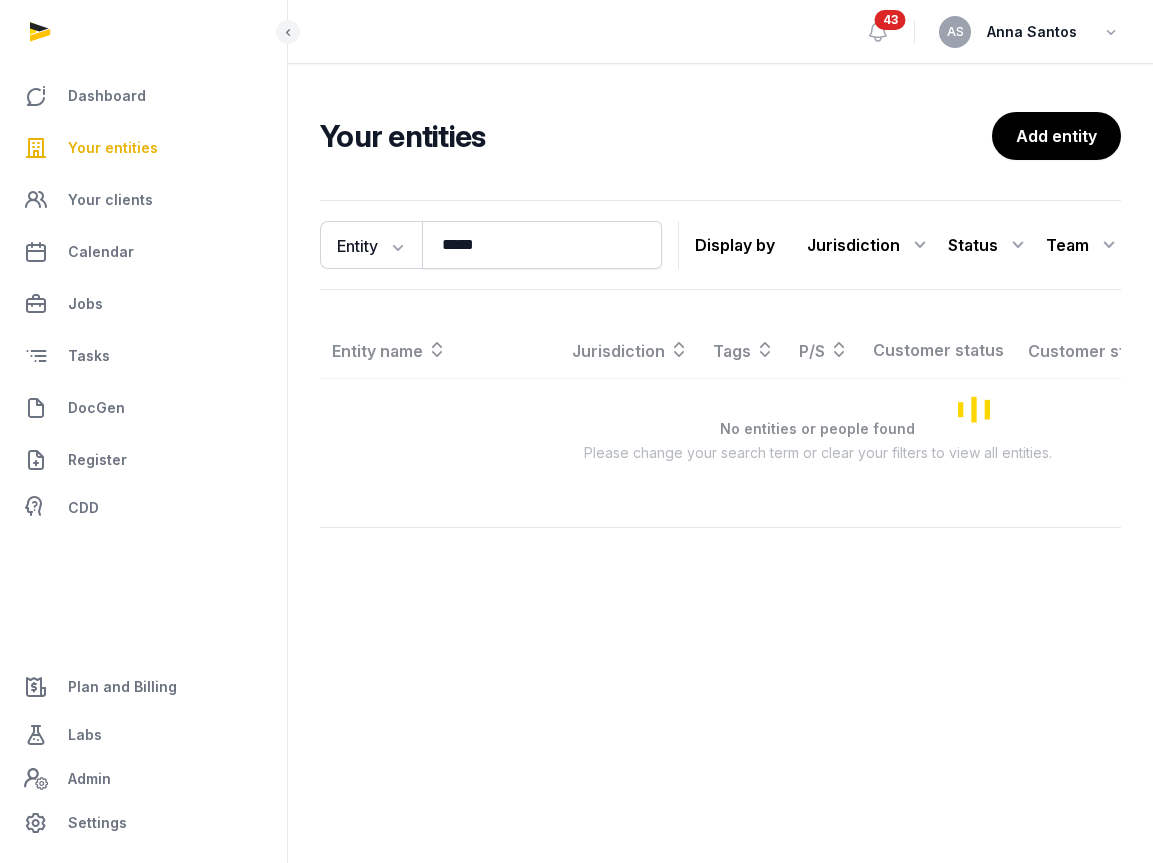scroll, scrollTop: 0, scrollLeft: 0, axis: both 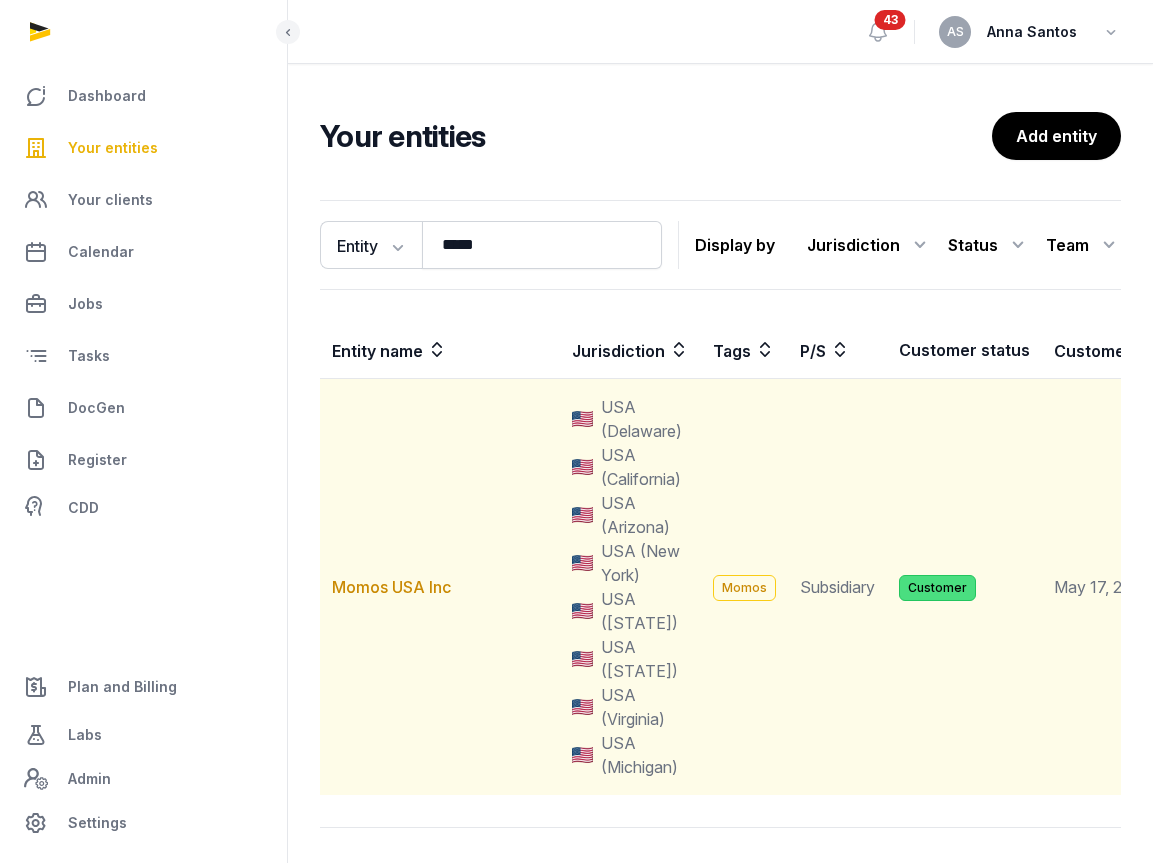 click on "Momos USA Inc" at bounding box center (440, 587) 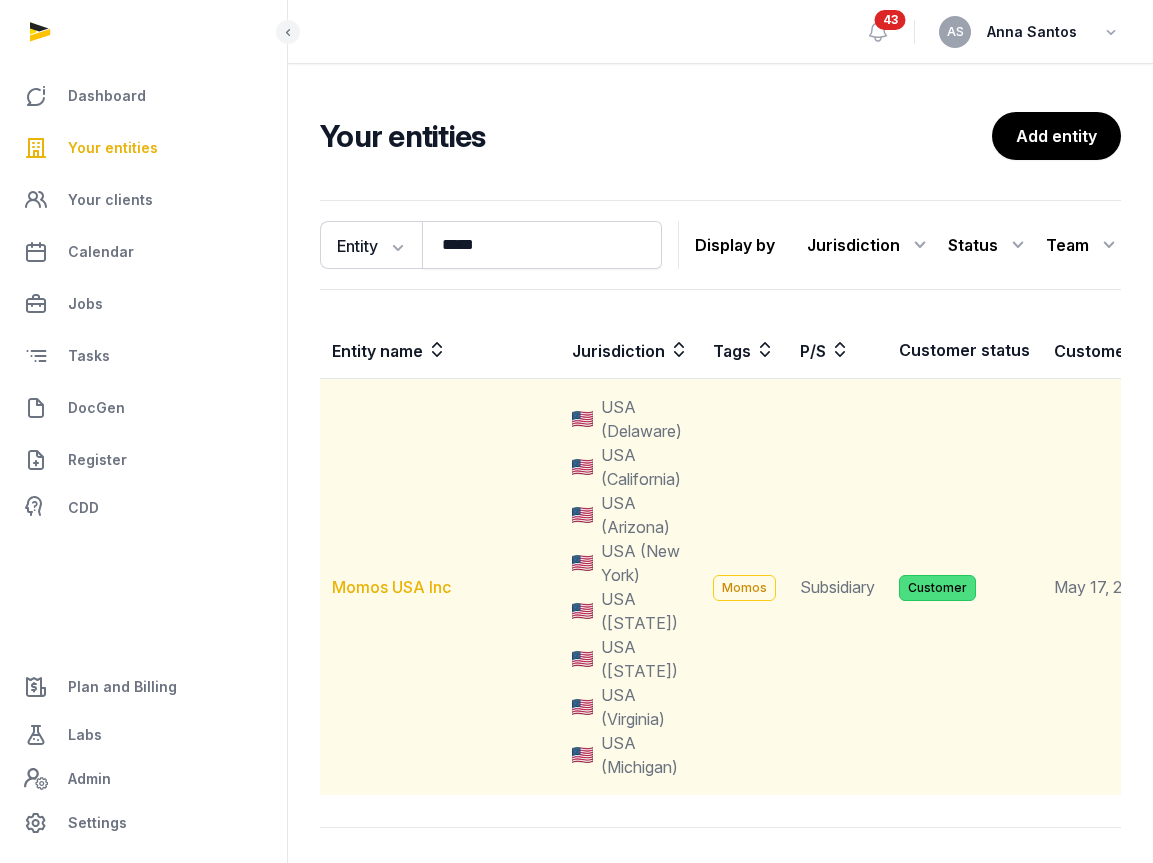 click on "Momos USA Inc" at bounding box center (391, 587) 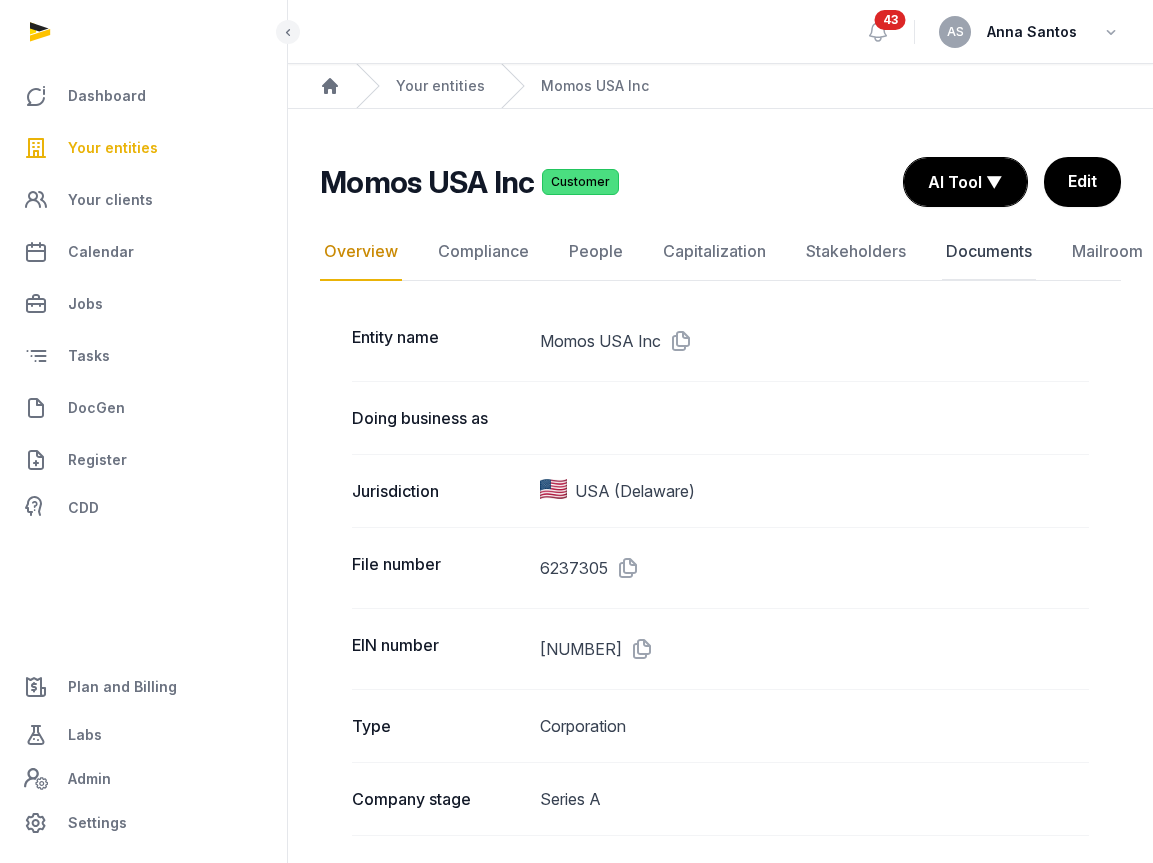 click on "Documents" 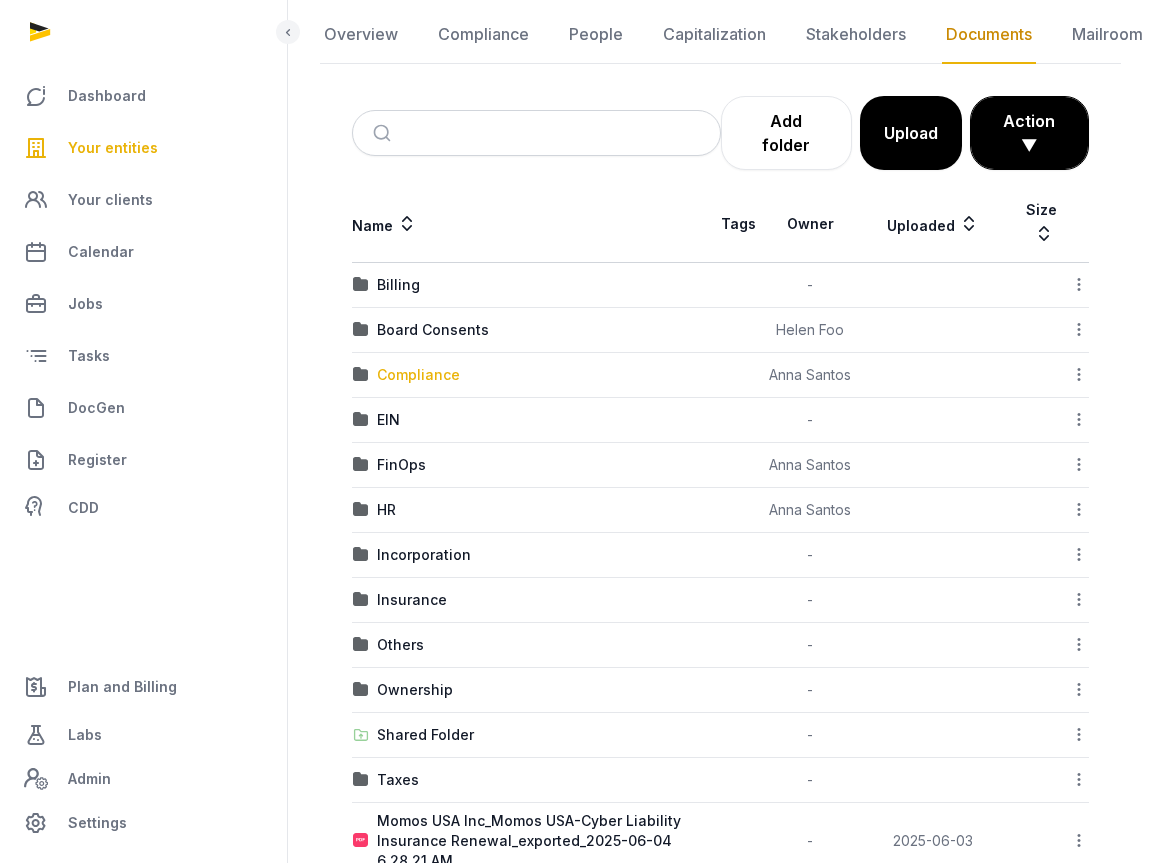 scroll, scrollTop: 222, scrollLeft: 0, axis: vertical 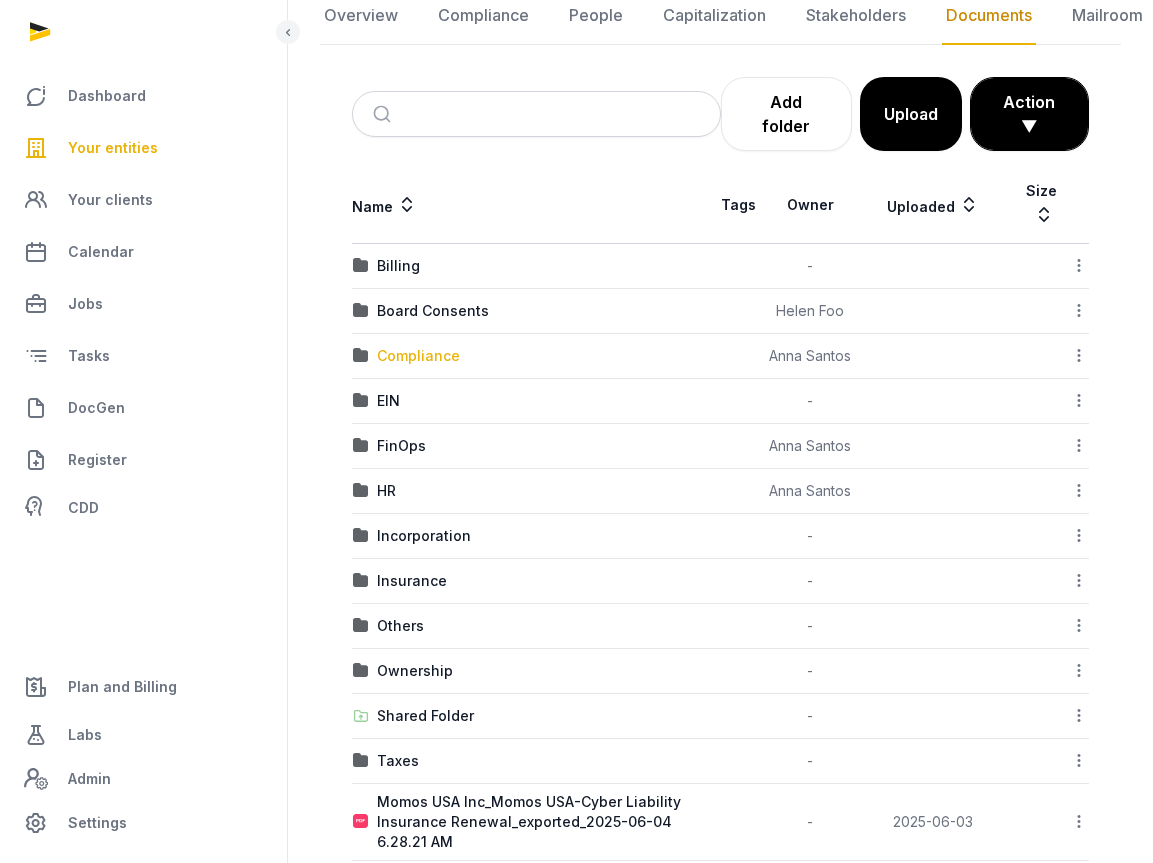 click on "Compliance" at bounding box center (418, 356) 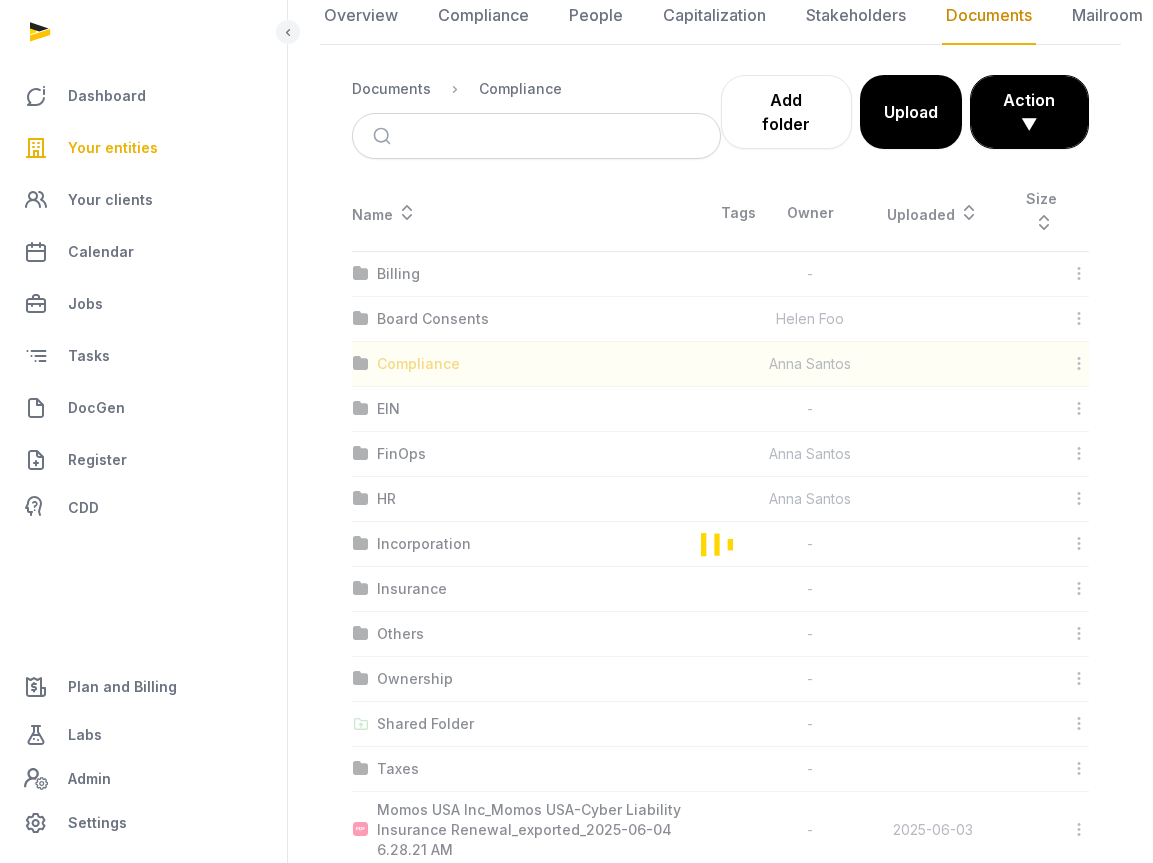 scroll, scrollTop: 0, scrollLeft: 0, axis: both 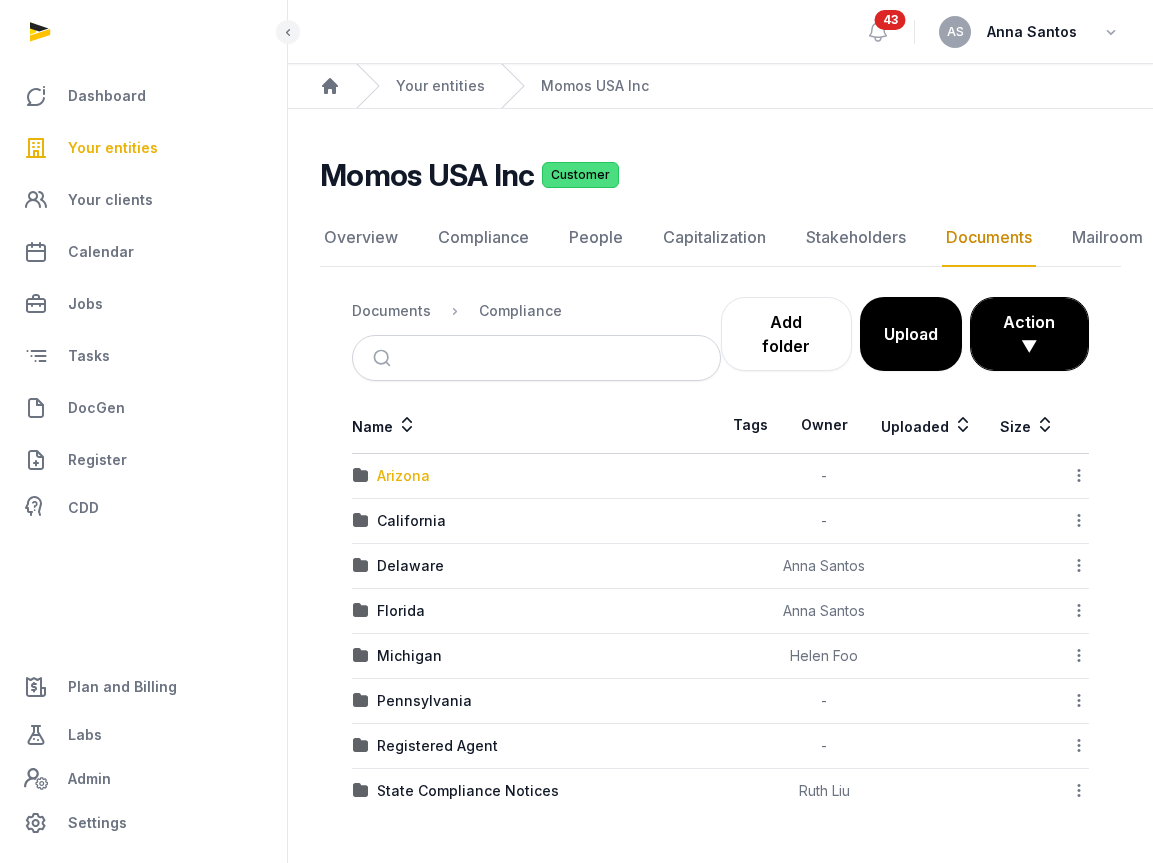 click on "Arizona" at bounding box center [403, 476] 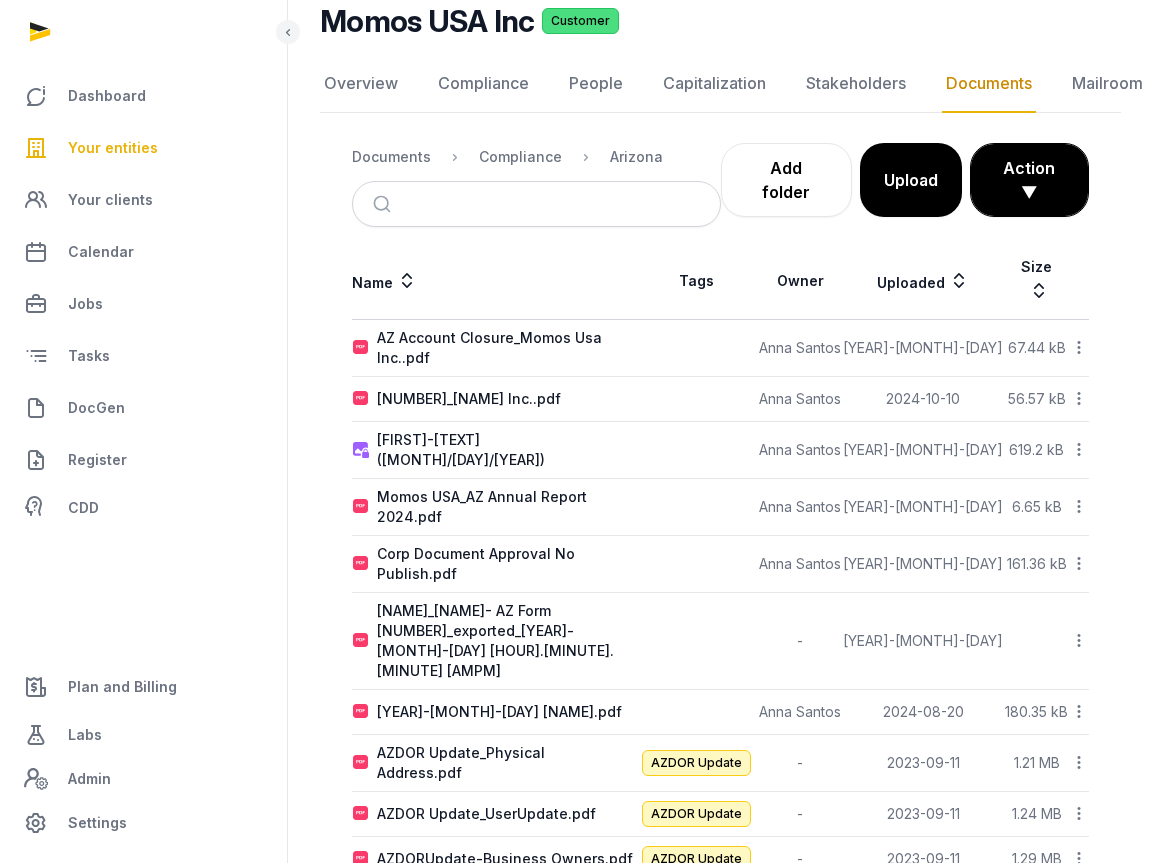 scroll, scrollTop: 156, scrollLeft: 0, axis: vertical 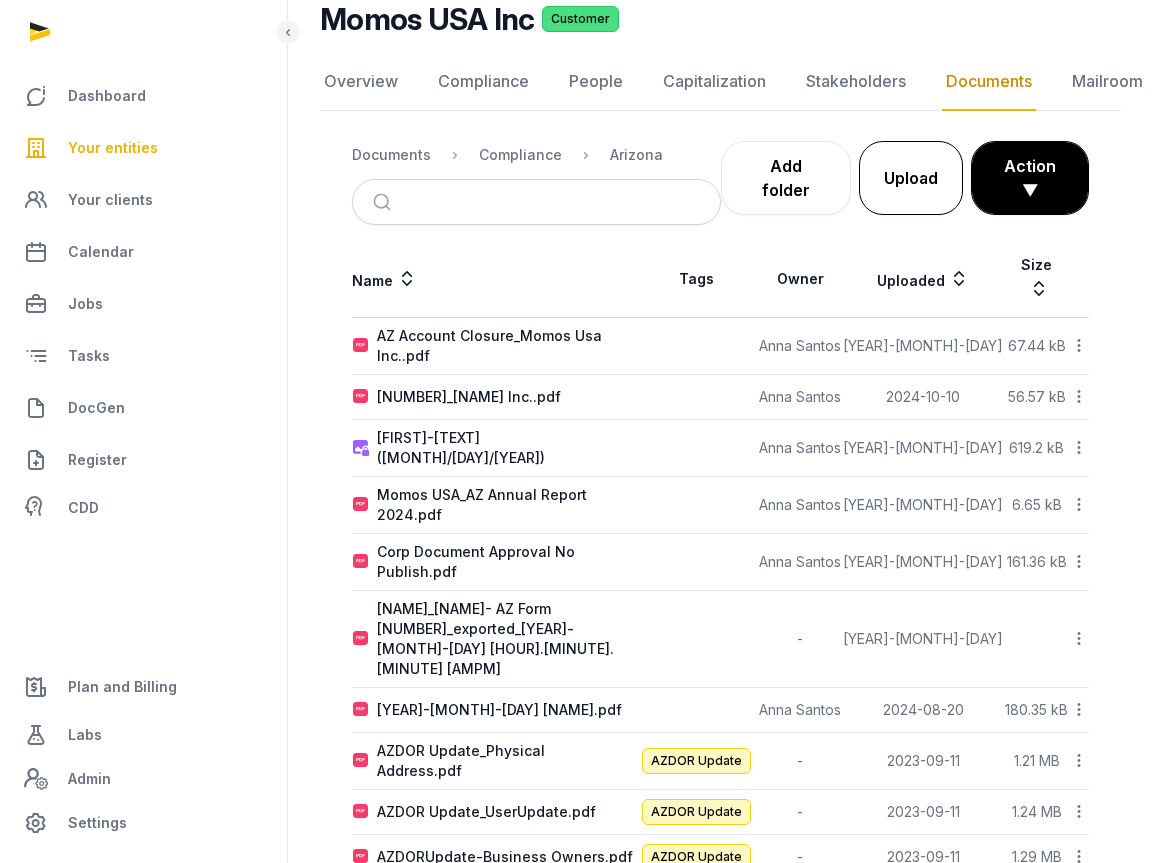 click on "Upload" at bounding box center [911, 178] 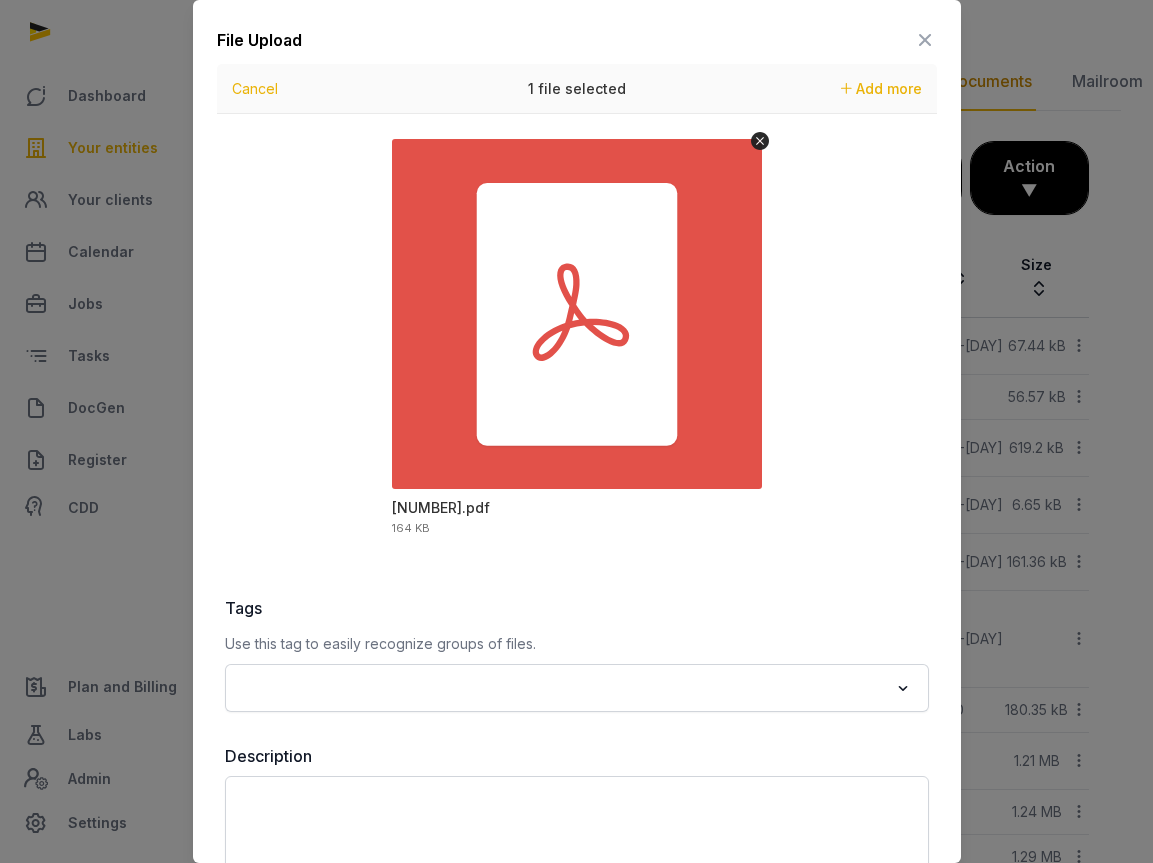 scroll, scrollTop: 115, scrollLeft: 0, axis: vertical 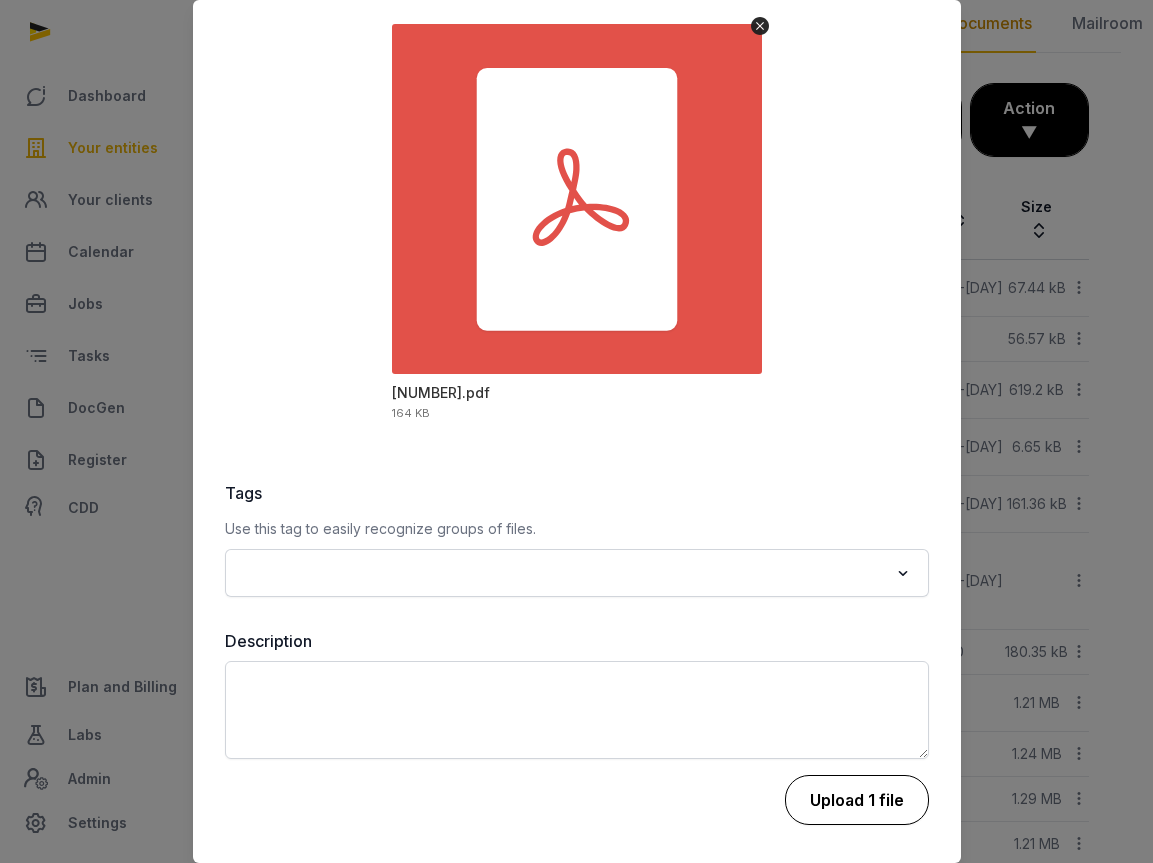 click on "Upload 1 file" at bounding box center [857, 800] 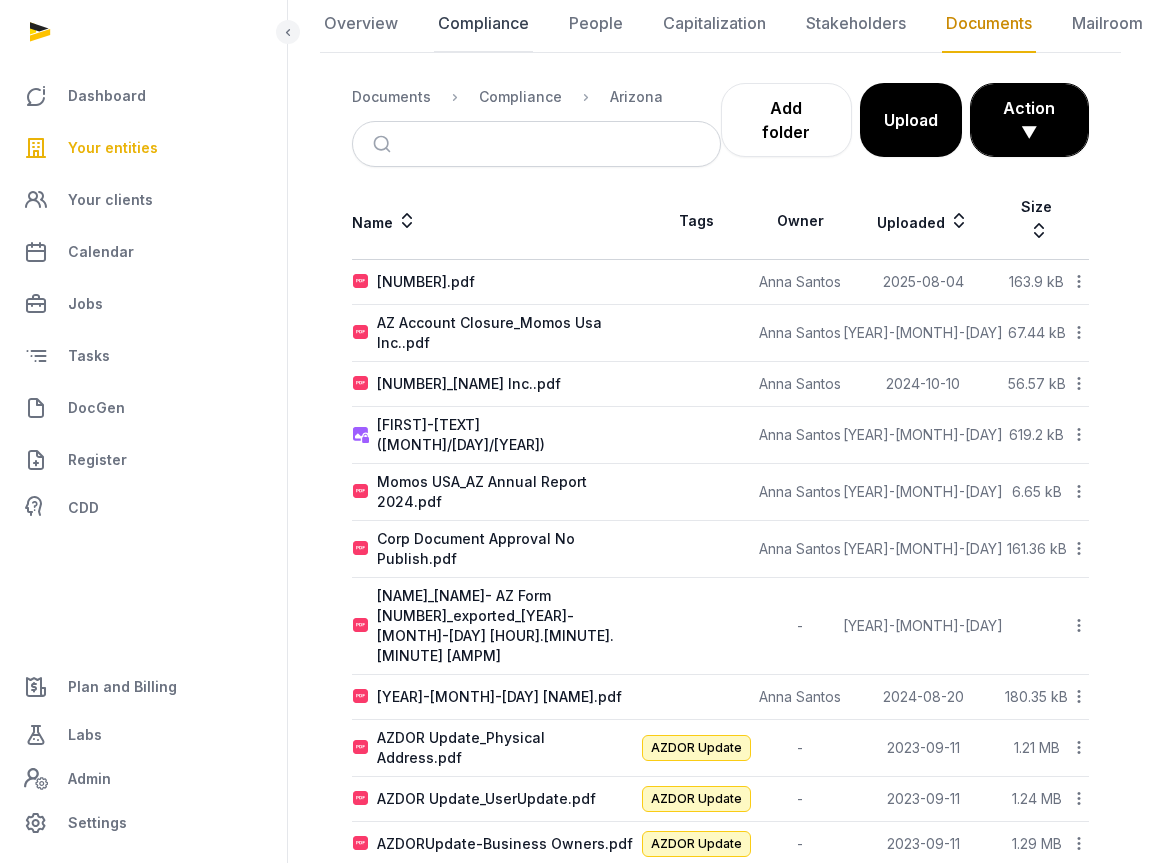 click on "Compliance" 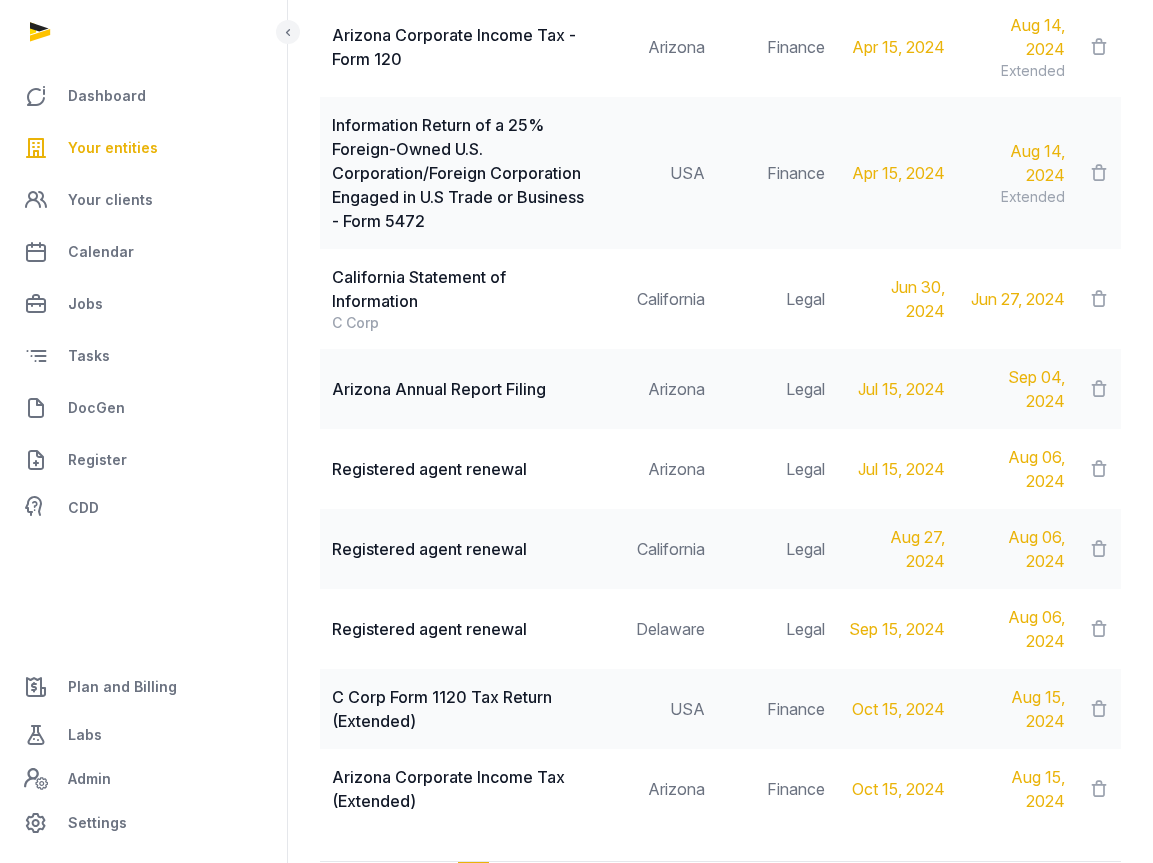 scroll, scrollTop: 2387, scrollLeft: 0, axis: vertical 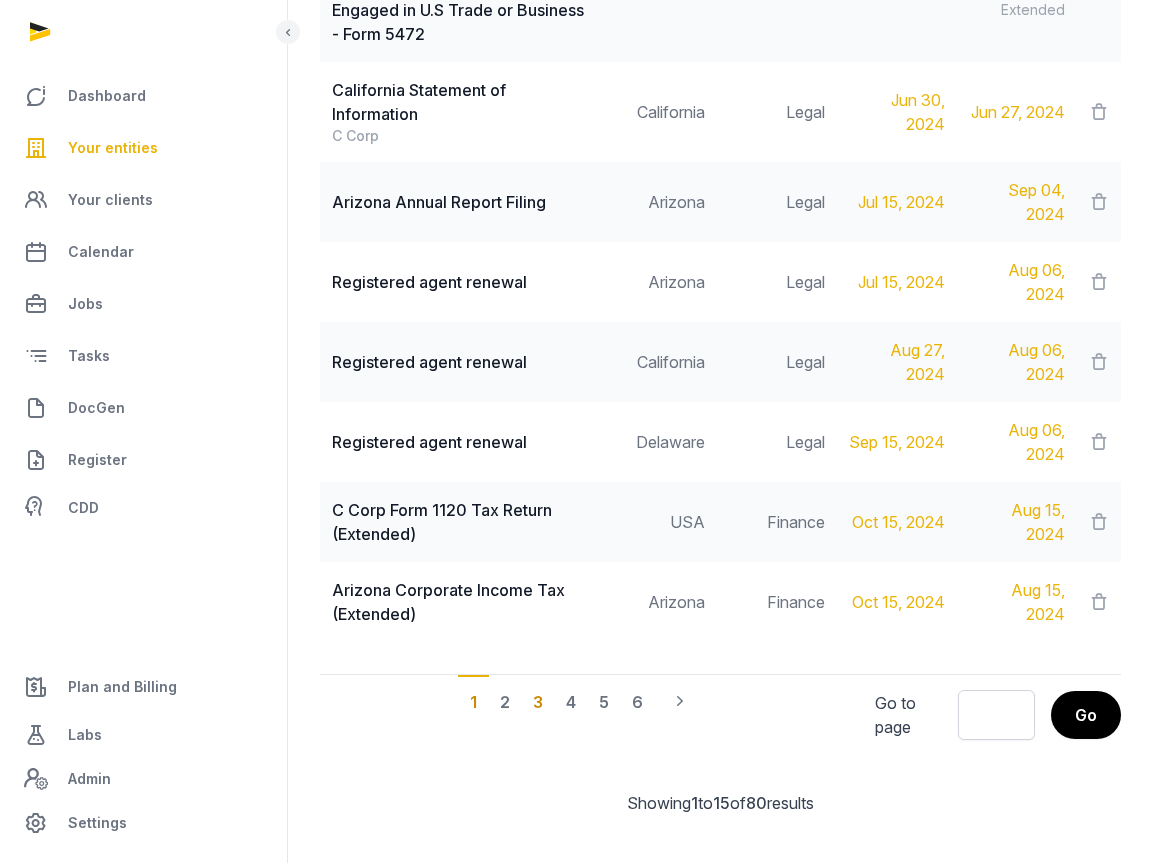 click on "3" 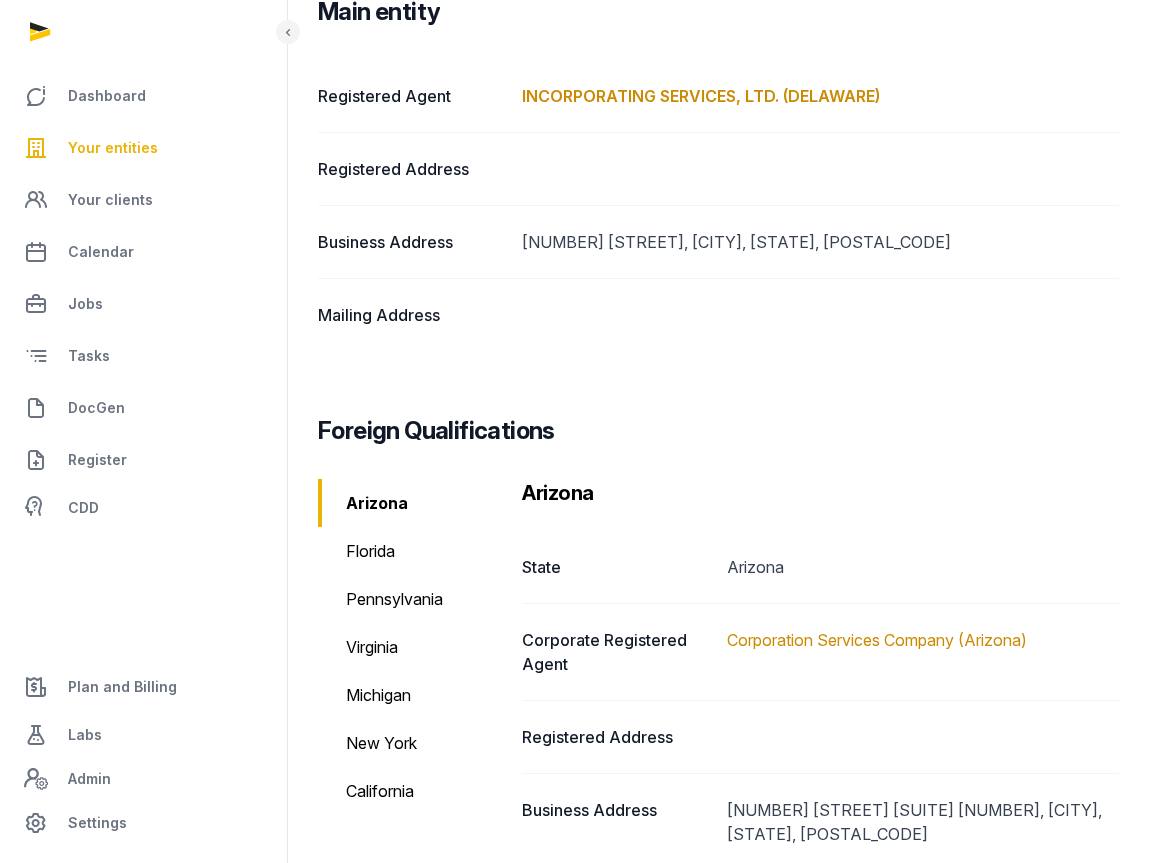 scroll, scrollTop: 0, scrollLeft: 2, axis: horizontal 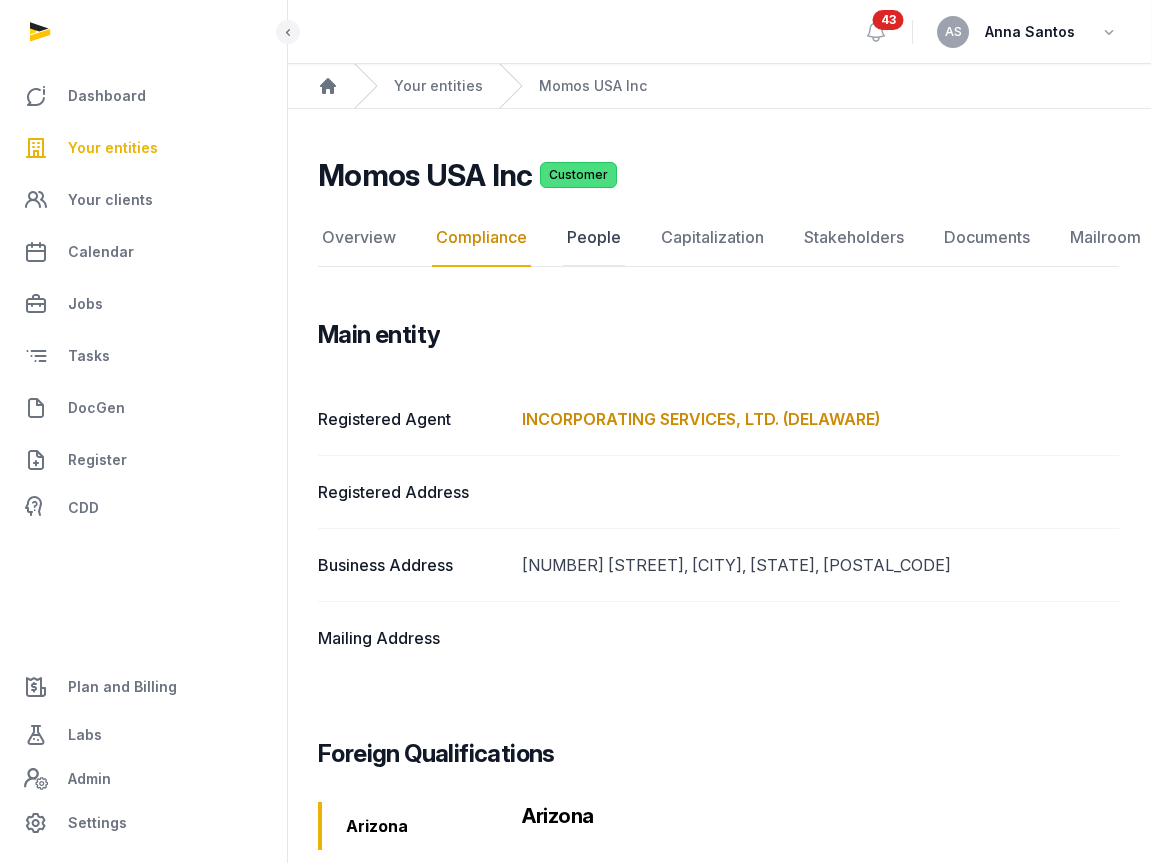 click on "People" 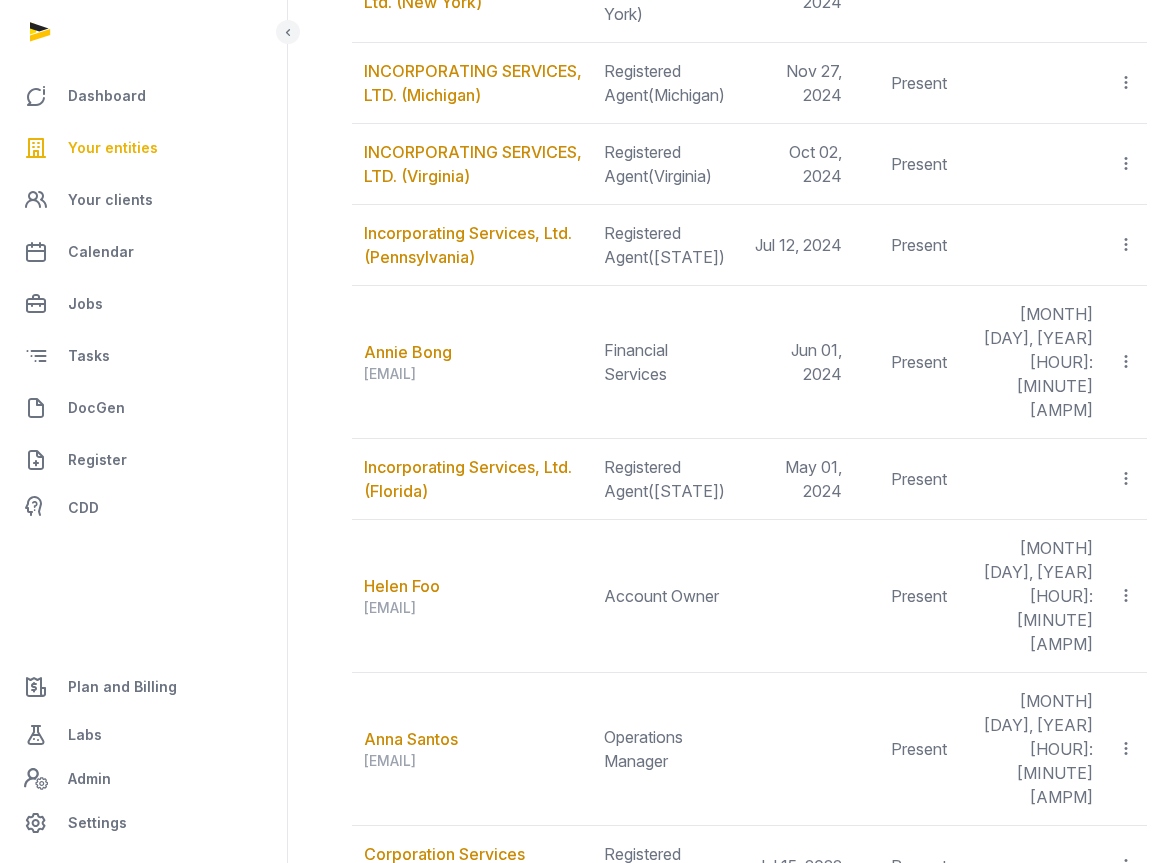 scroll, scrollTop: 1327, scrollLeft: 0, axis: vertical 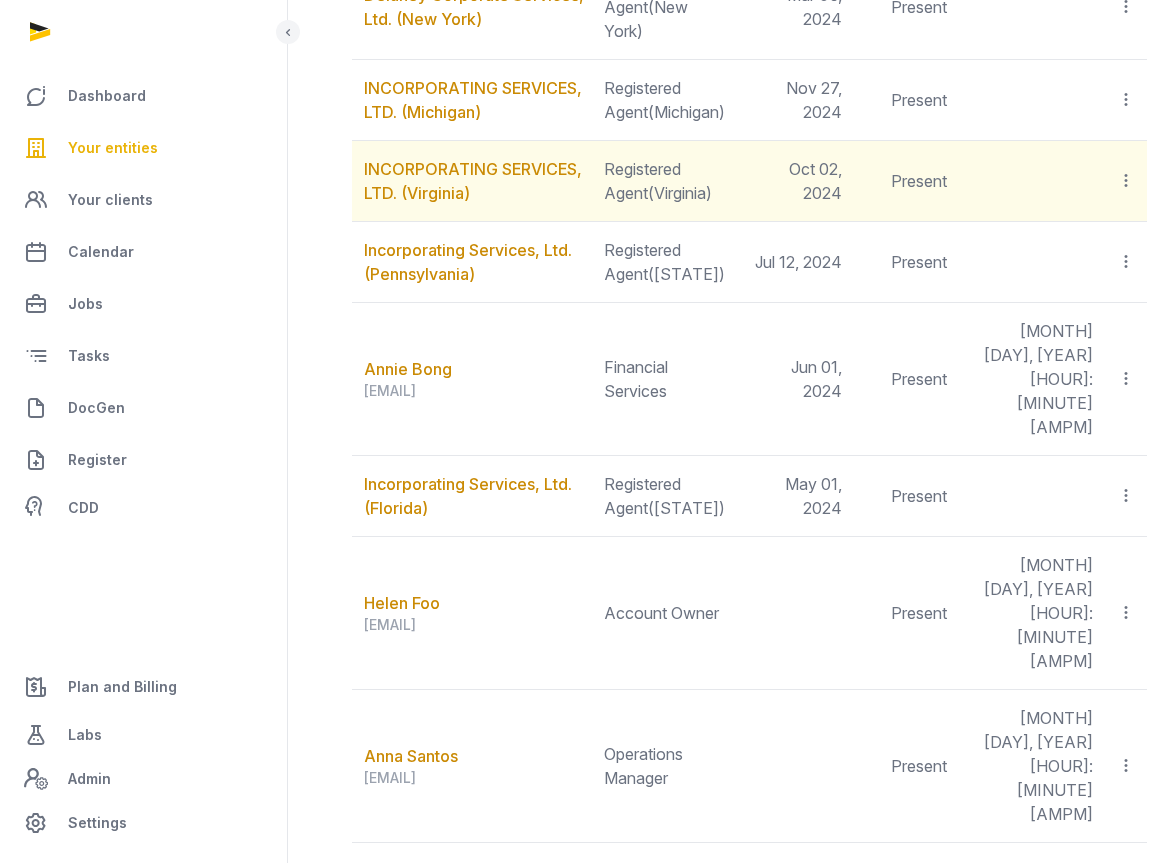 click on "Oct 02, 2024" at bounding box center (797, 181) 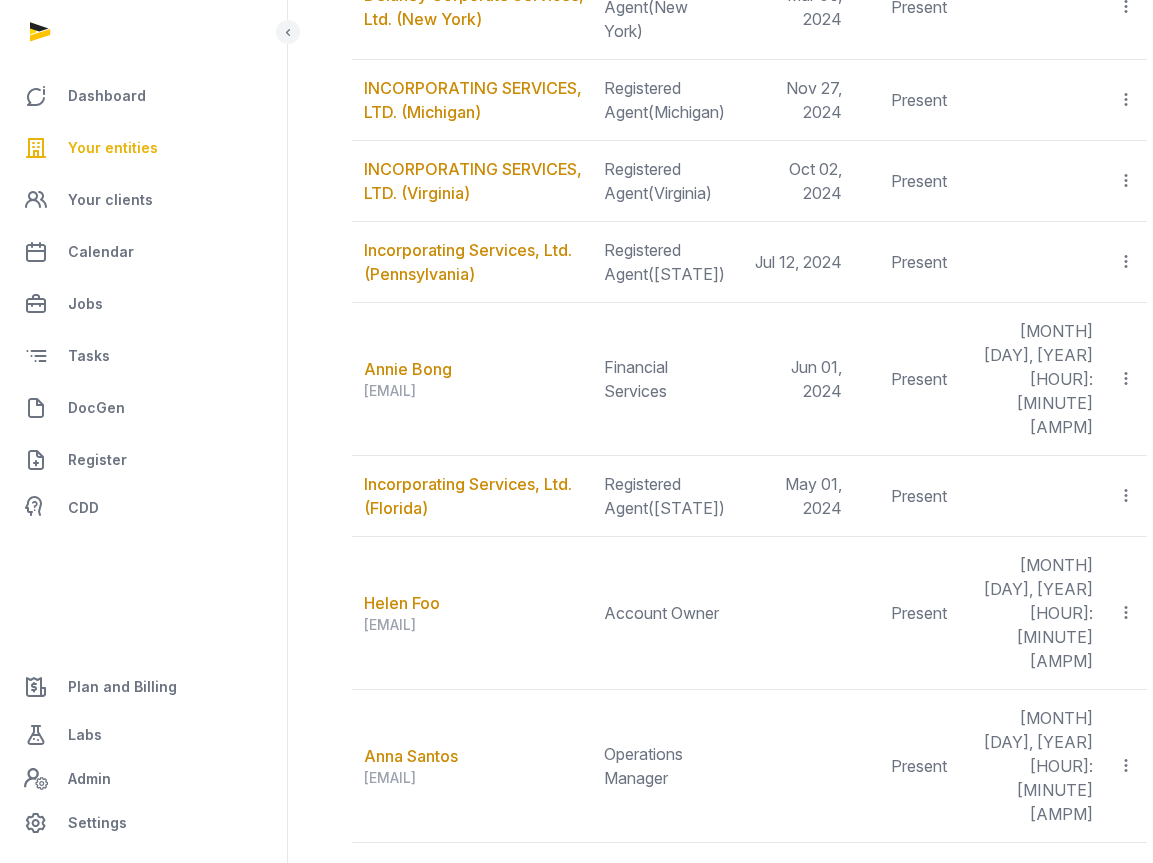 click on "Your entities" at bounding box center [113, 148] 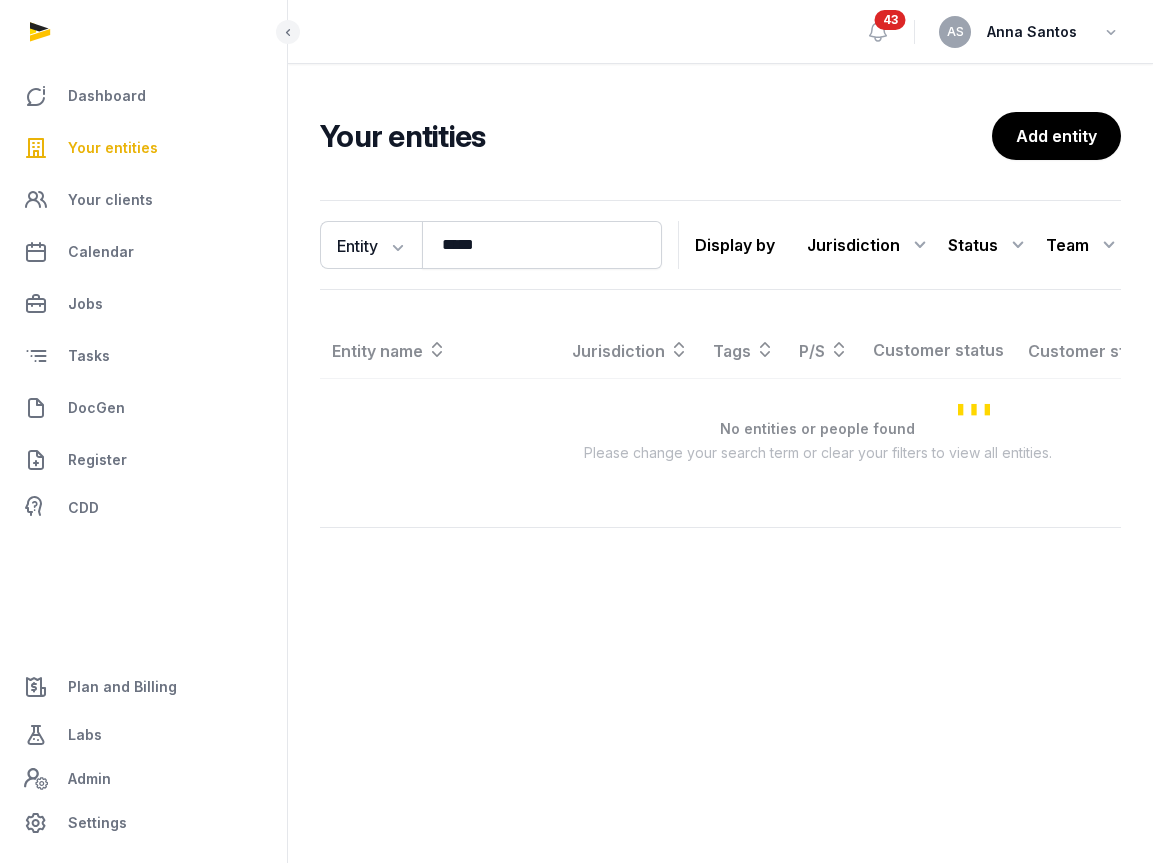 scroll, scrollTop: 0, scrollLeft: 0, axis: both 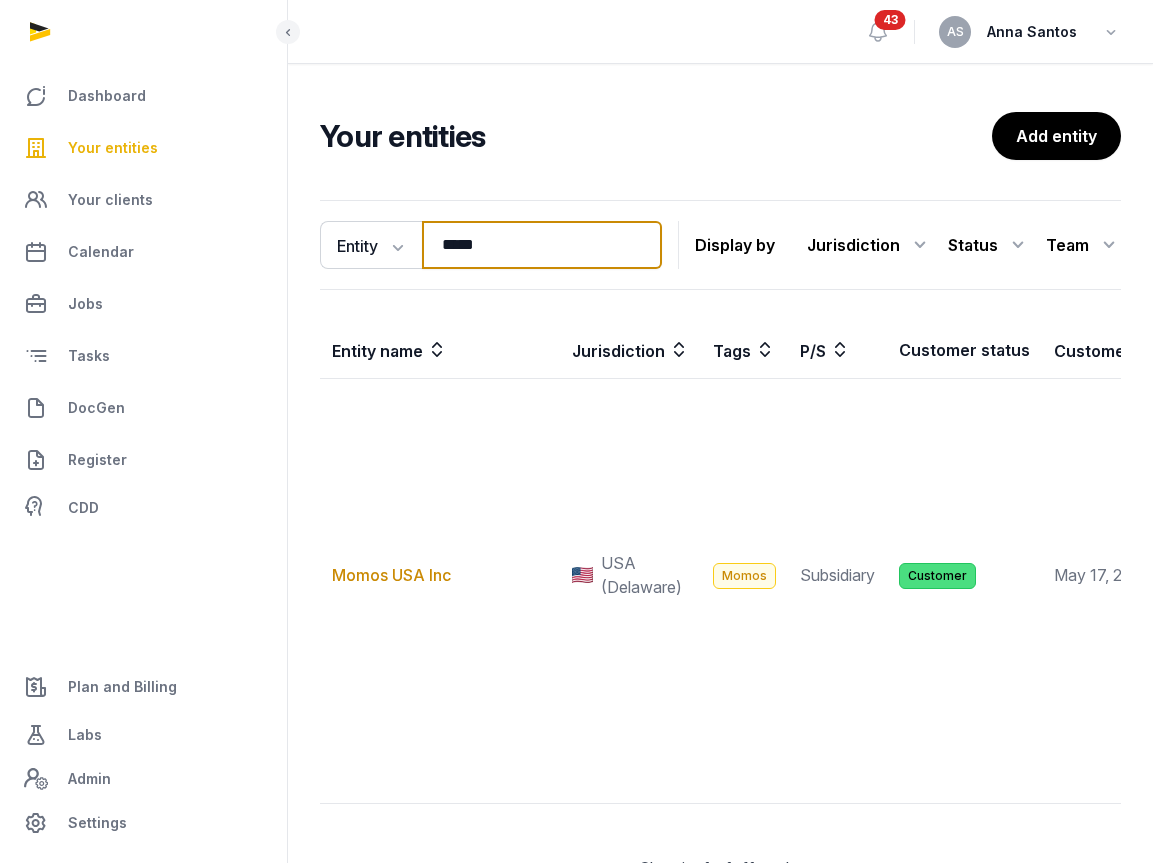 click on "*****" at bounding box center [542, 245] 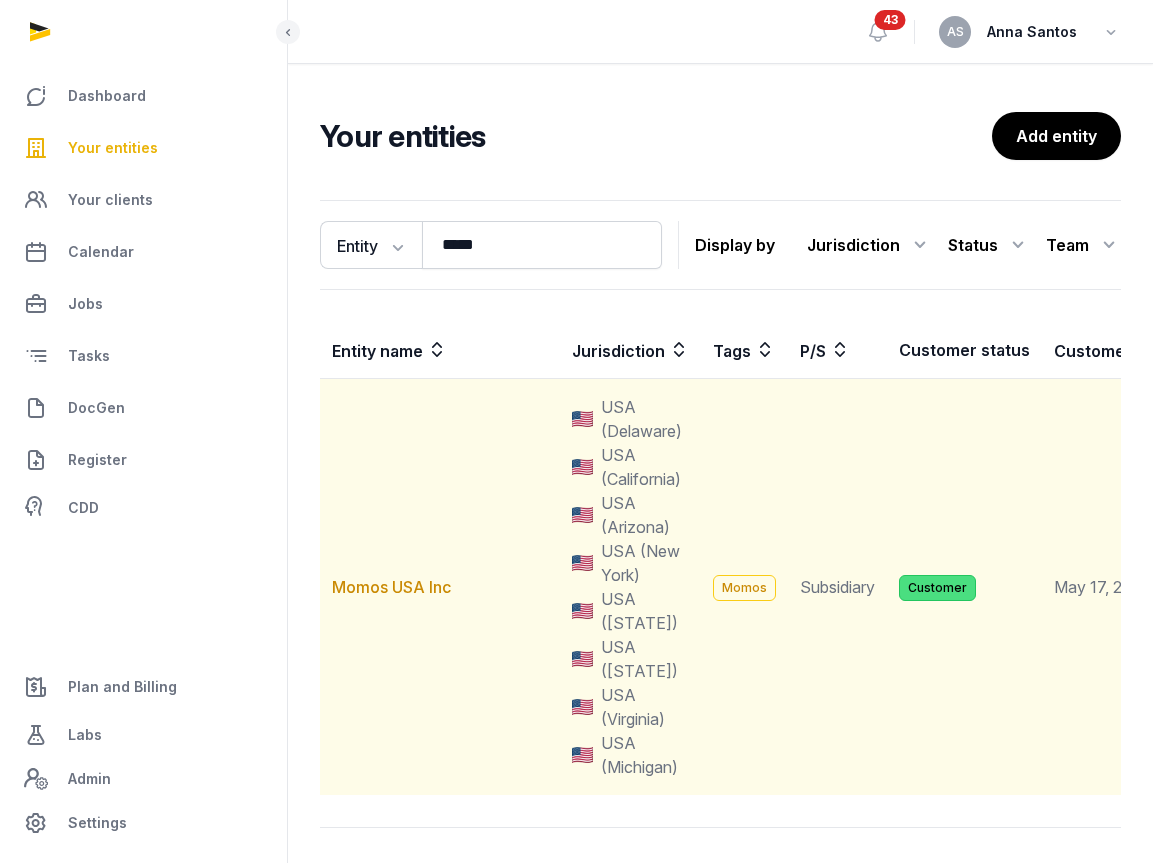 click on "Momos USA Inc" at bounding box center (440, 587) 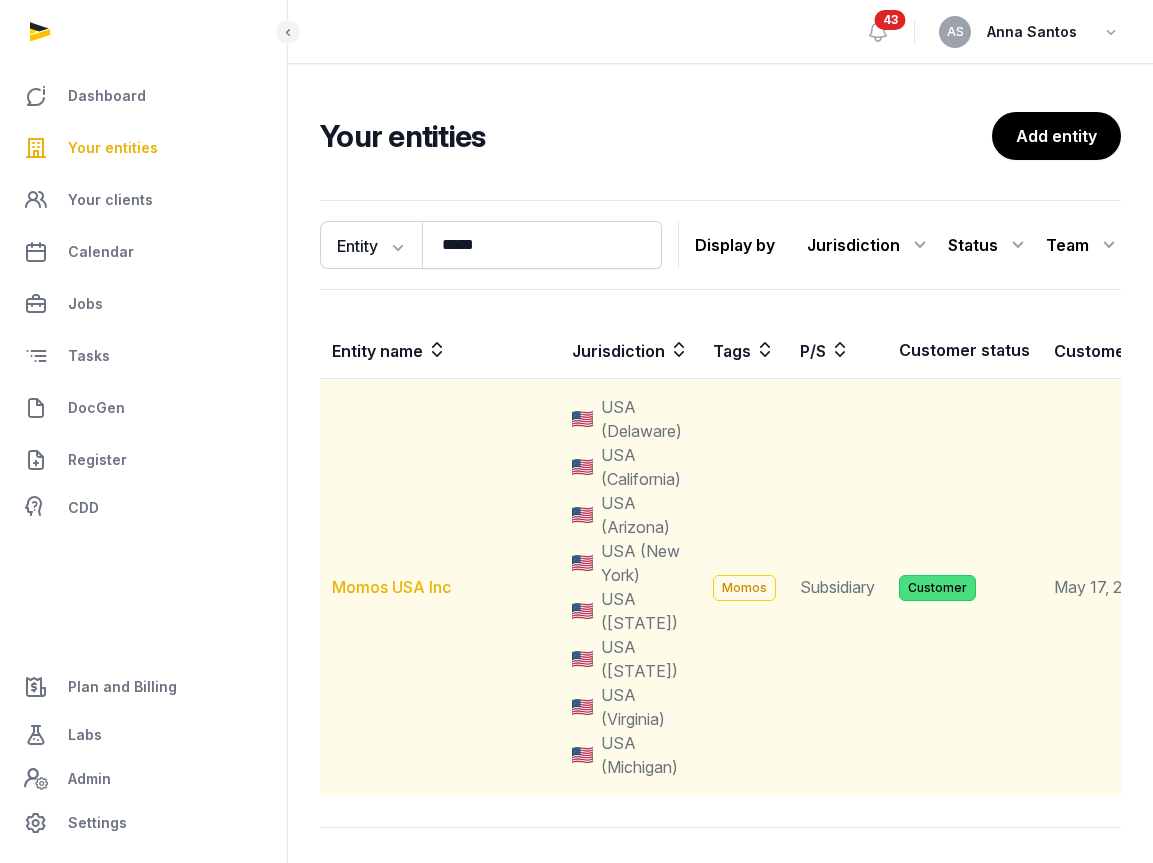 click on "Momos USA Inc" at bounding box center [391, 587] 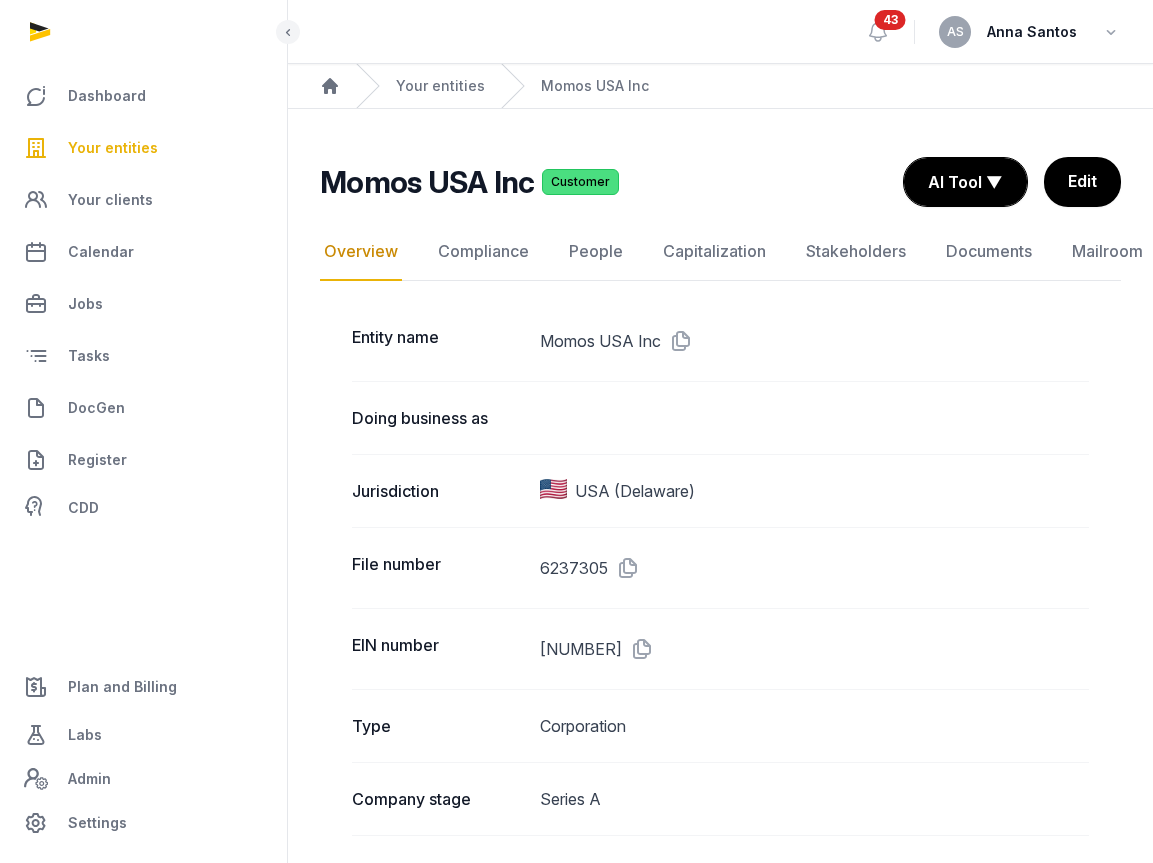 click on "Your entities" at bounding box center [143, 148] 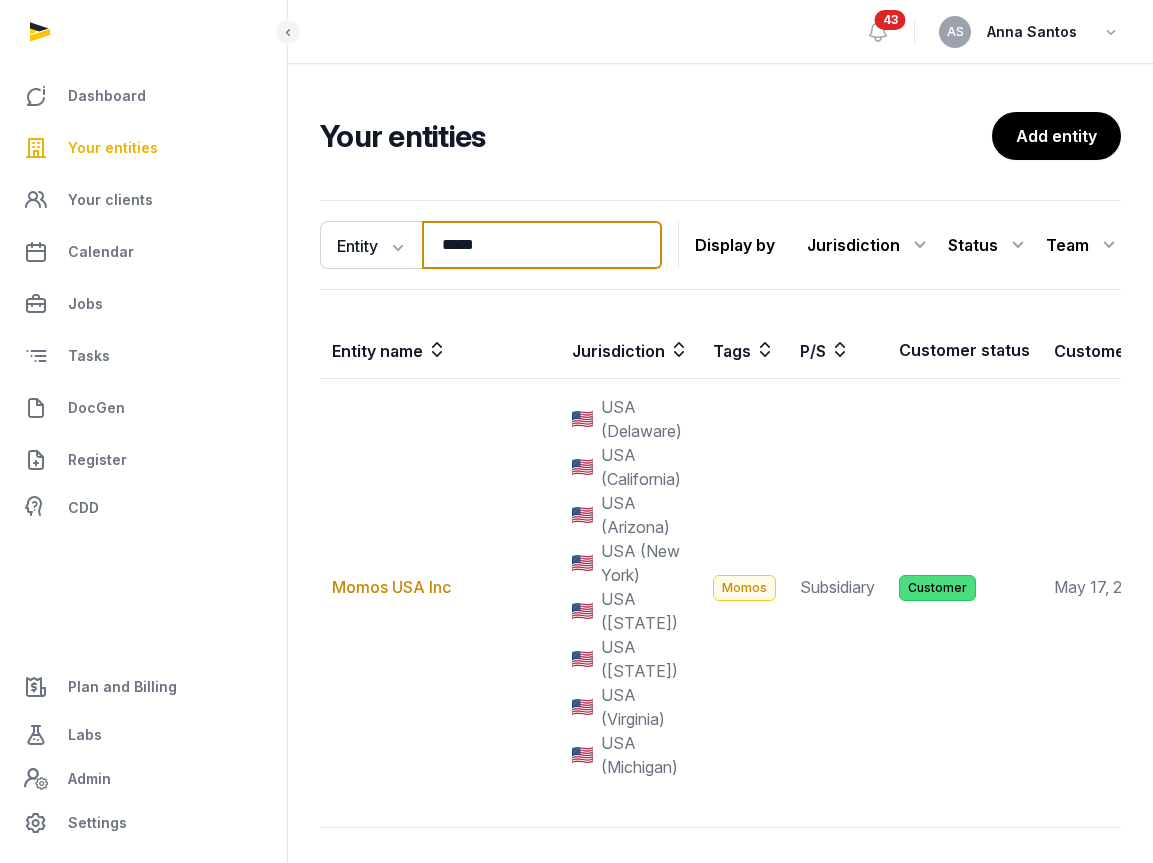 click on "*****" at bounding box center (542, 245) 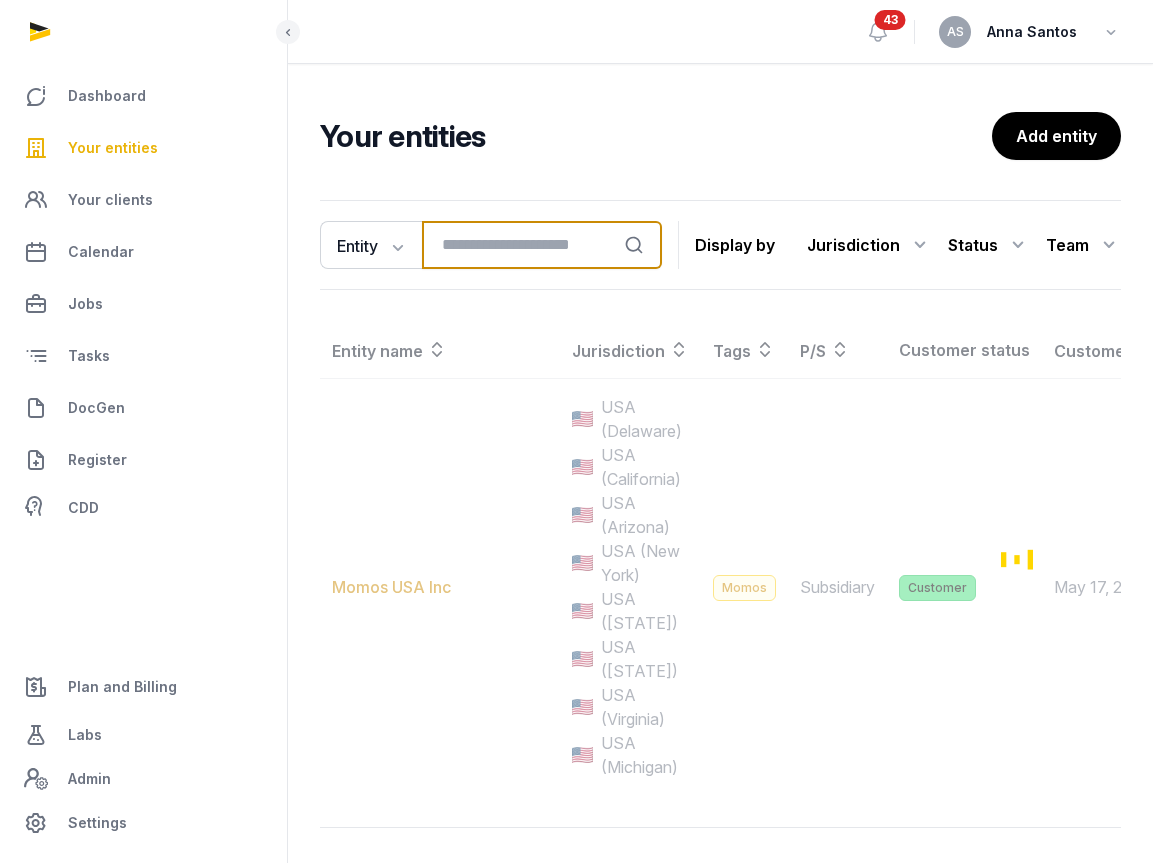 click at bounding box center (542, 245) 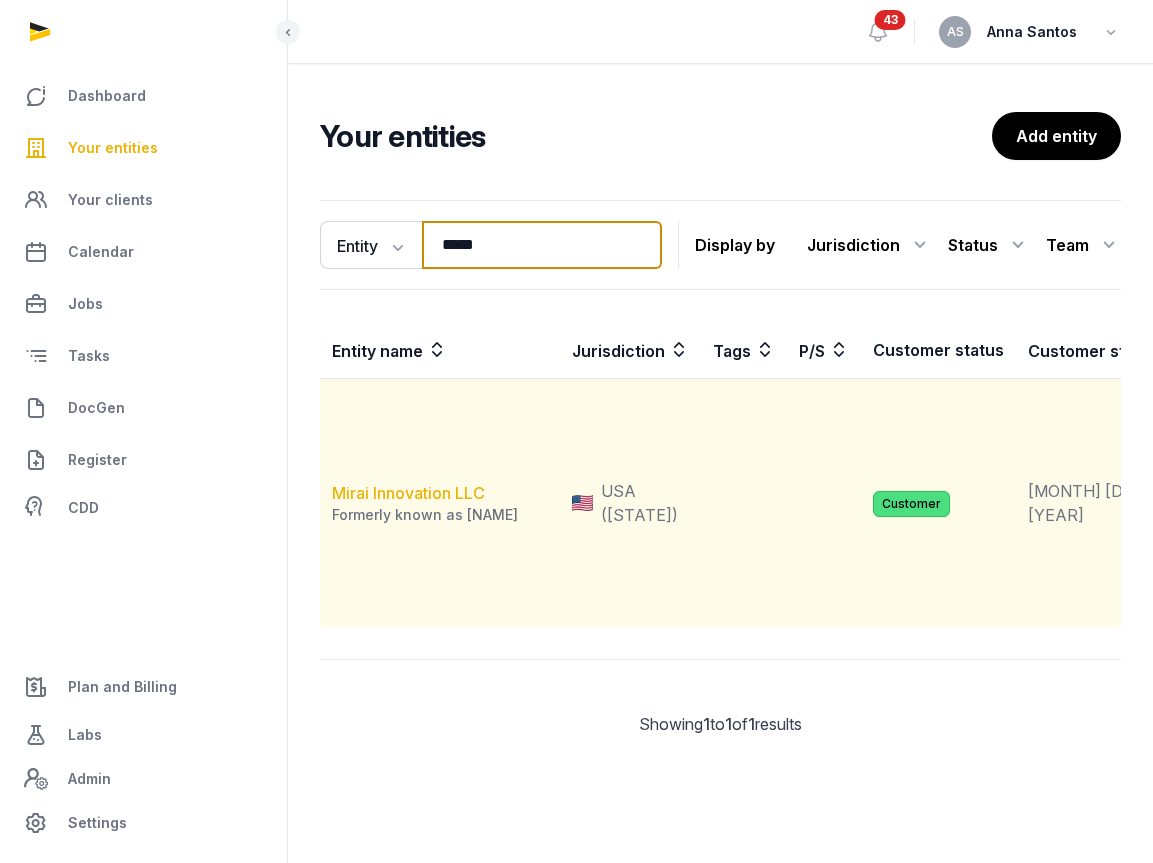 type on "*****" 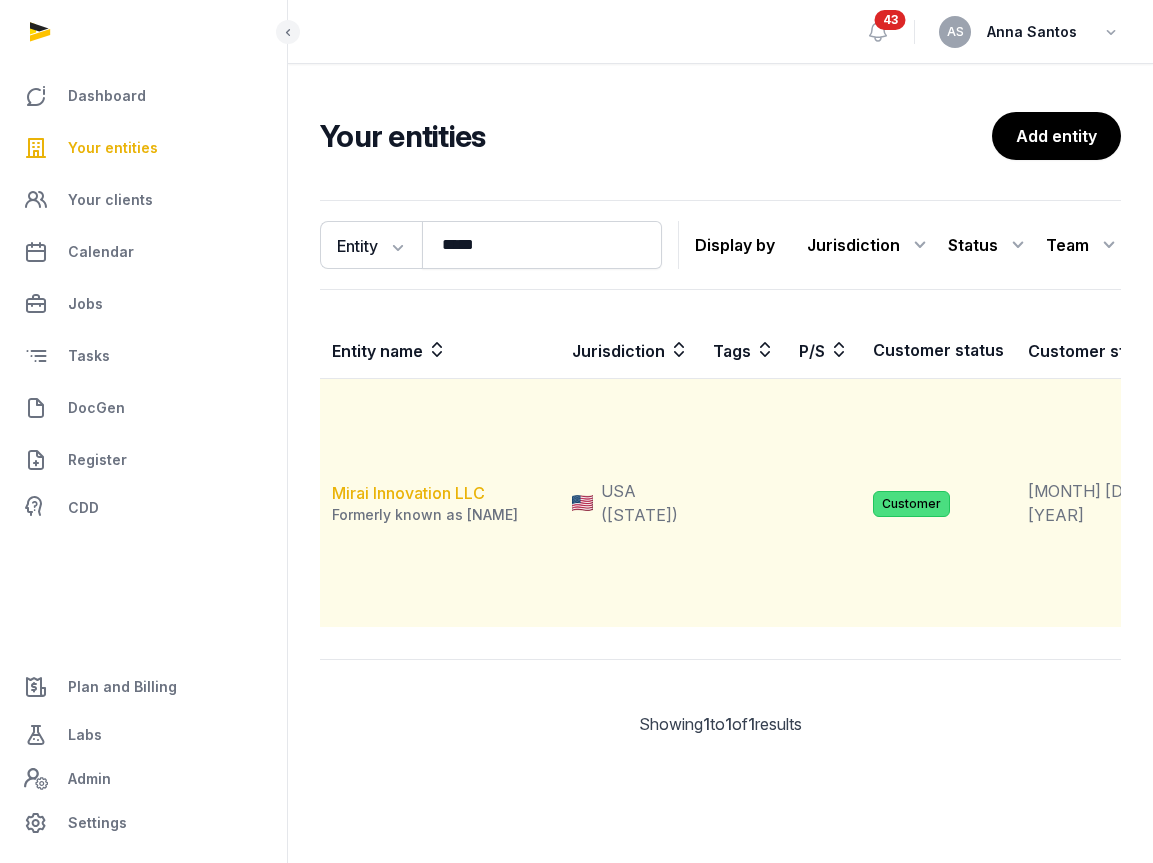 click on "Mirai Innovation LLC" at bounding box center [408, 493] 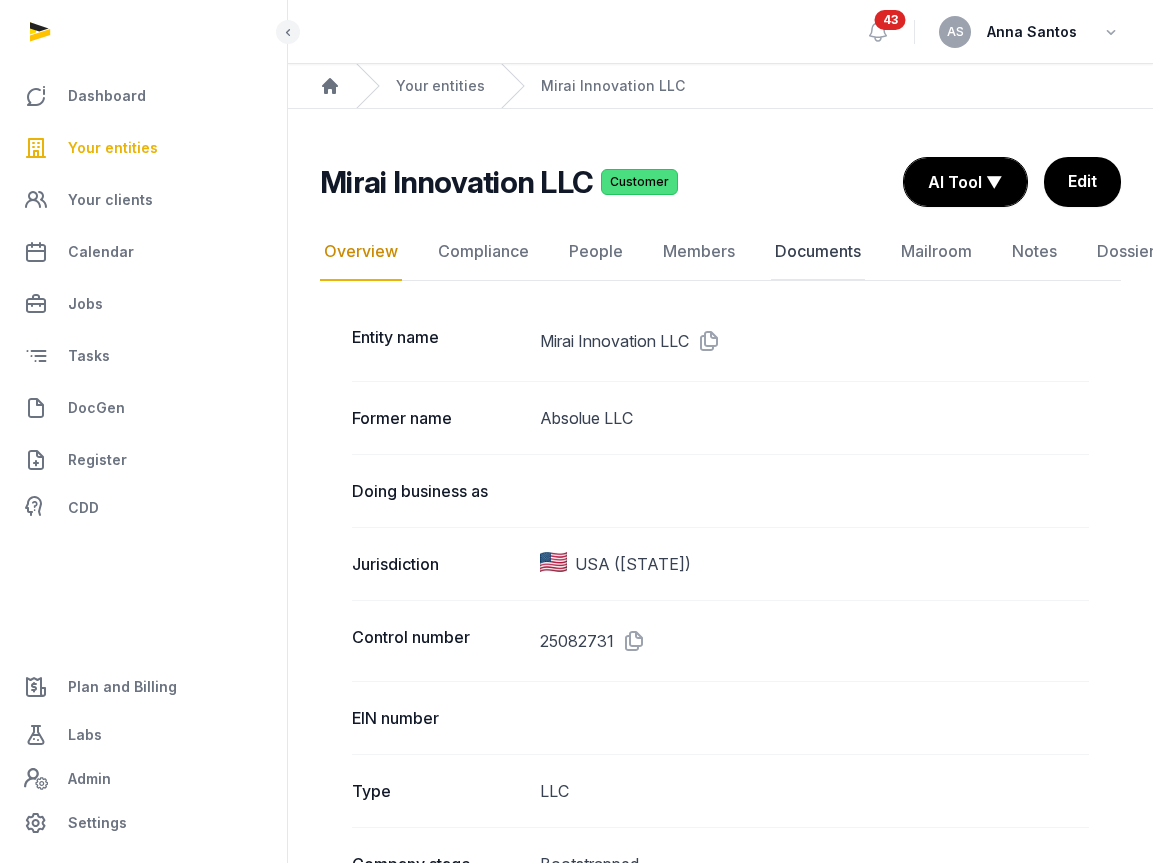 click on "Documents" 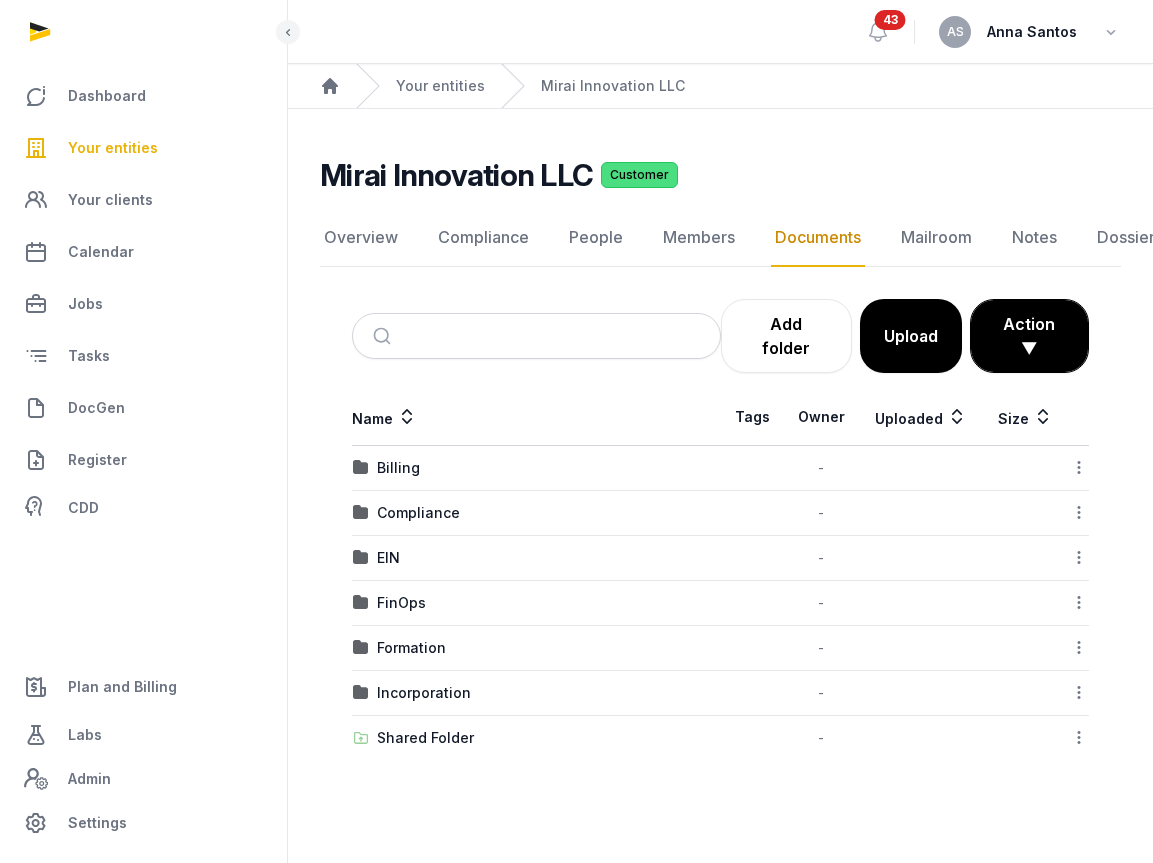 click on "EIN" at bounding box center (536, 558) 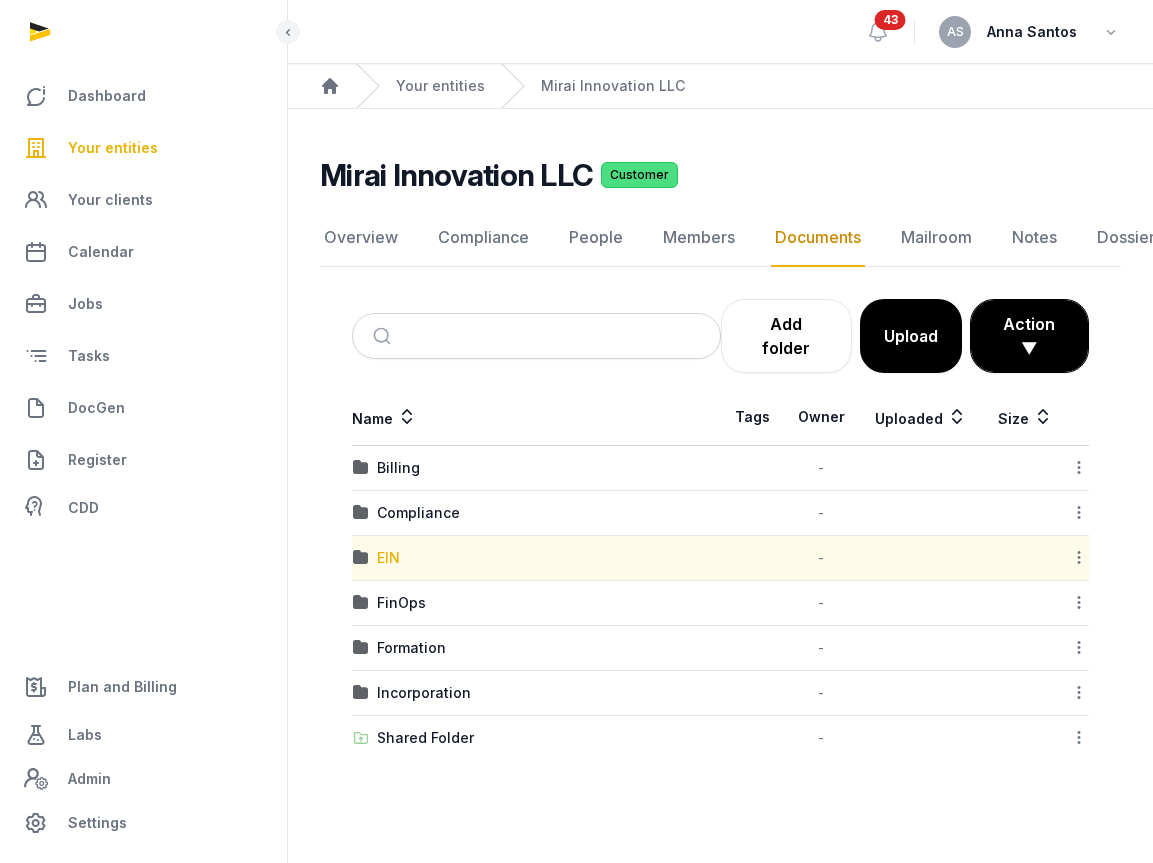 click on "EIN" at bounding box center (388, 558) 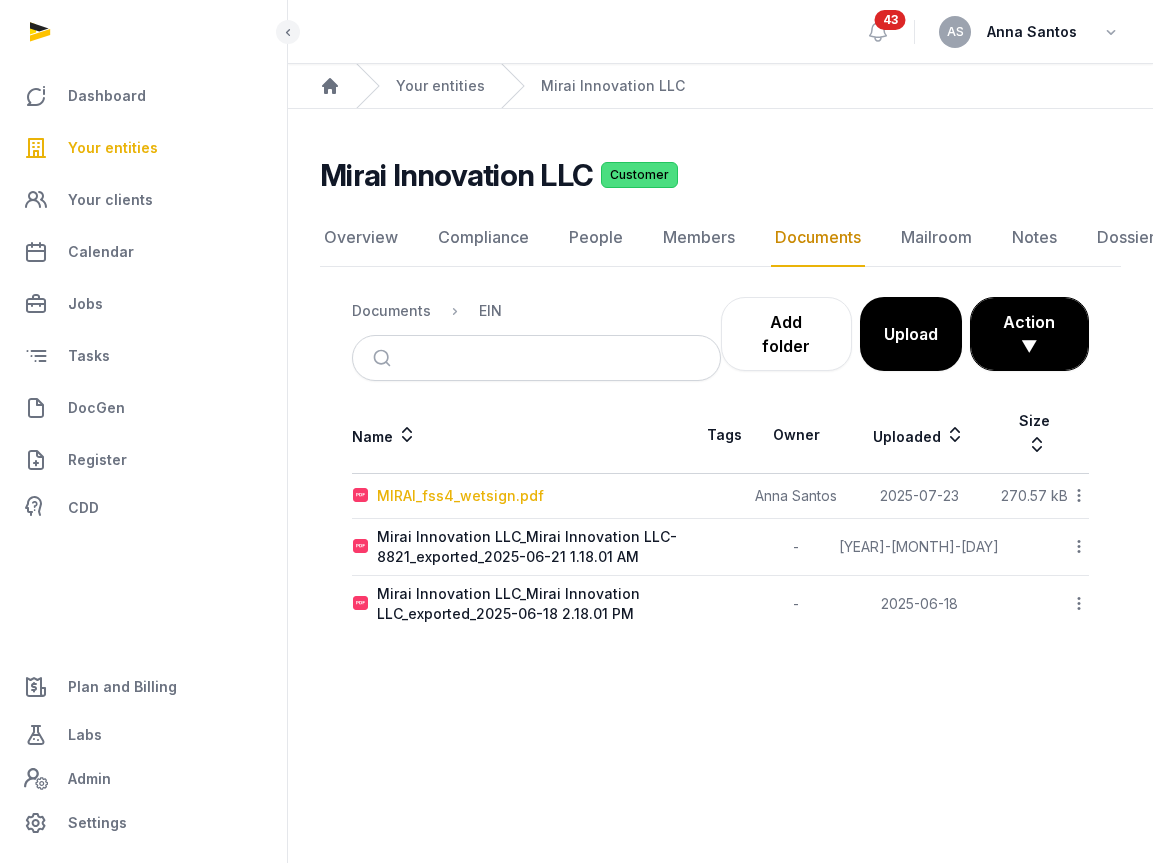 click on "MIRAI_fss4_wetsign.pdf" at bounding box center (460, 496) 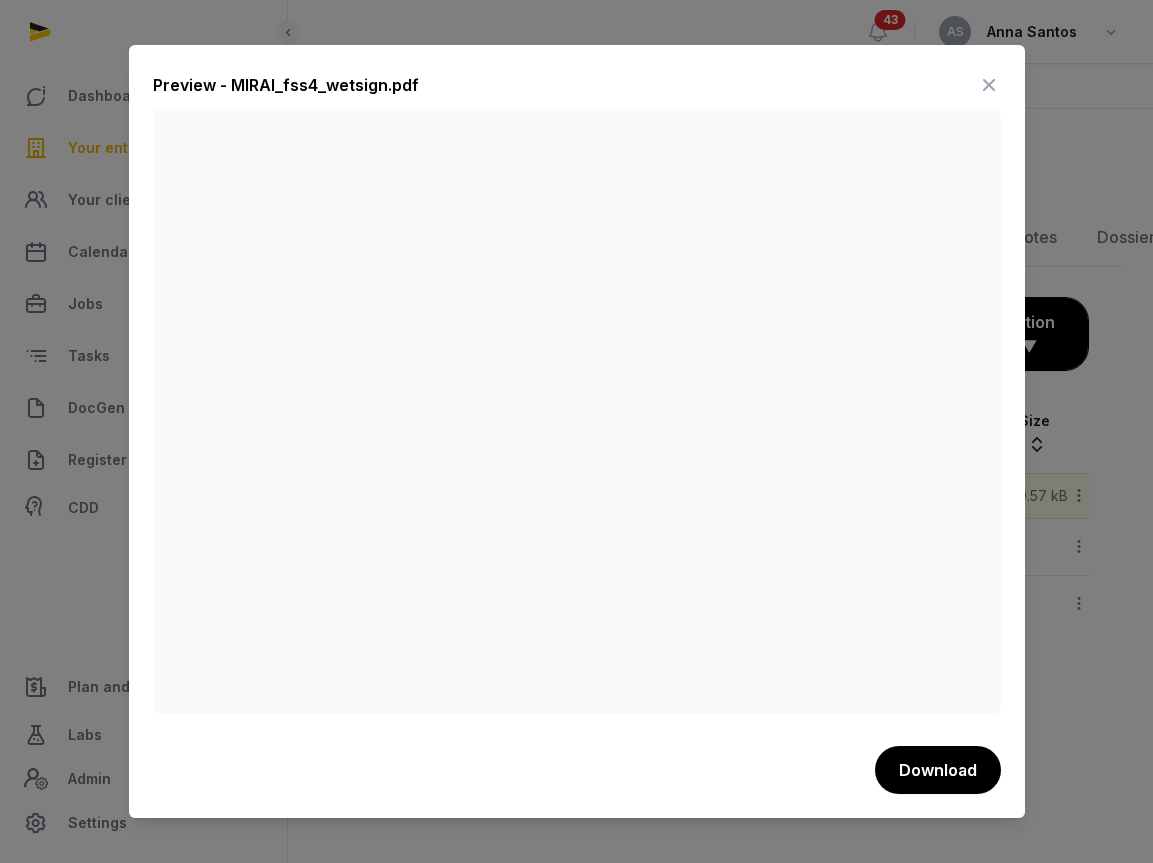 click at bounding box center (989, 85) 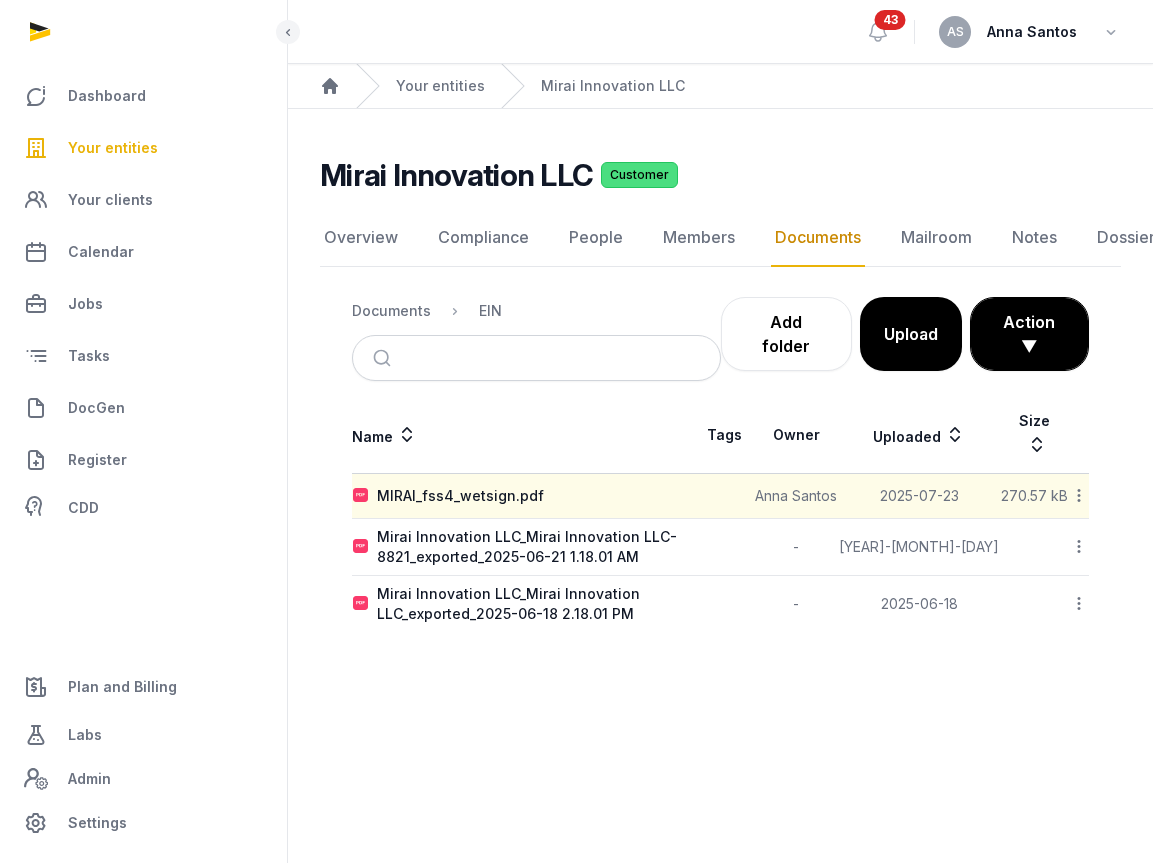 click 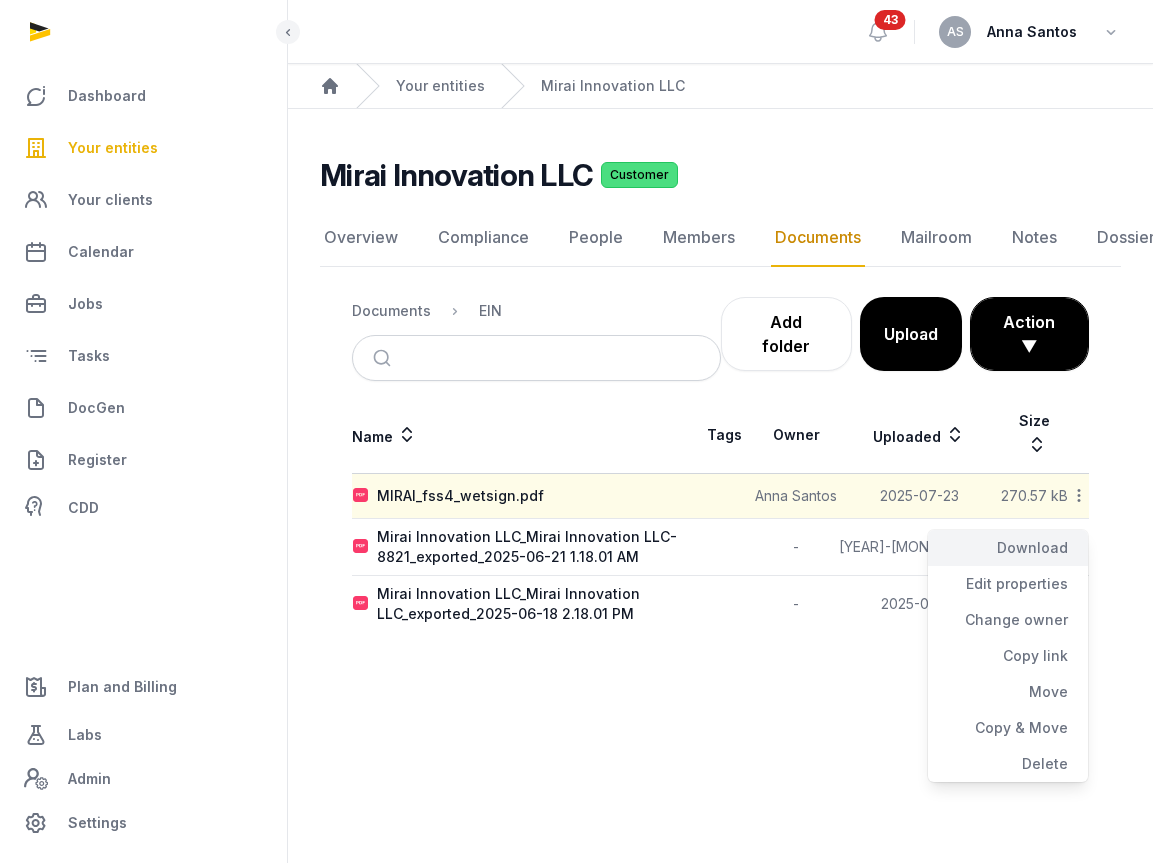 click on "Download" 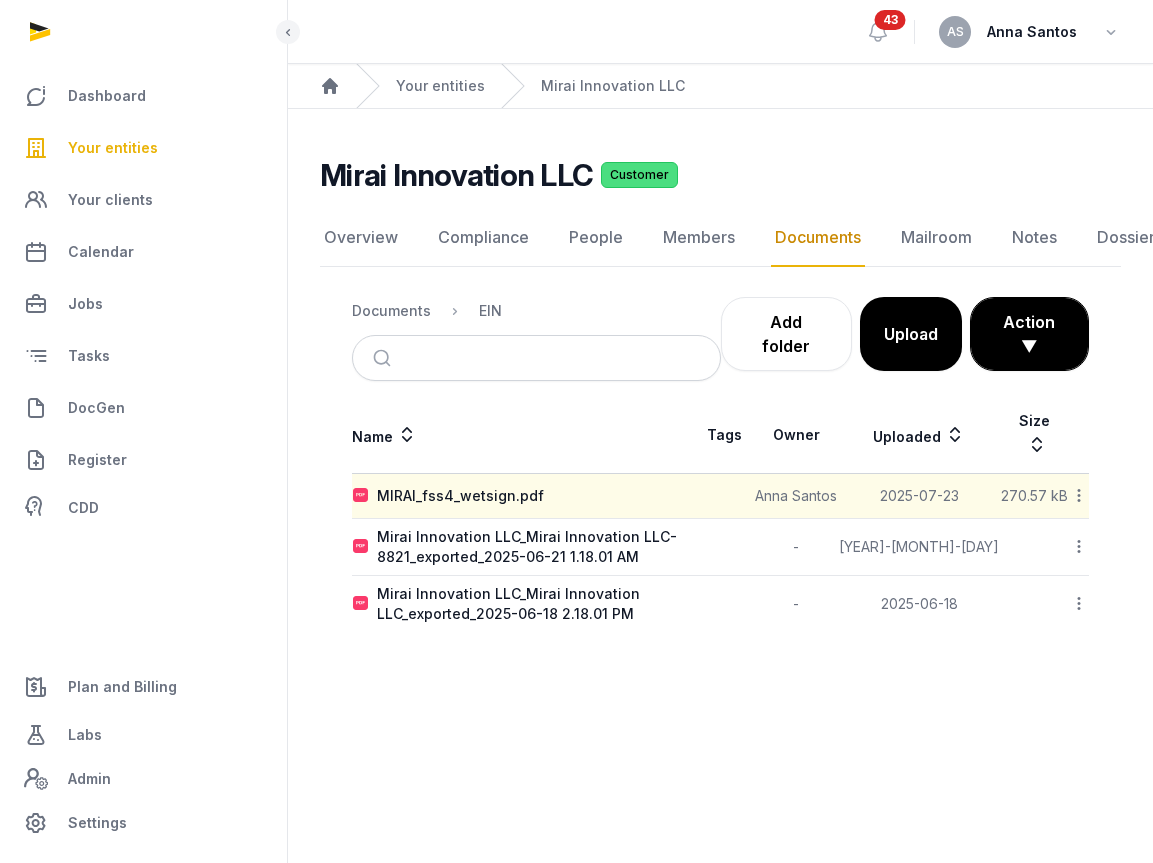 click 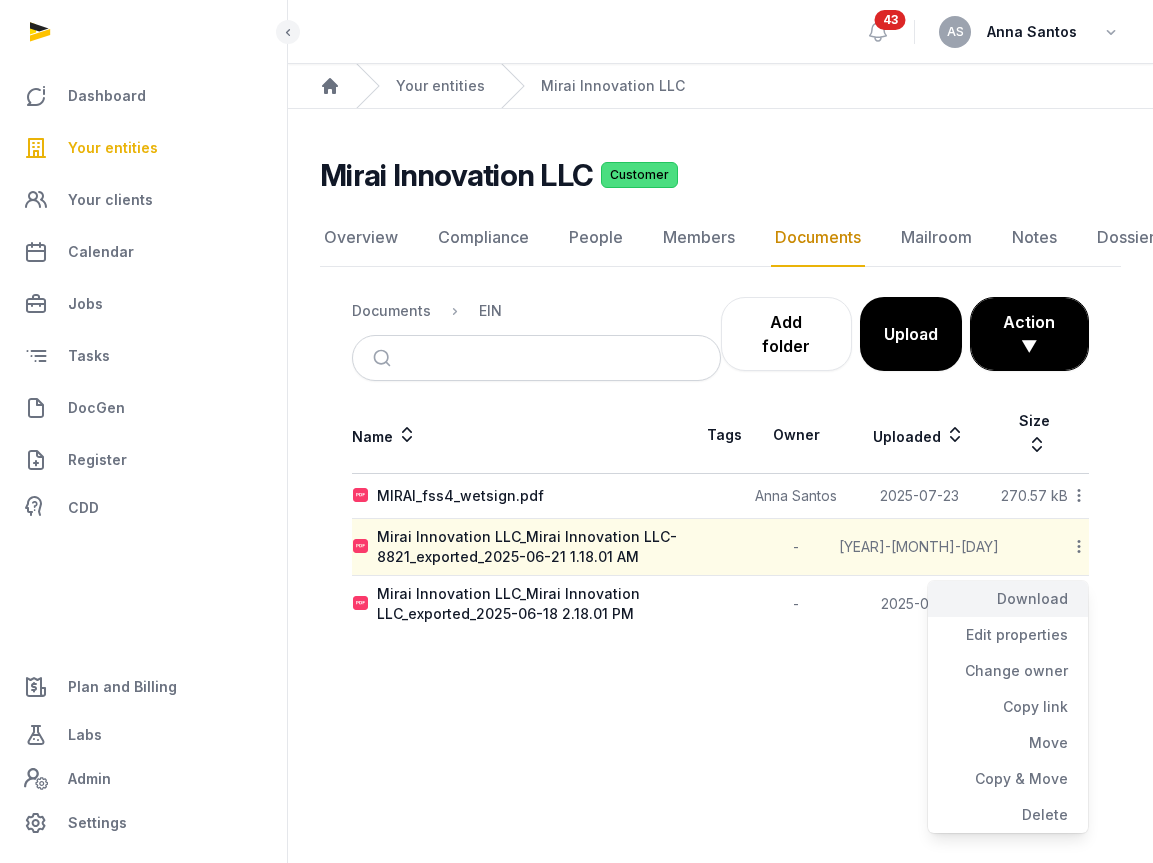click on "Download" 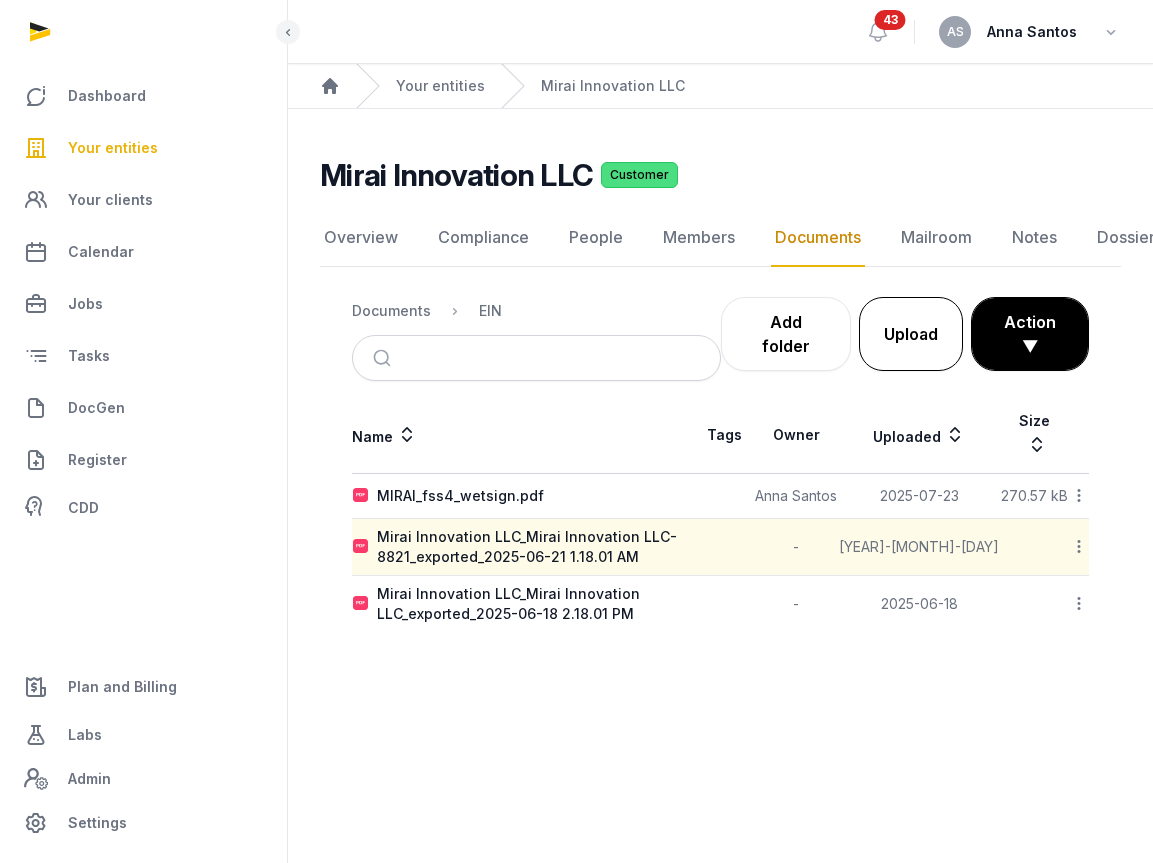 click on "Upload" at bounding box center [911, 334] 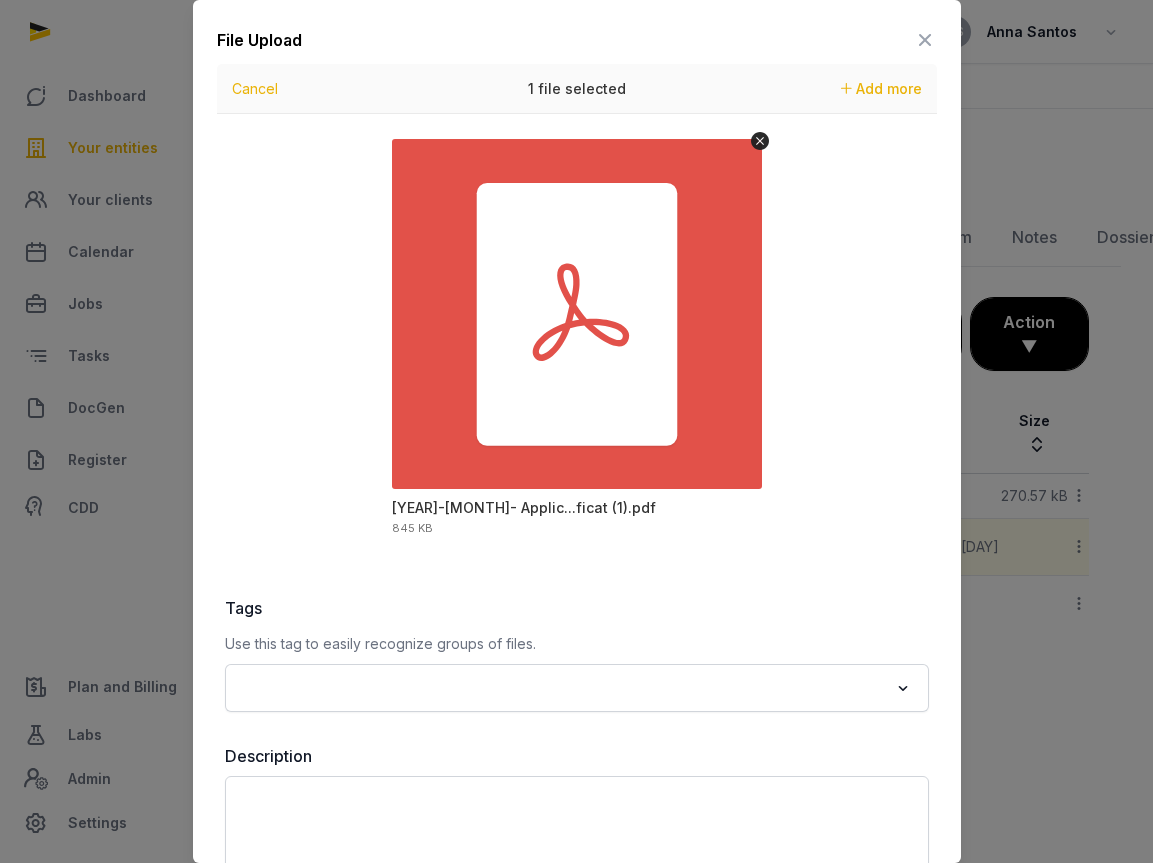 scroll, scrollTop: 115, scrollLeft: 0, axis: vertical 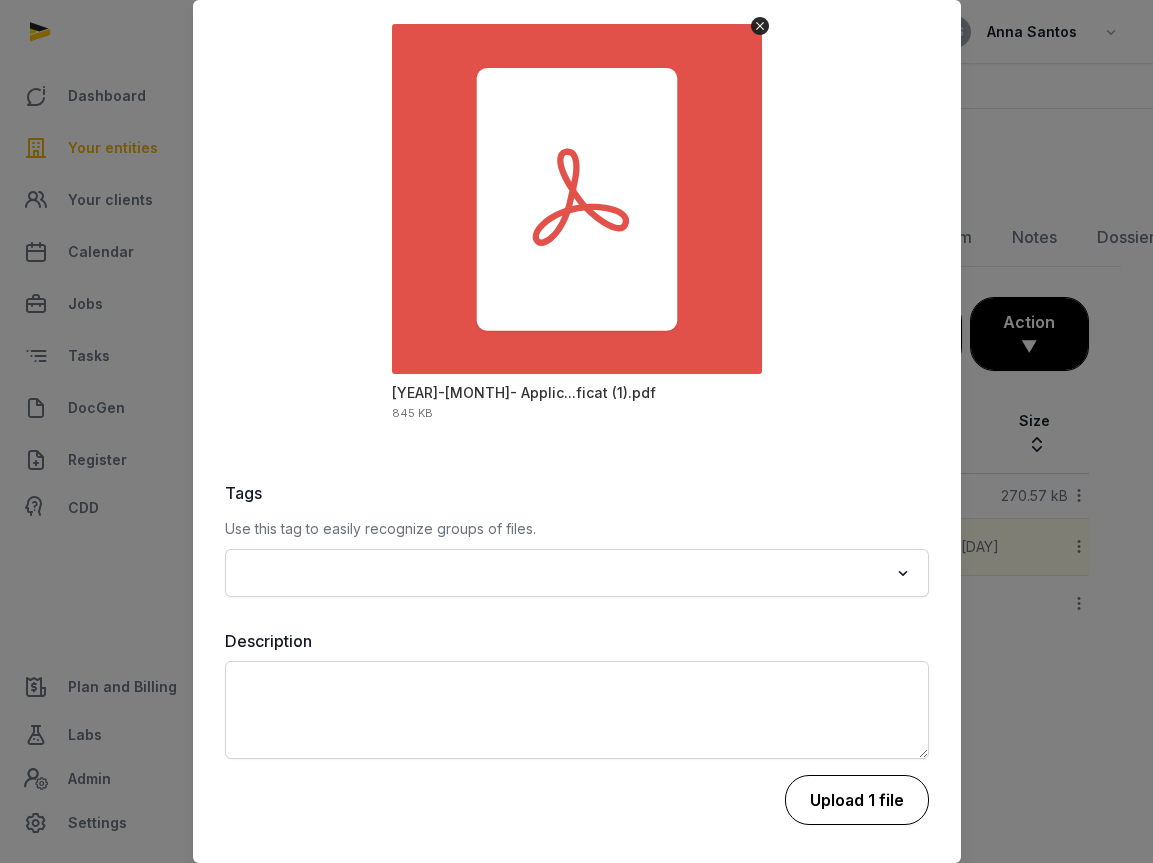 click on "Upload 1 file" at bounding box center (857, 800) 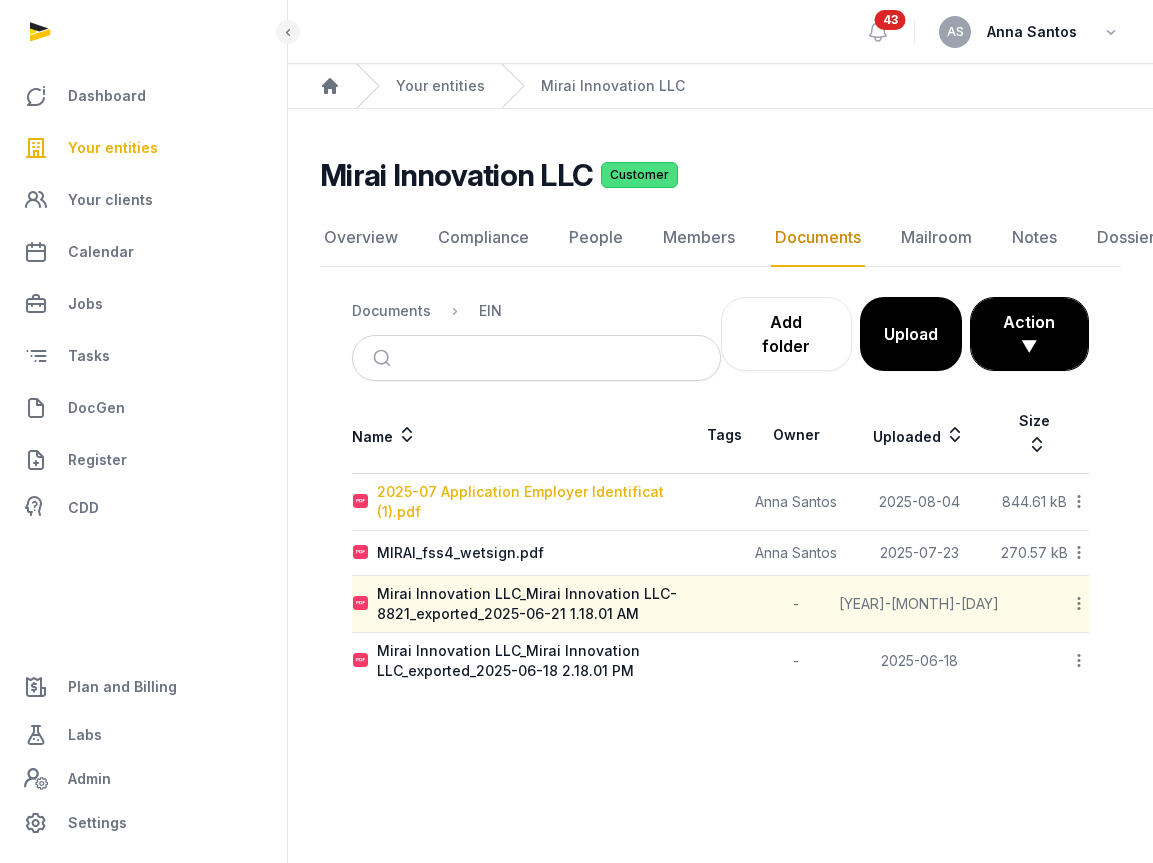 click on "2025-07 Application Employer Identificat (1).pdf" at bounding box center [535, 502] 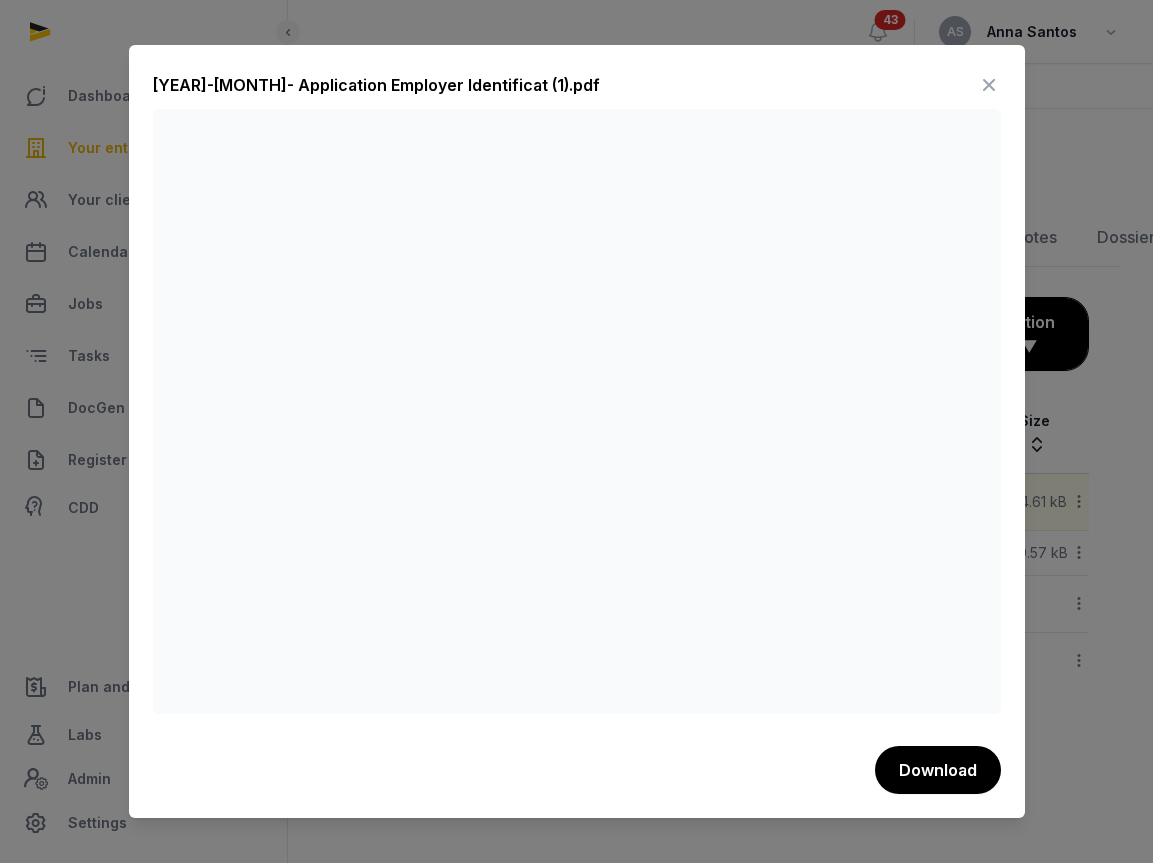 click at bounding box center (989, 85) 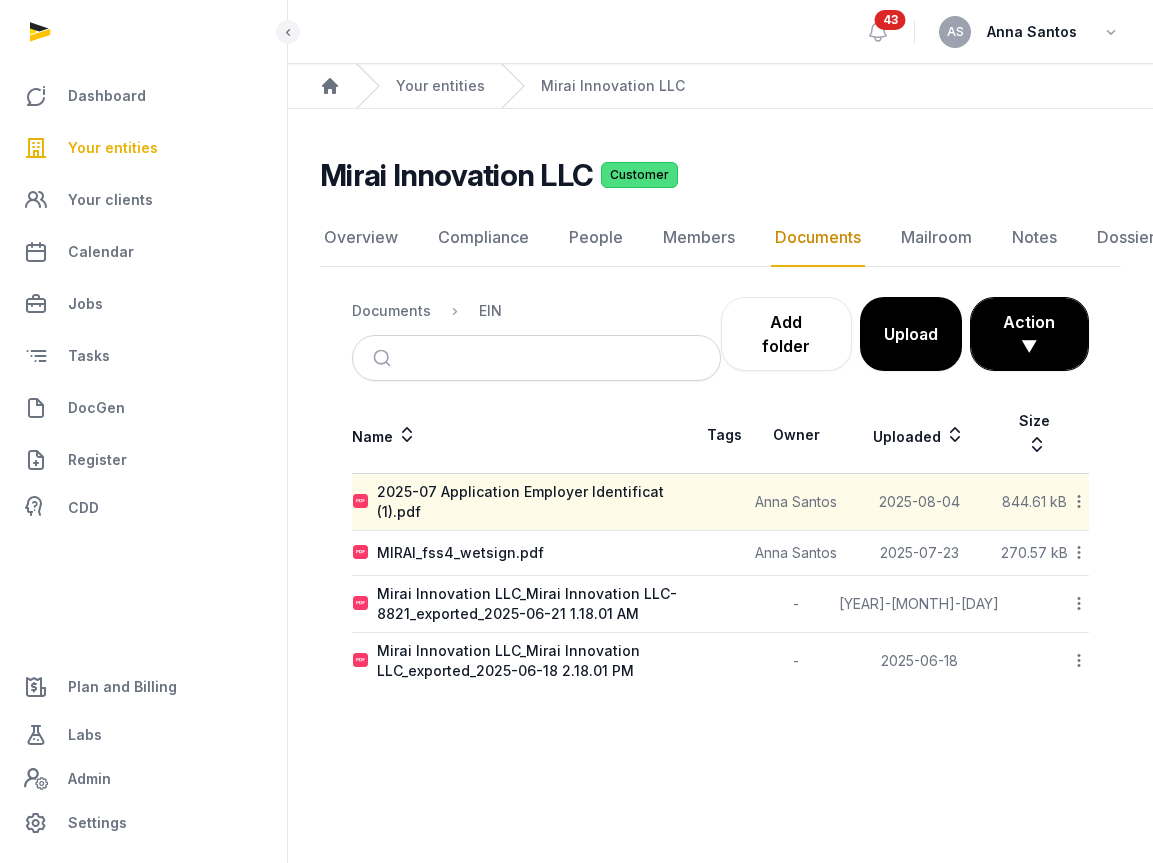 click on "Your entities" at bounding box center [113, 148] 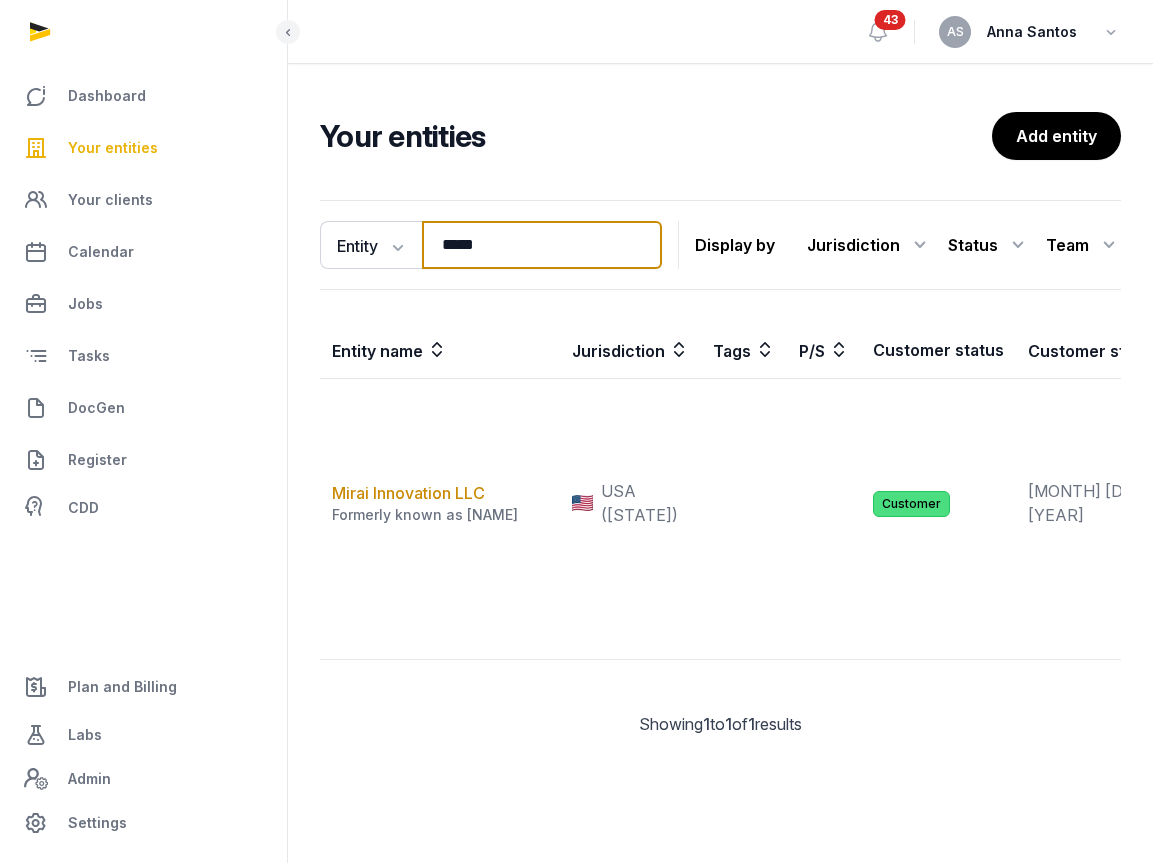 click on "*****" at bounding box center [542, 245] 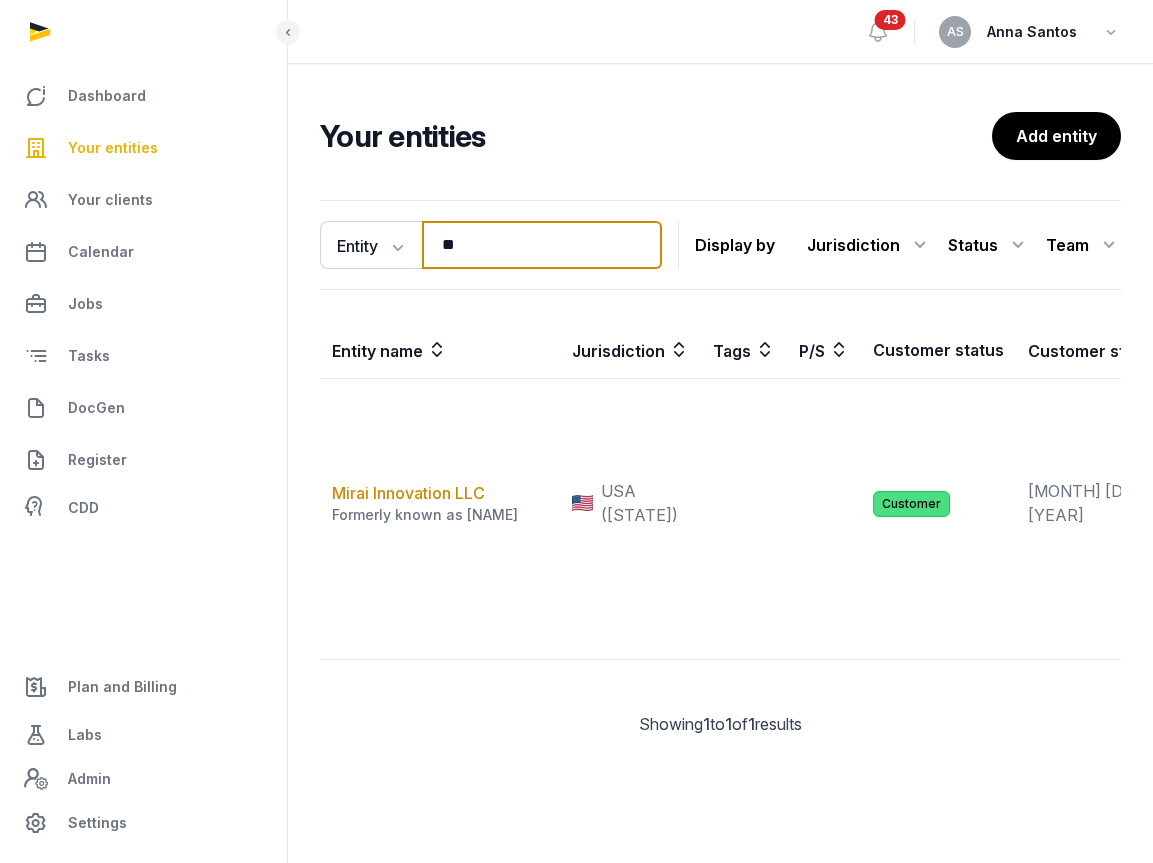 type on "*" 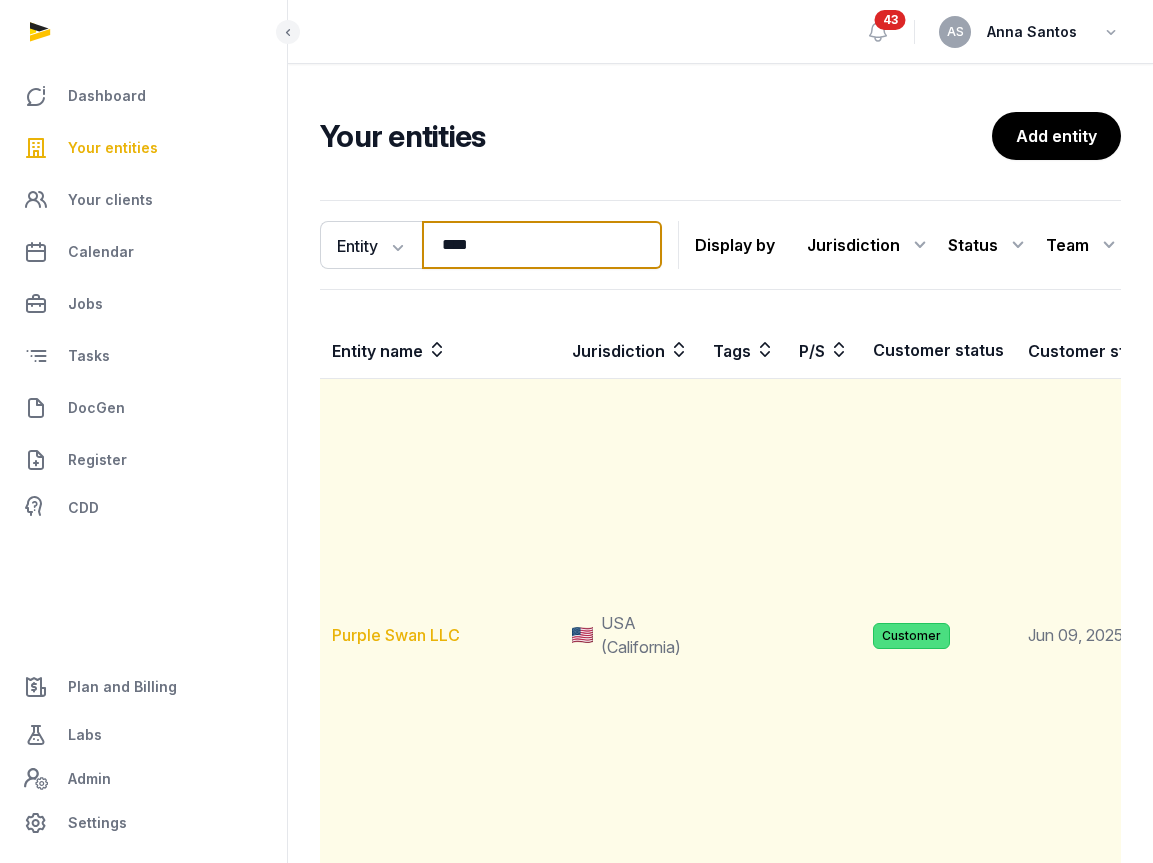 type on "****" 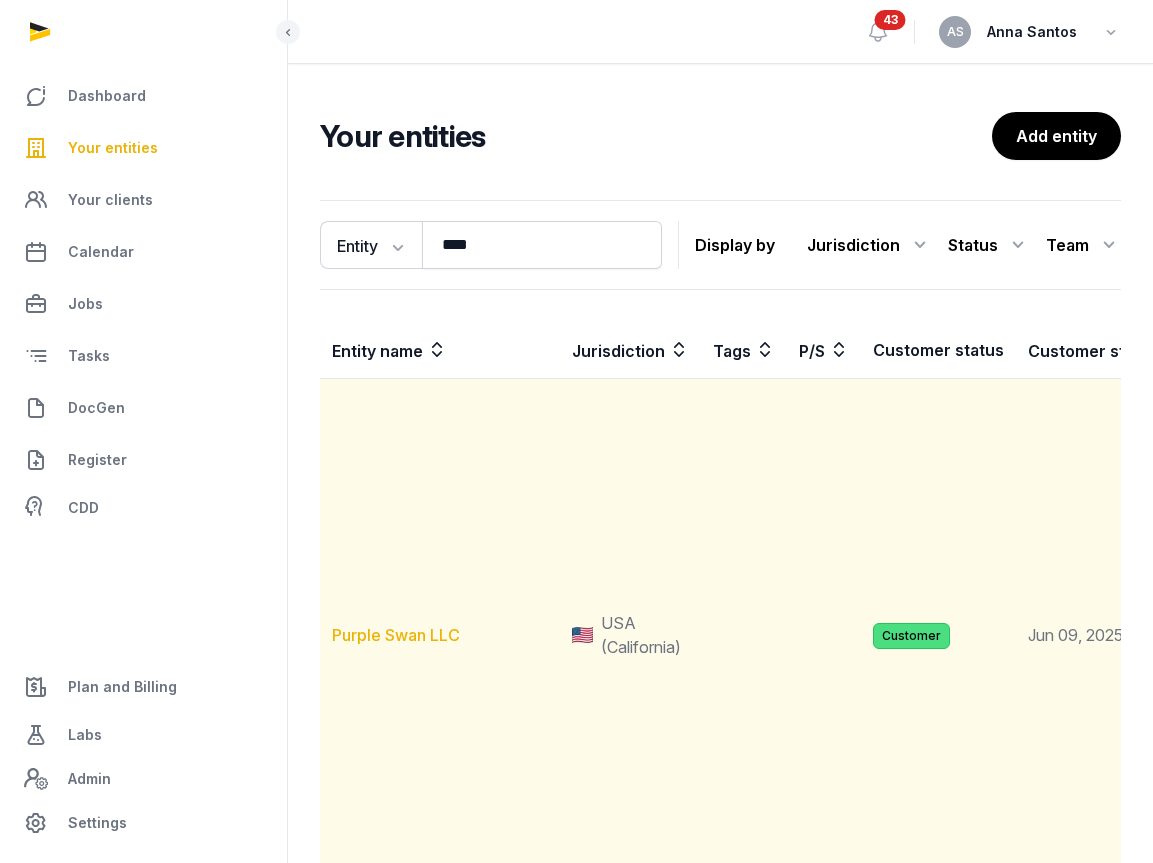click on "Purple Swan LLC" at bounding box center [396, 635] 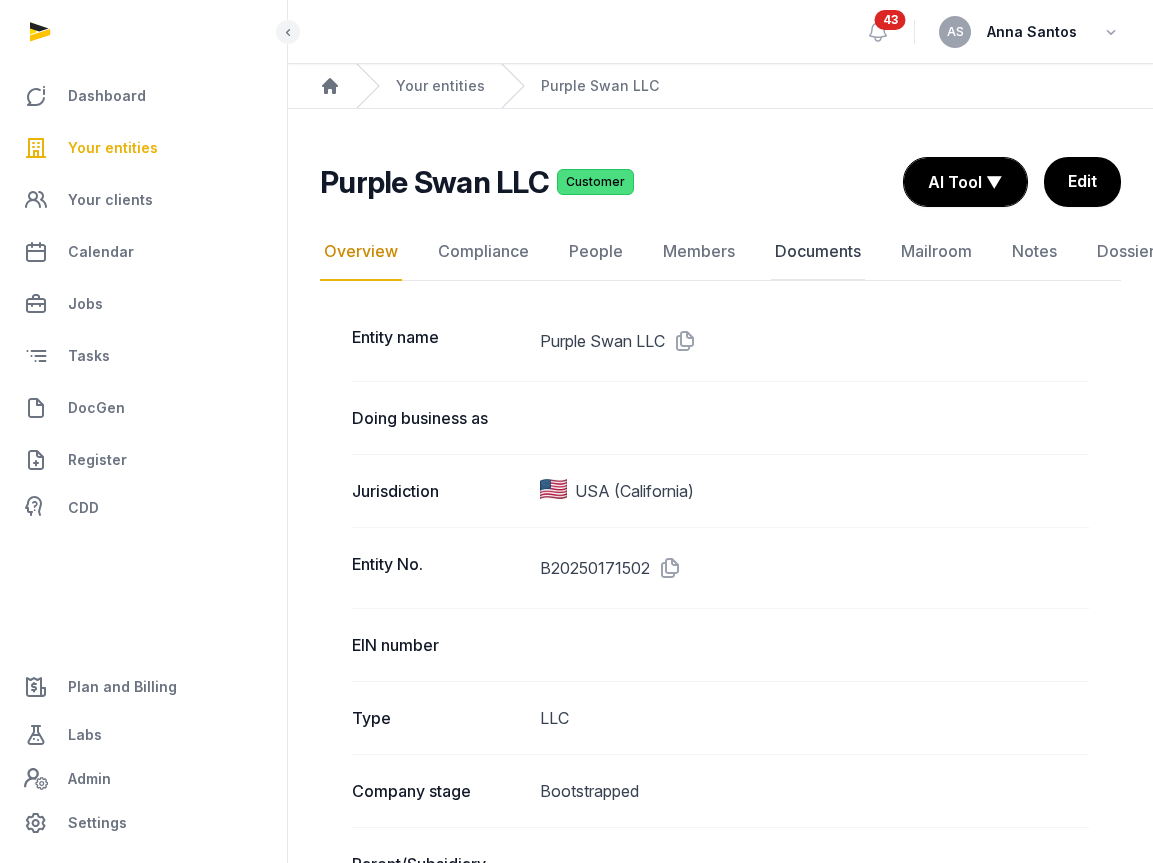 click on "Documents" 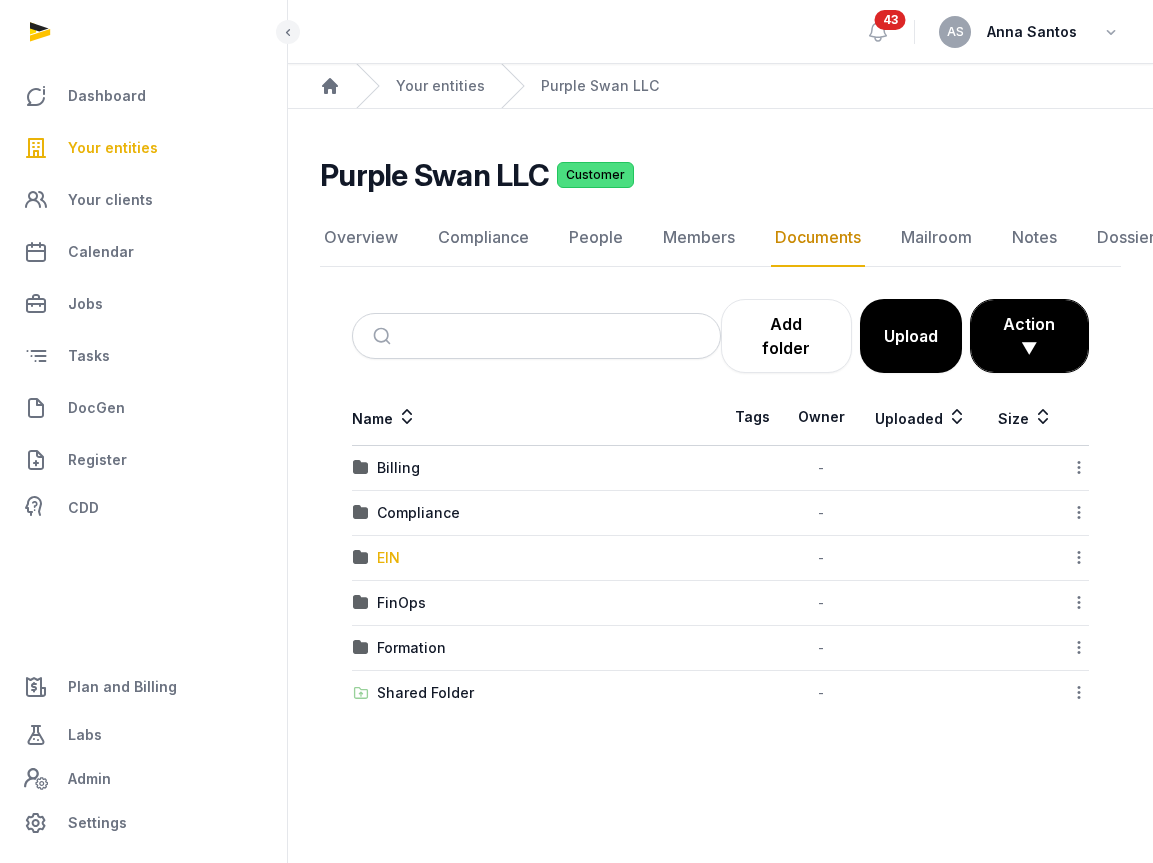 click on "EIN" at bounding box center (388, 558) 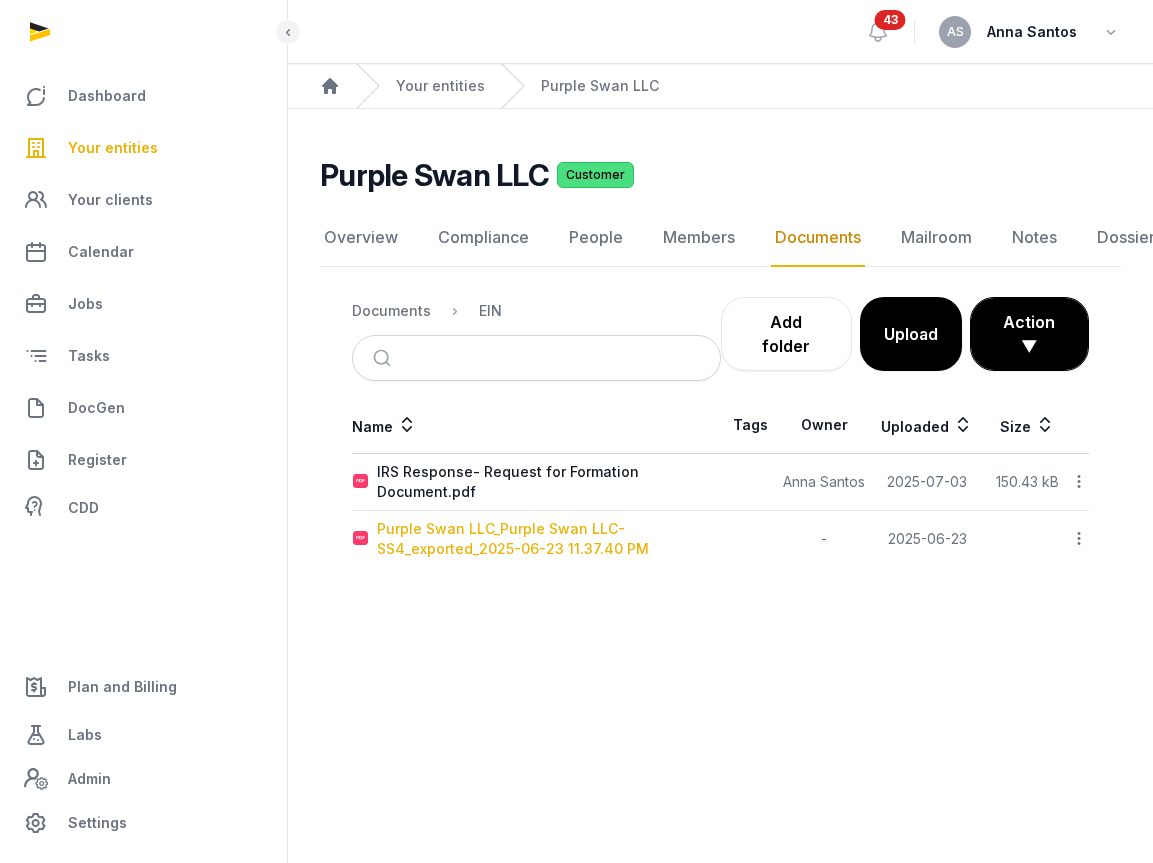 click on "Purple Swan LLC_Purple Swan LLC- SS4_exported_2025-06-23 11.37.40 PM" at bounding box center [548, 539] 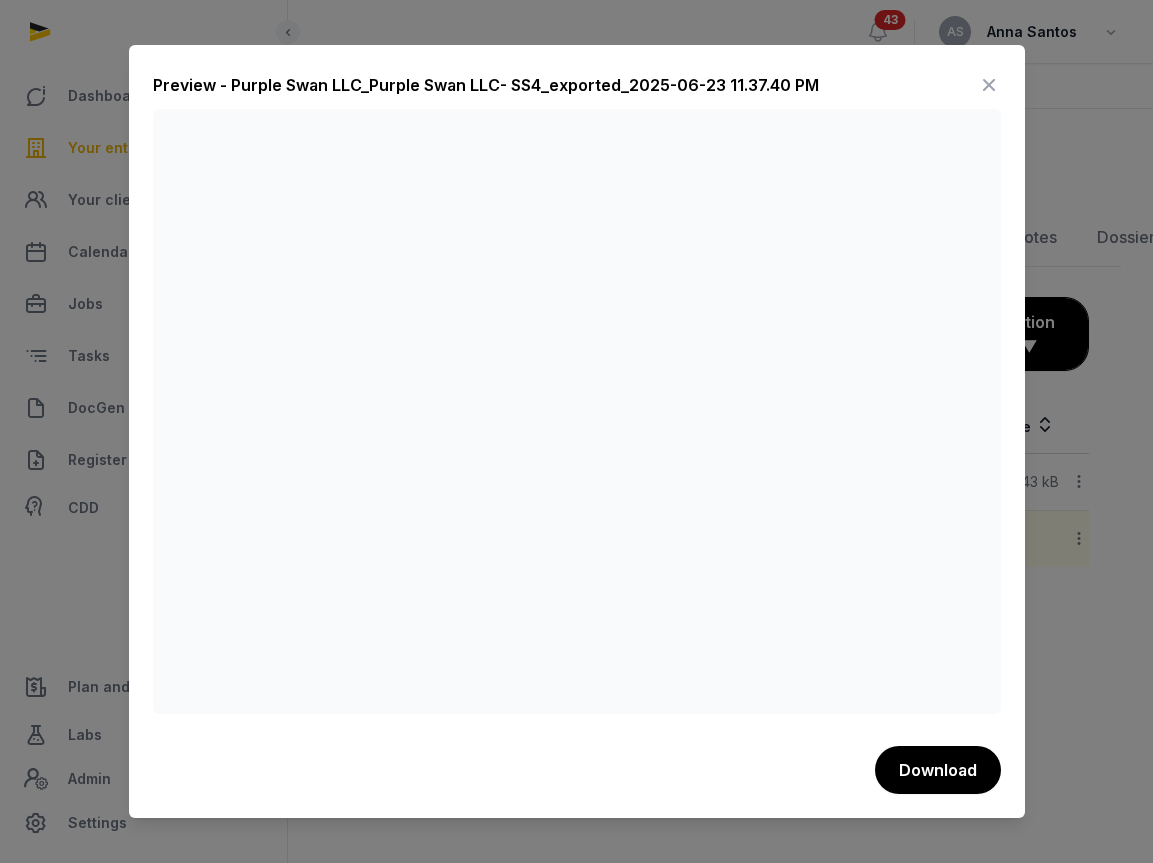 click at bounding box center [989, 85] 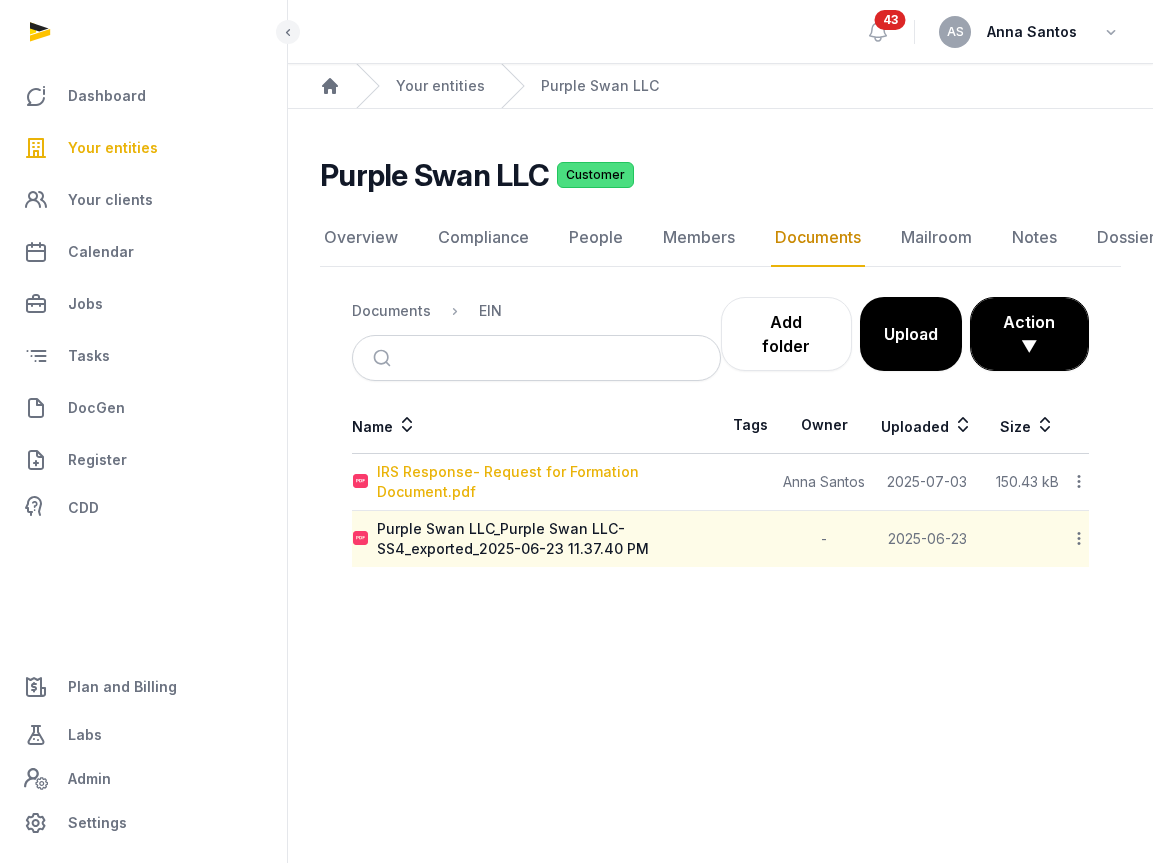 click on "IRS Response- Request for Formation Document.pdf" at bounding box center [548, 482] 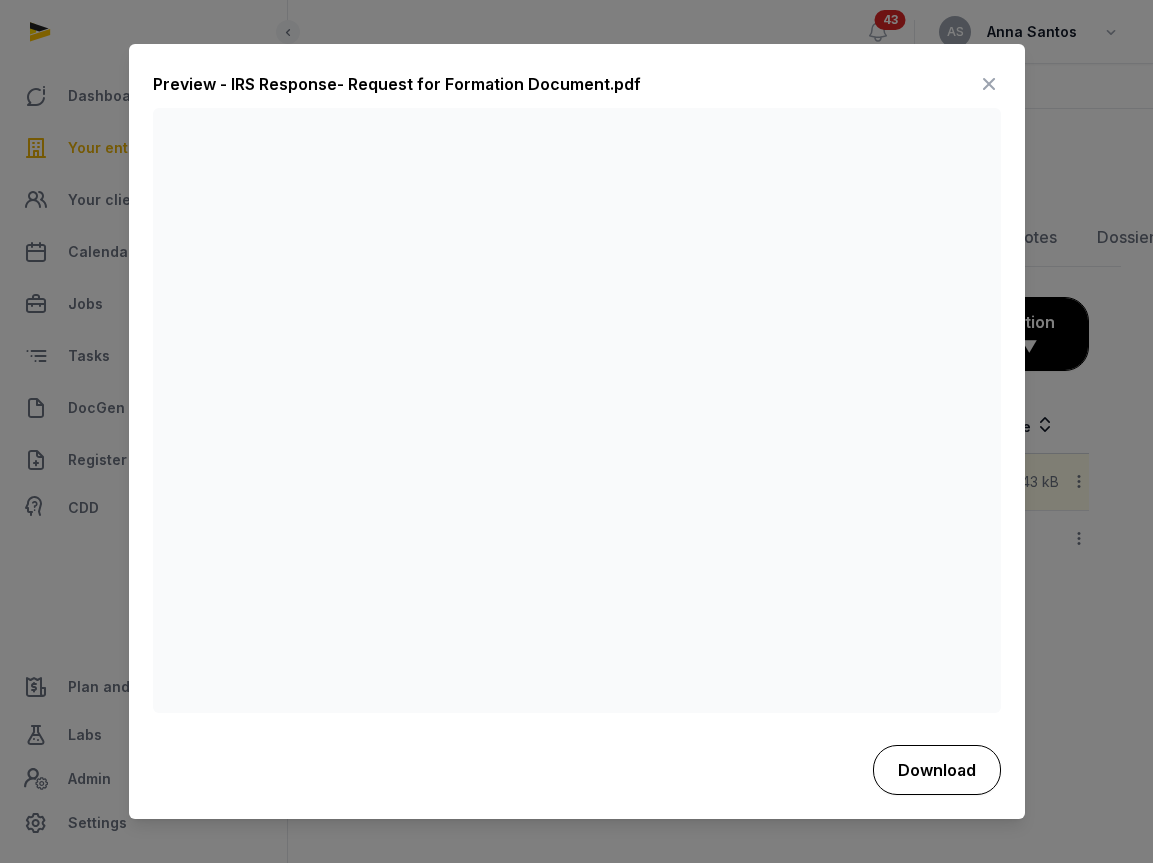 click on "Download" at bounding box center [937, 770] 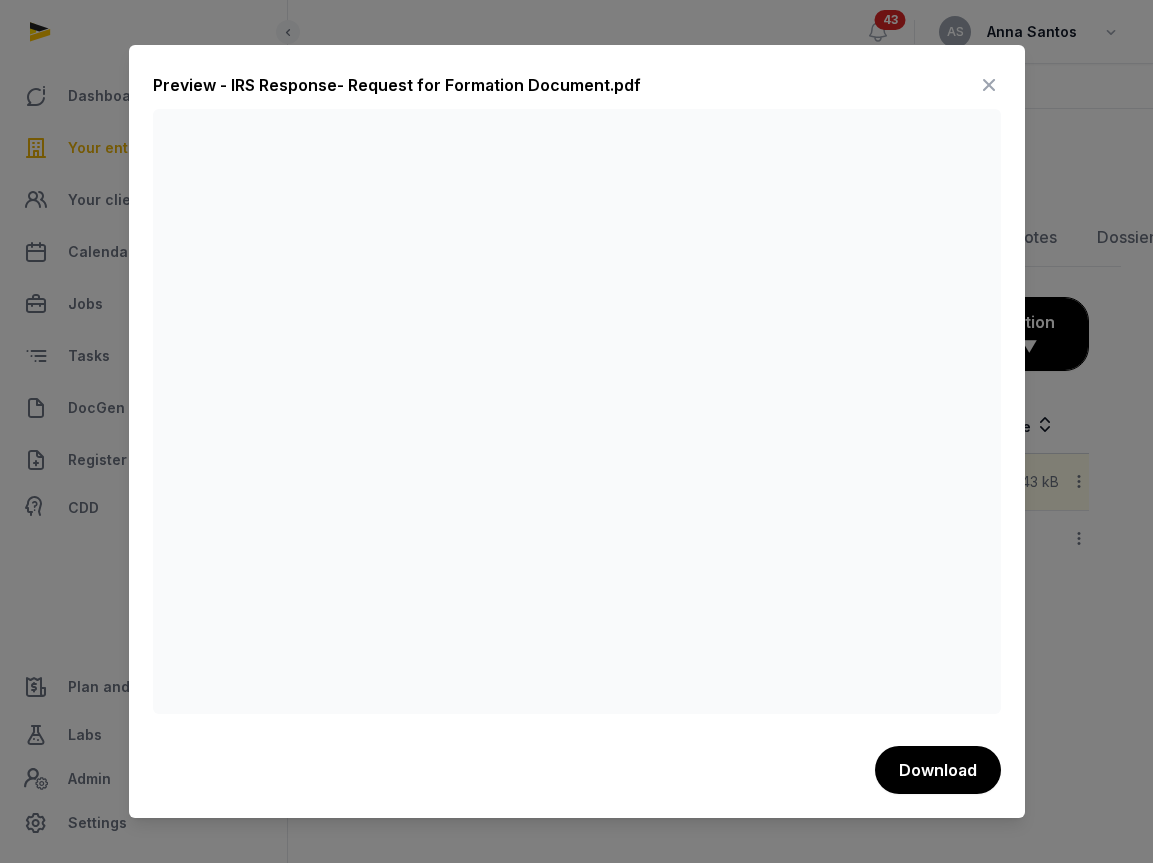 click at bounding box center [989, 85] 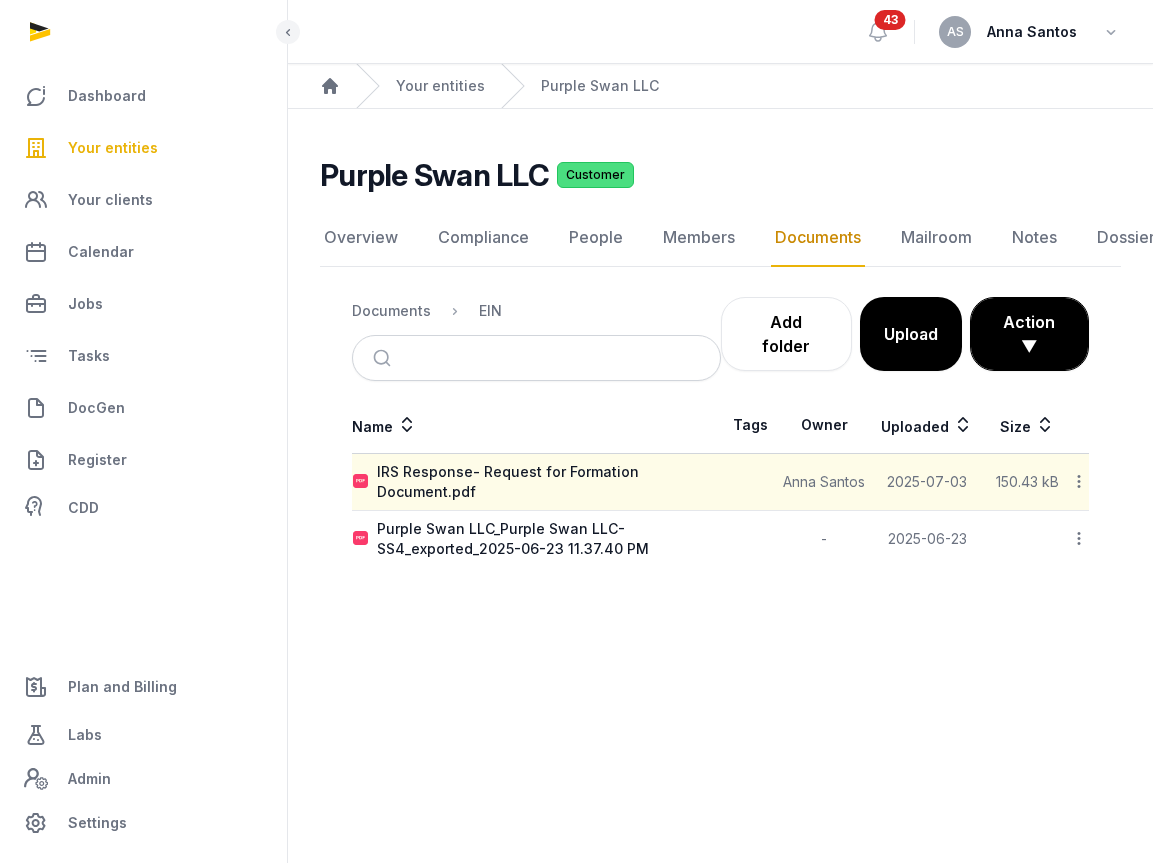 click on "Your entities" at bounding box center (113, 148) 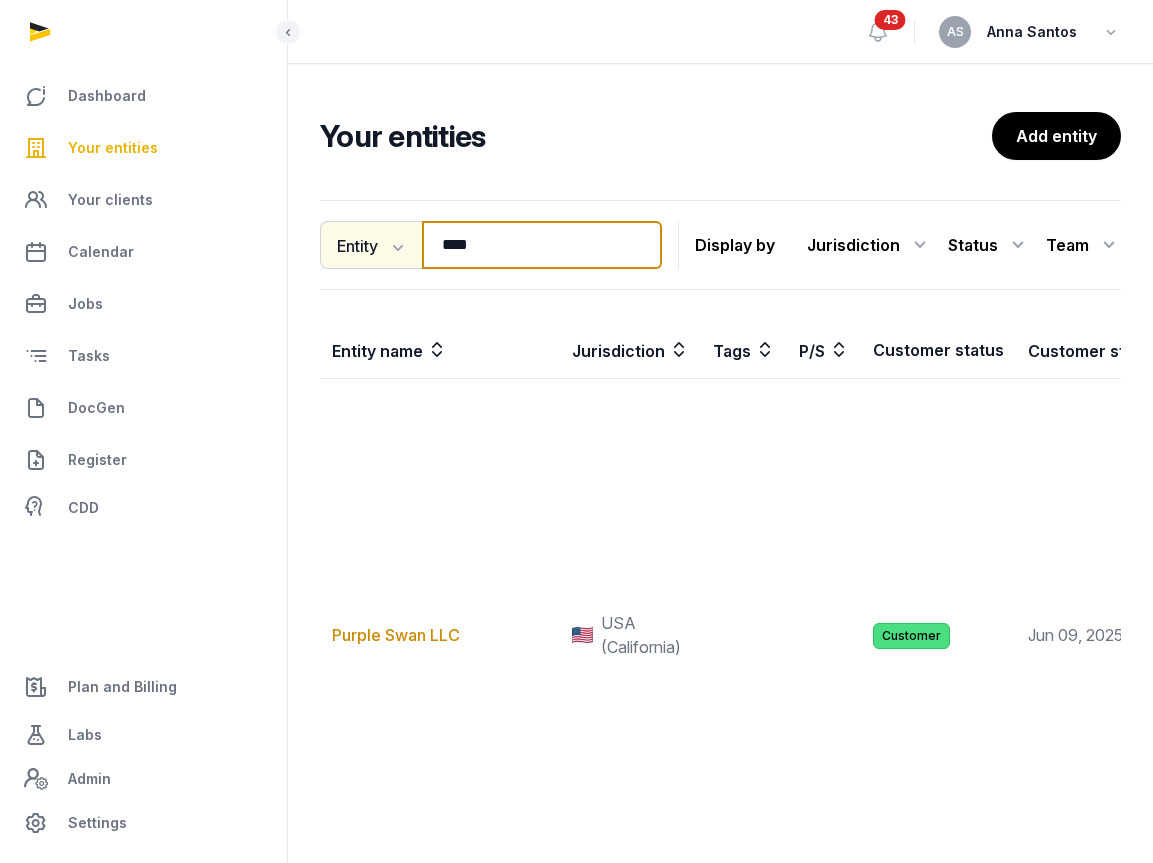 drag, startPoint x: 488, startPoint y: 248, endPoint x: 420, endPoint y: 248, distance: 68 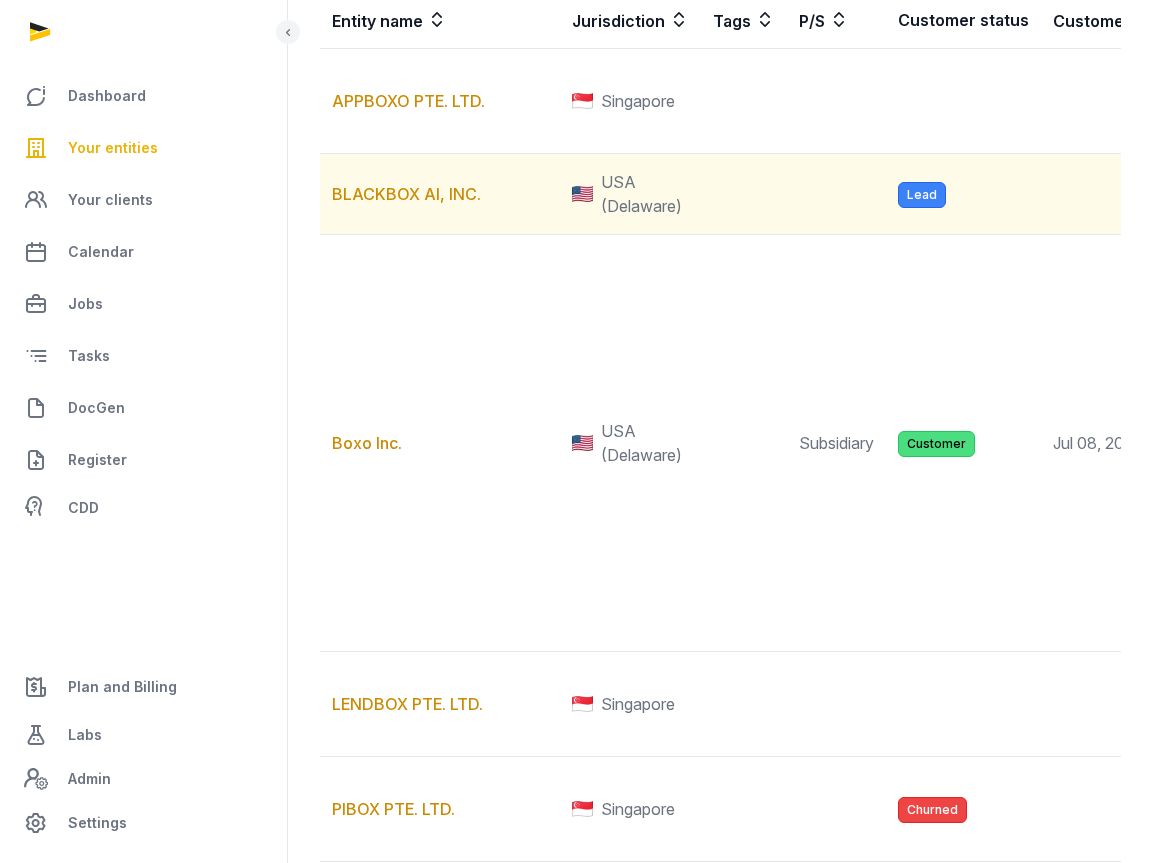 scroll, scrollTop: 392, scrollLeft: 0, axis: vertical 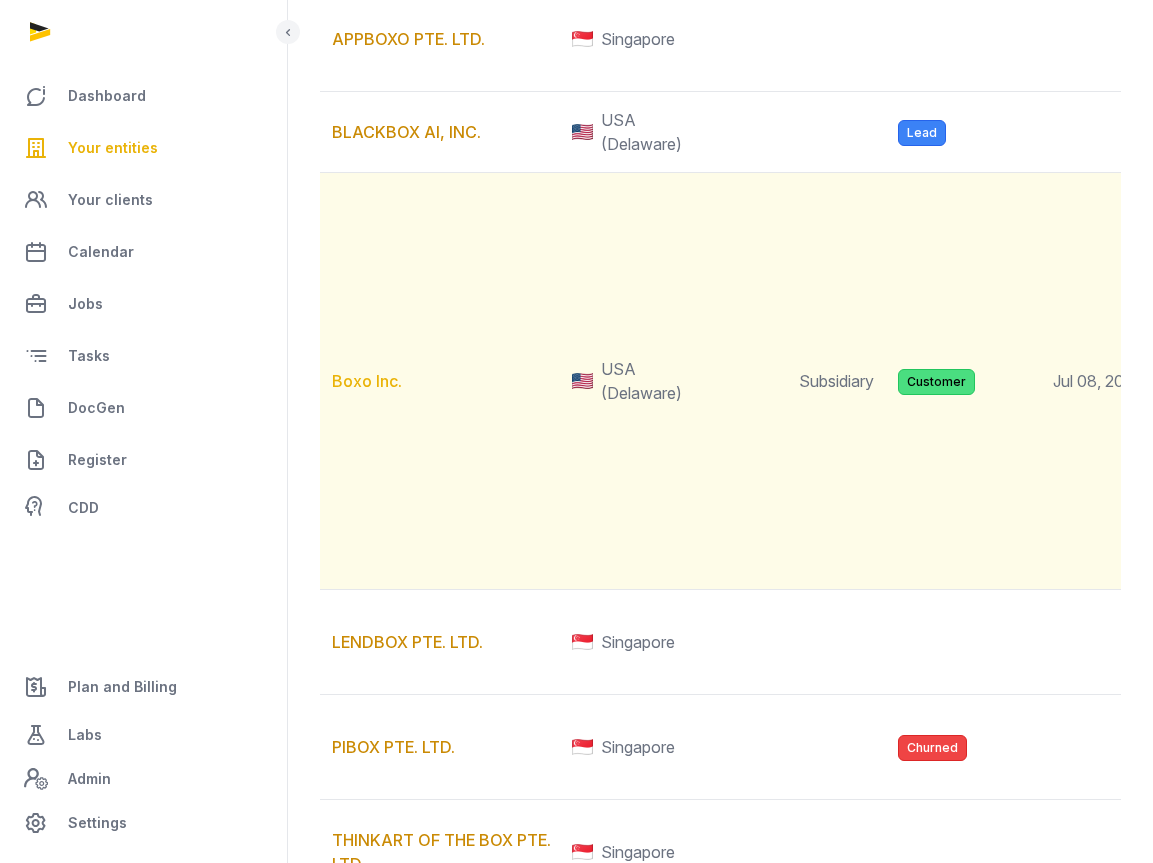 type on "***" 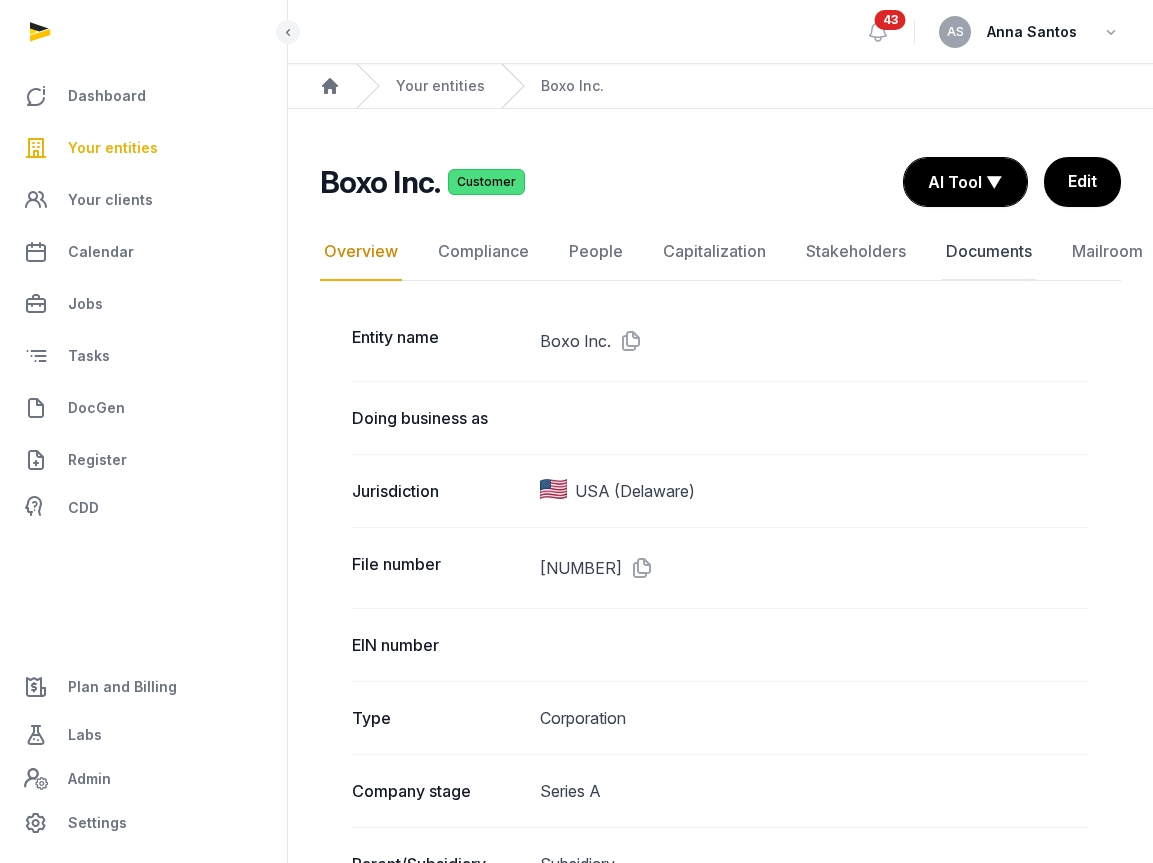 click on "Documents" 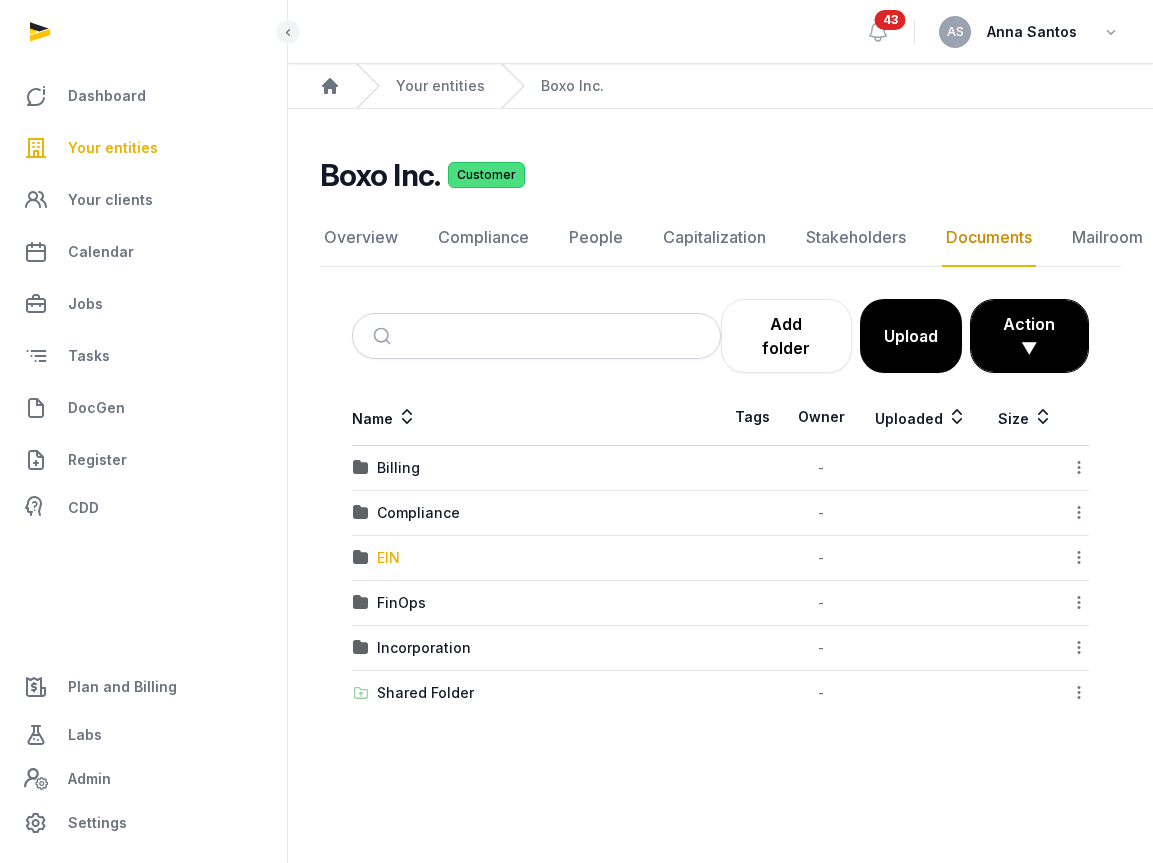 click on "EIN" at bounding box center (388, 558) 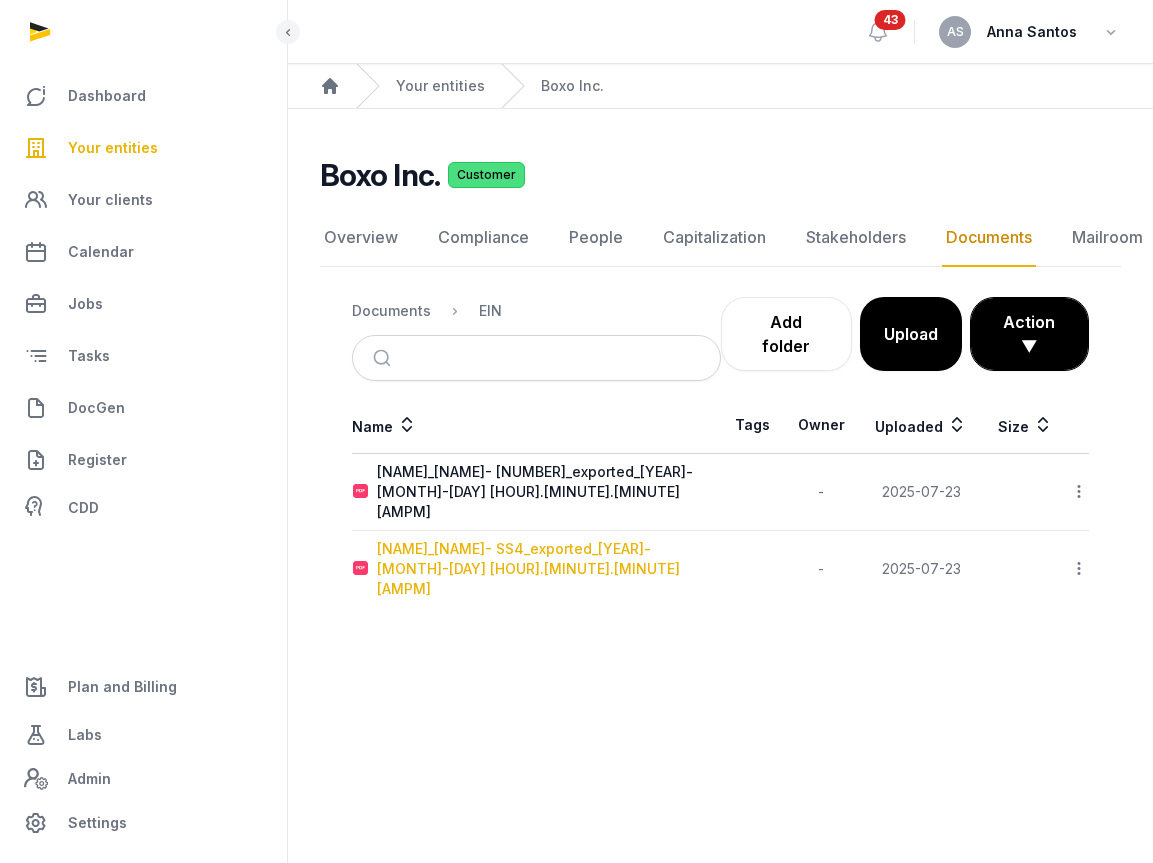 click on "[NAME]_[NAME]- SS4_exported_[YEAR]-[MONTH]-[DAY] [HOUR].[MINUTE].[MINUTE] [AMPM]" at bounding box center [548, 569] 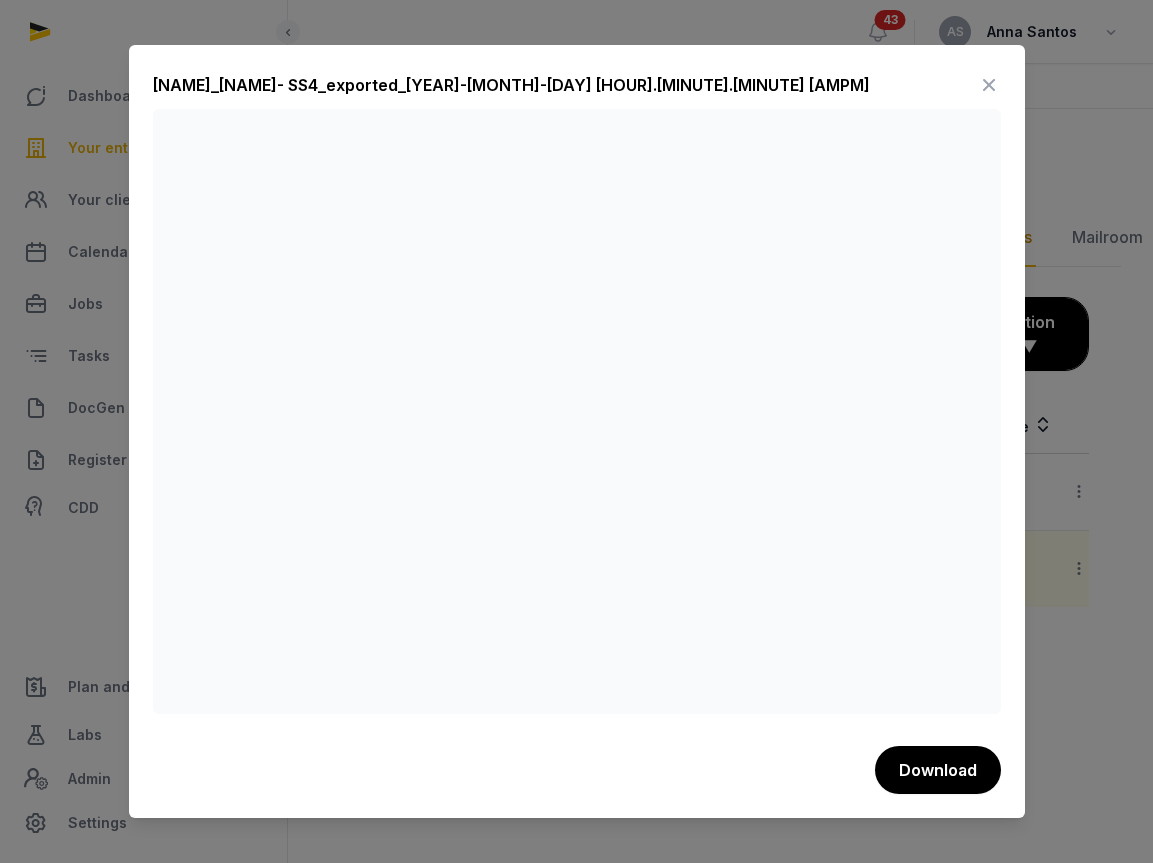 click at bounding box center [989, 85] 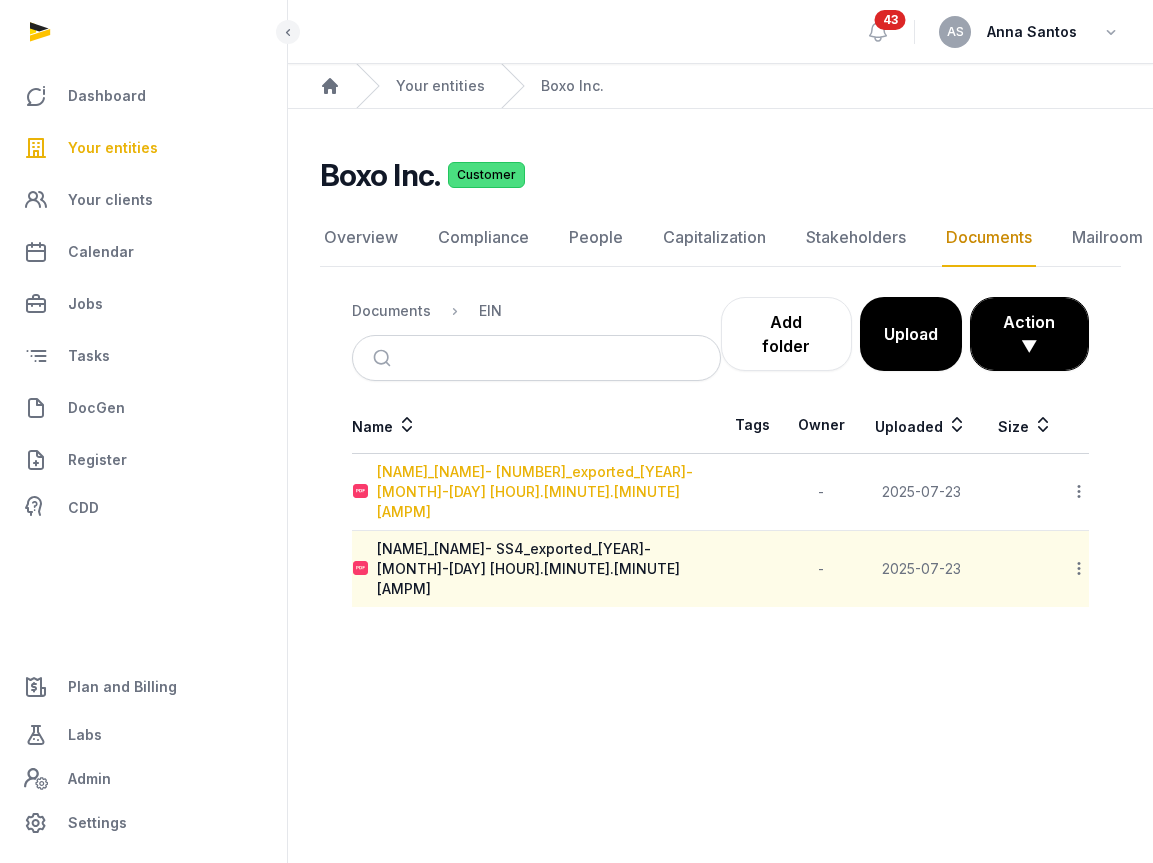 click on "[NAME]_[NAME]- [NUMBER]_exported_[YEAR]-[MONTH]-[DAY] [HOUR].[MINUTE].[MINUTE] [AMPM]" at bounding box center (548, 492) 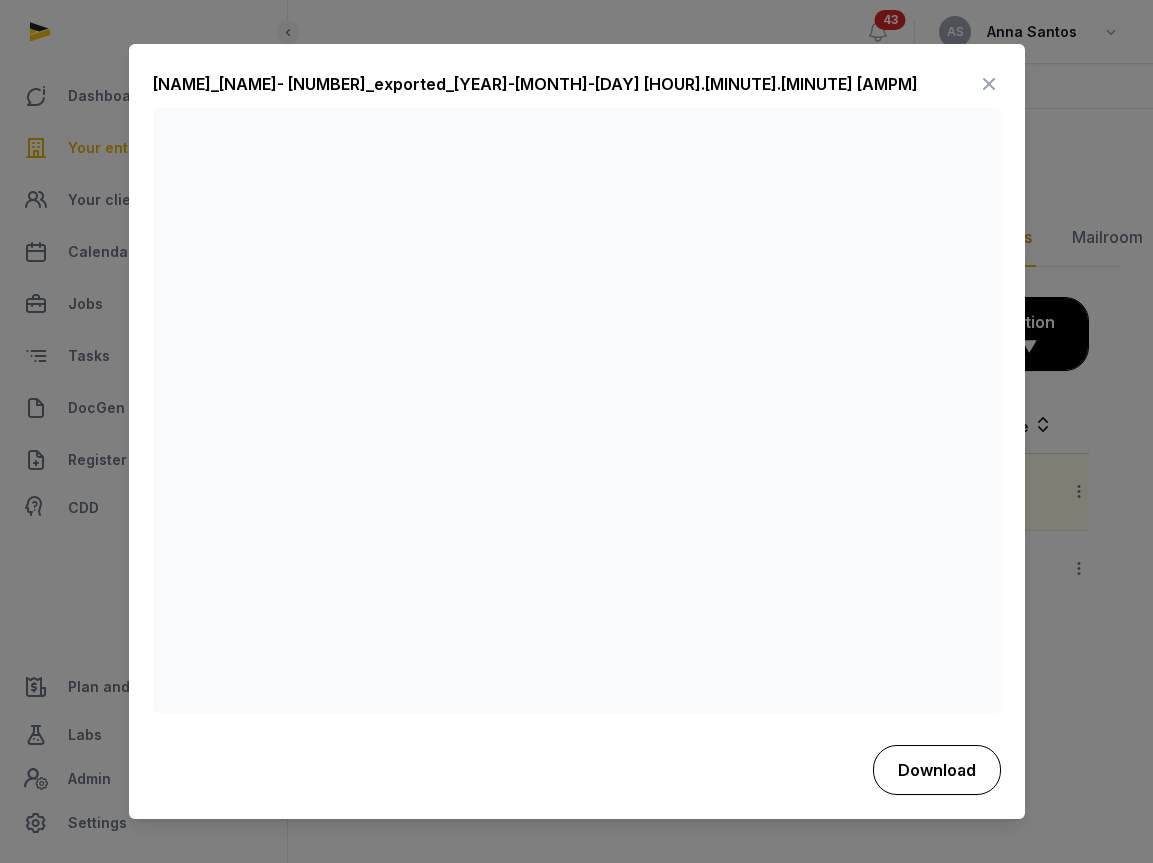 click on "Download" at bounding box center (937, 770) 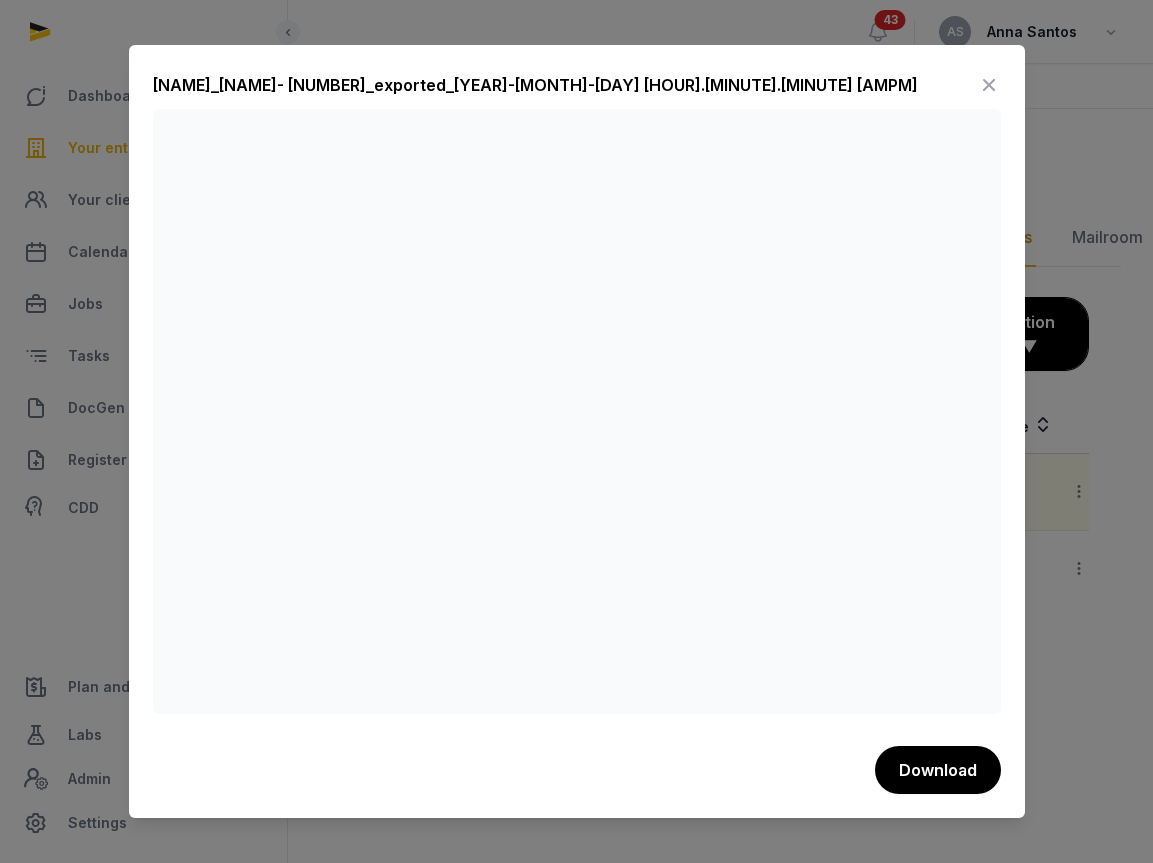 click at bounding box center (989, 85) 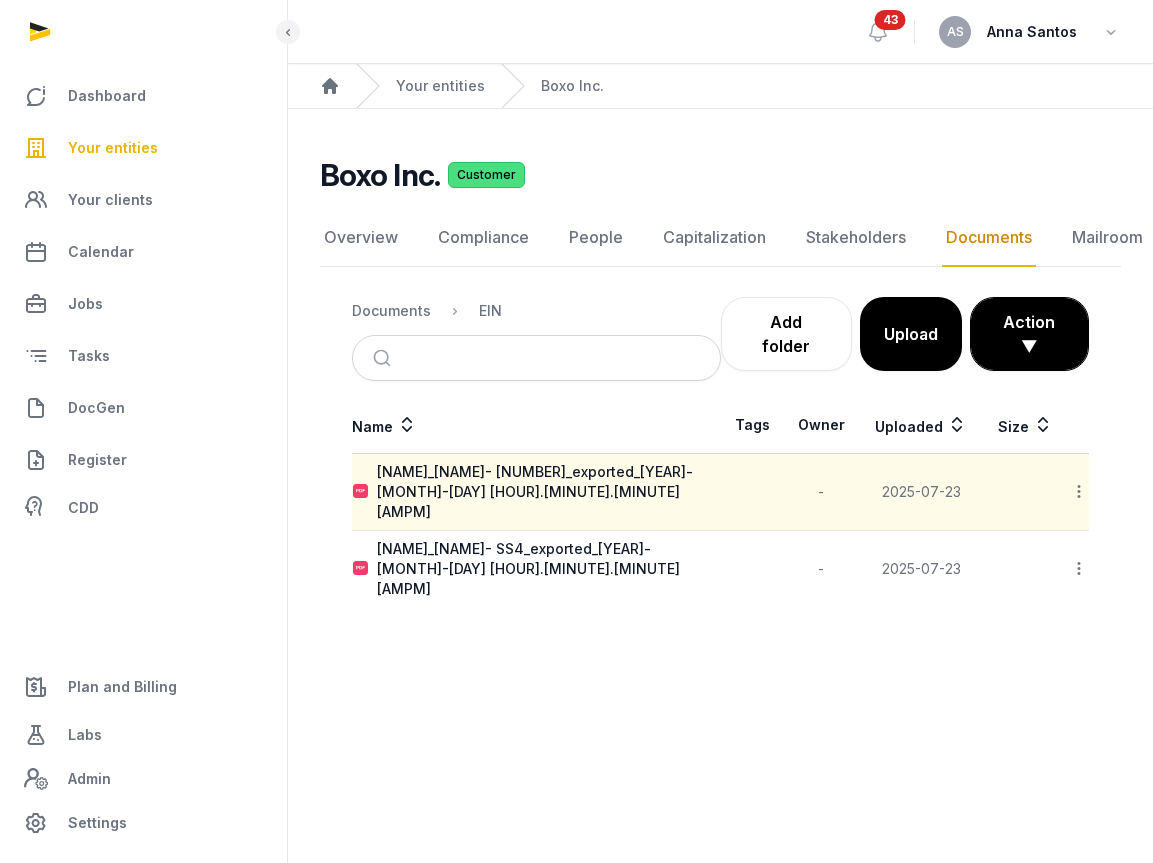 click on "Your entities" at bounding box center [113, 148] 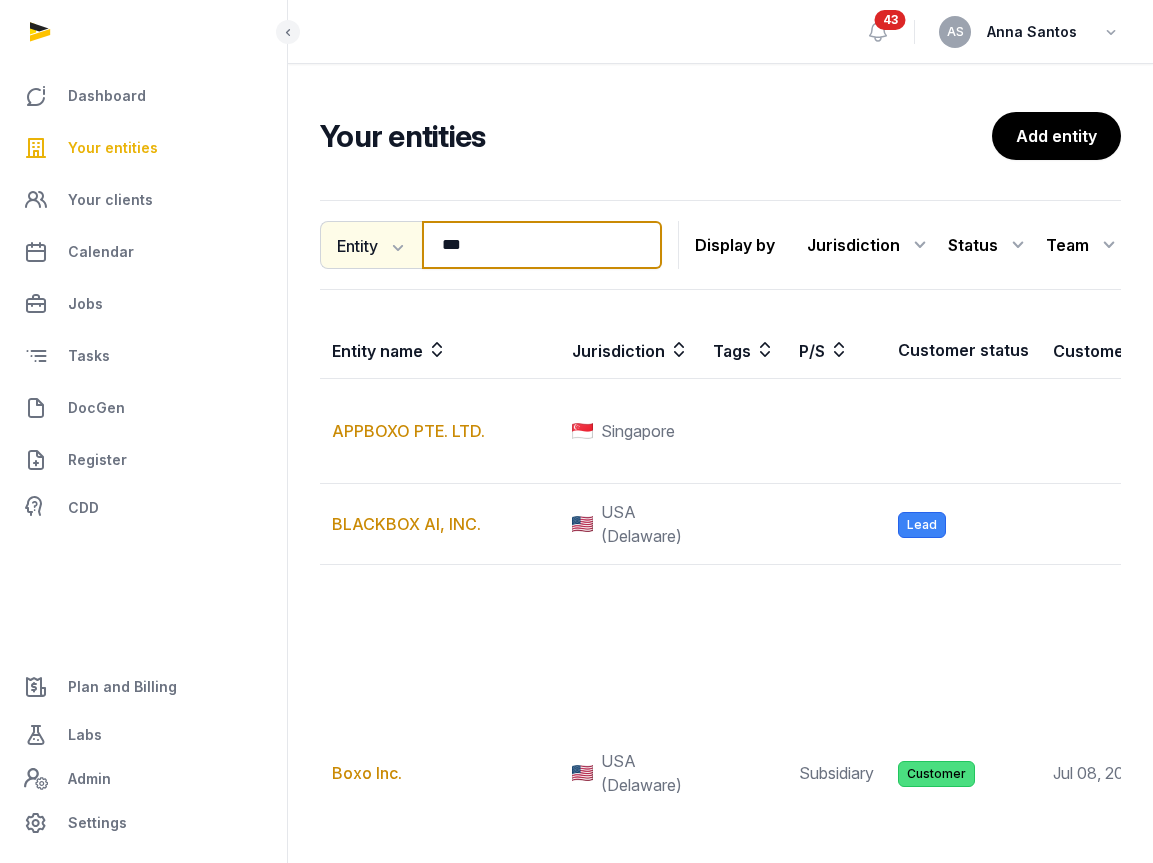 drag, startPoint x: 498, startPoint y: 239, endPoint x: 380, endPoint y: 242, distance: 118.03813 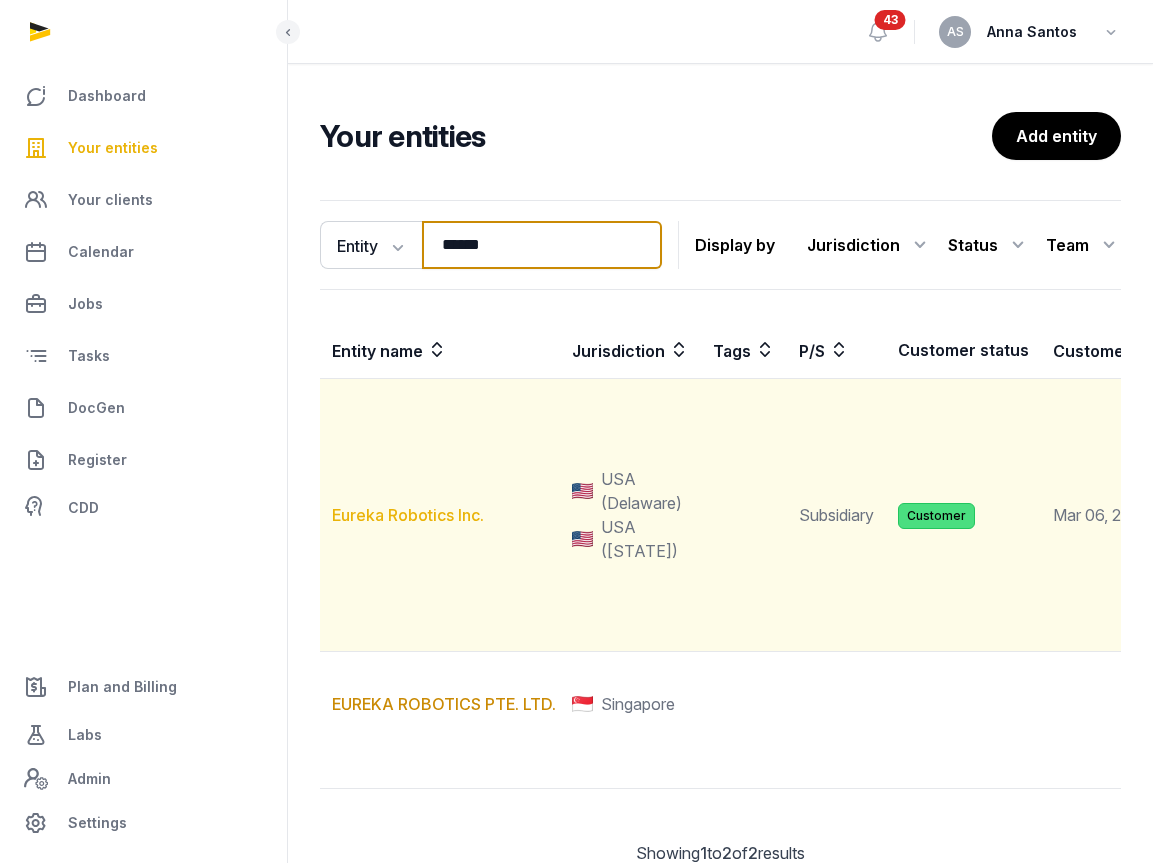 type on "******" 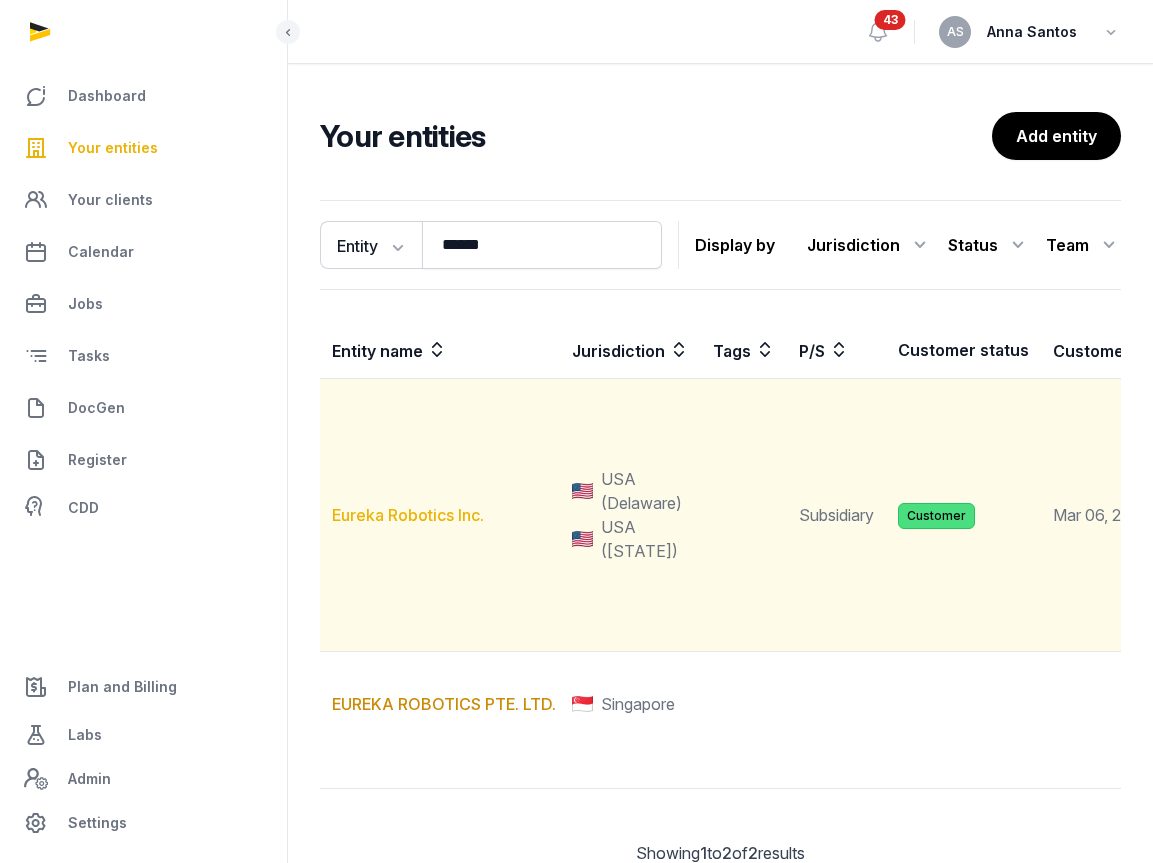 click on "Eureka Robotics Inc." at bounding box center (408, 515) 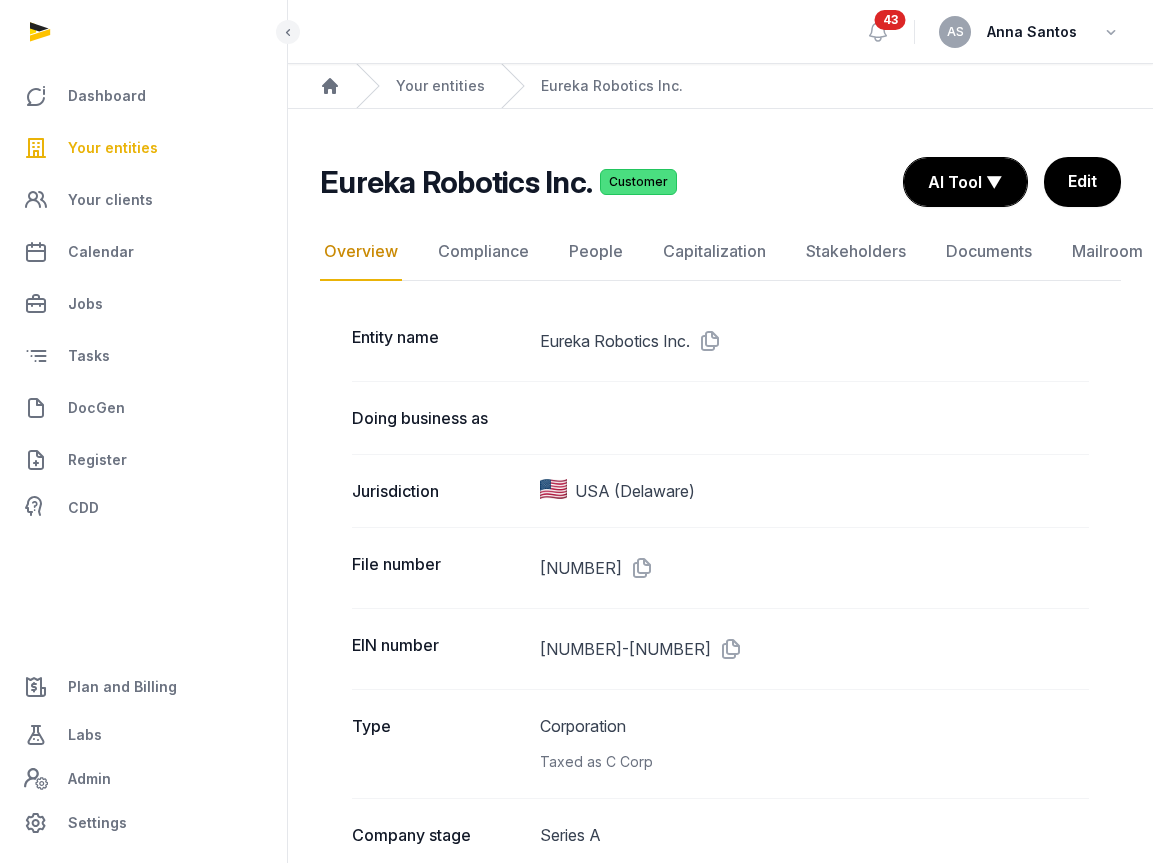 click on "Your entities" at bounding box center [113, 148] 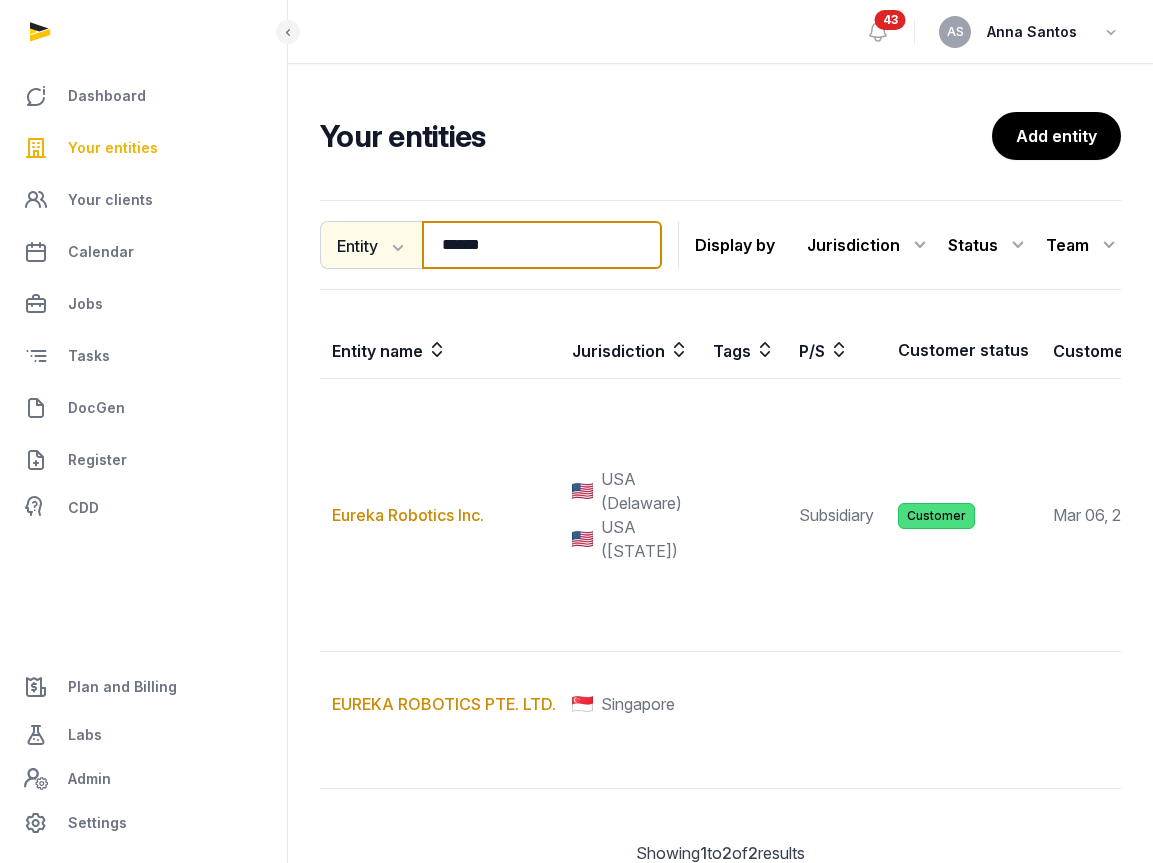 drag, startPoint x: 538, startPoint y: 238, endPoint x: 412, endPoint y: 243, distance: 126.09917 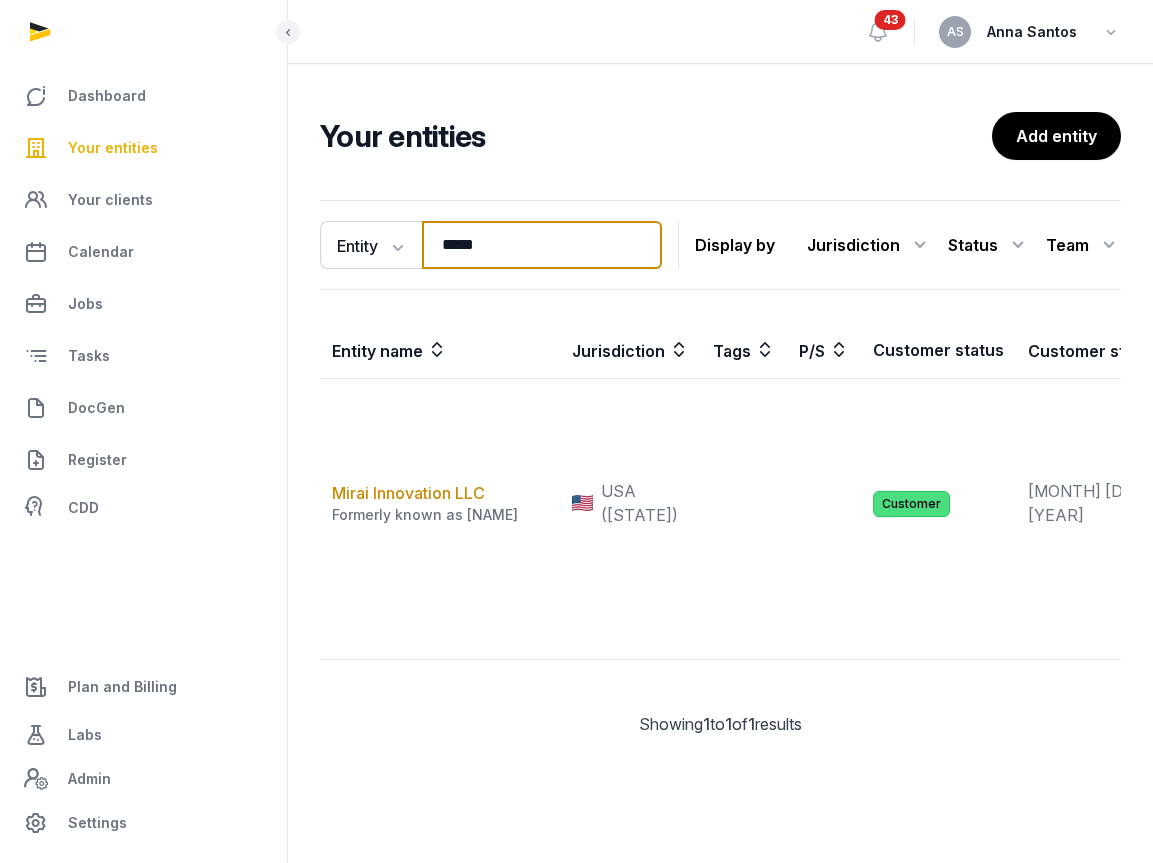 drag, startPoint x: 500, startPoint y: 241, endPoint x: 450, endPoint y: 241, distance: 50 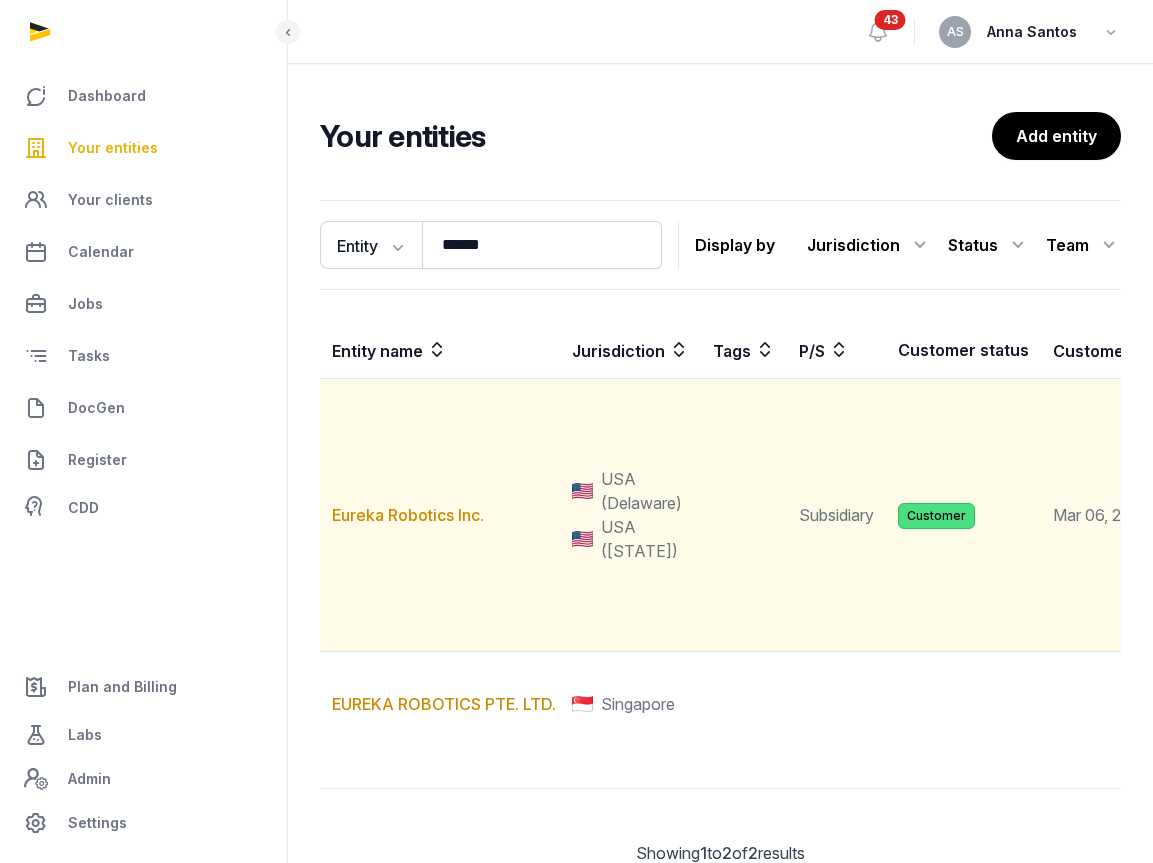 click on "Eureka Robotics Inc." at bounding box center [440, 515] 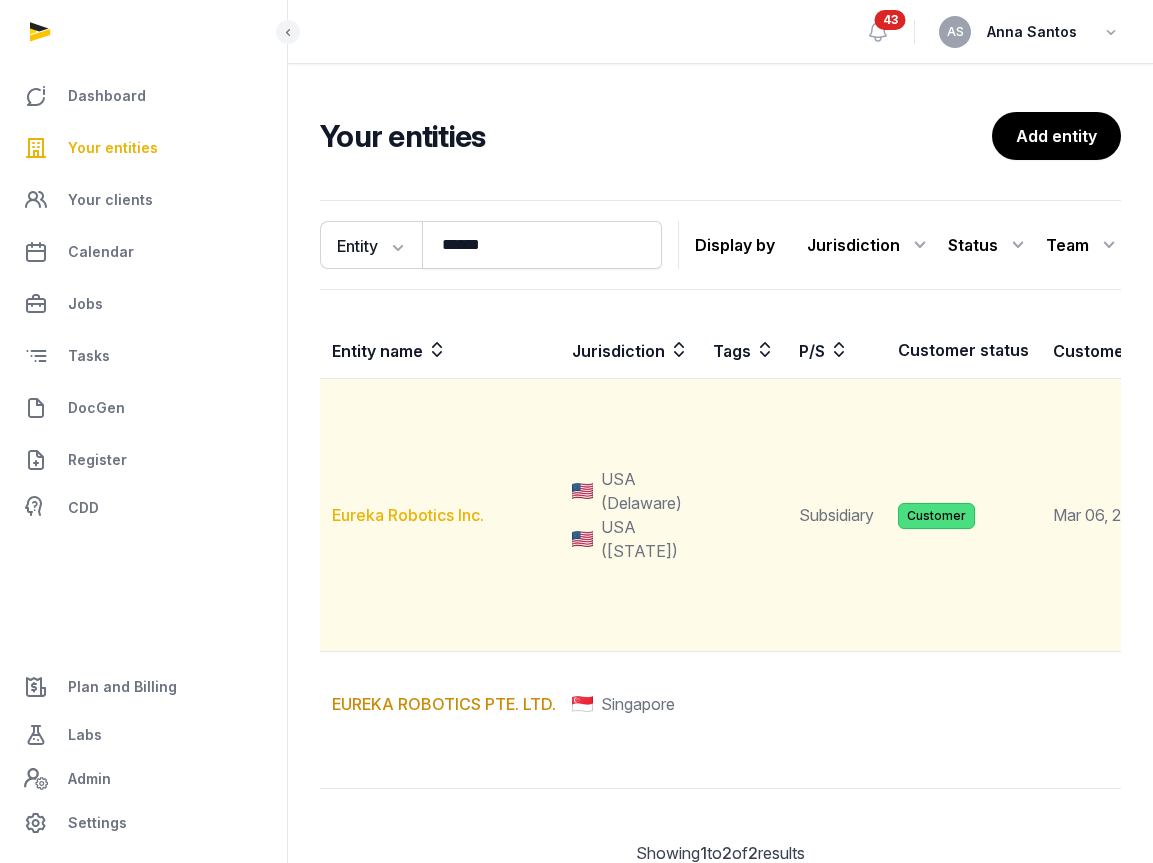 click on "Eureka Robotics Inc." at bounding box center [408, 515] 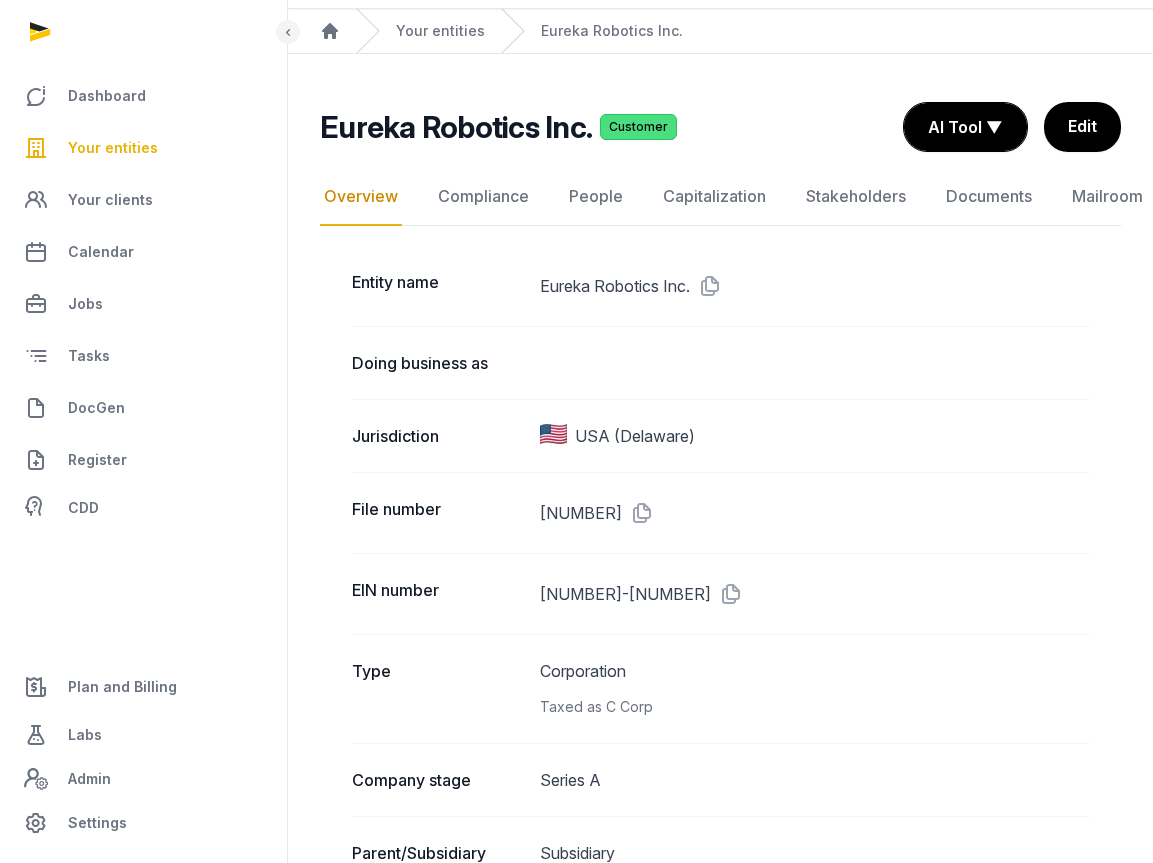 scroll, scrollTop: 0, scrollLeft: 0, axis: both 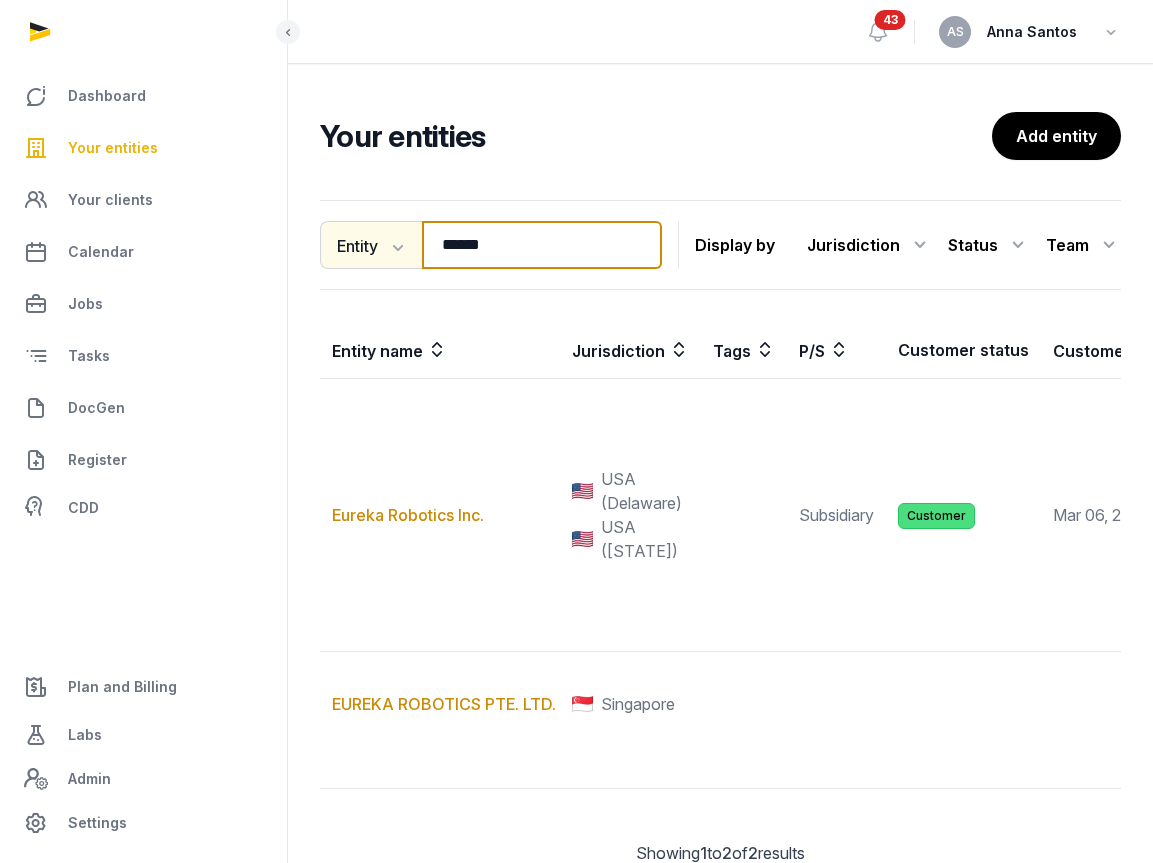 drag, startPoint x: 522, startPoint y: 252, endPoint x: 386, endPoint y: 255, distance: 136.03308 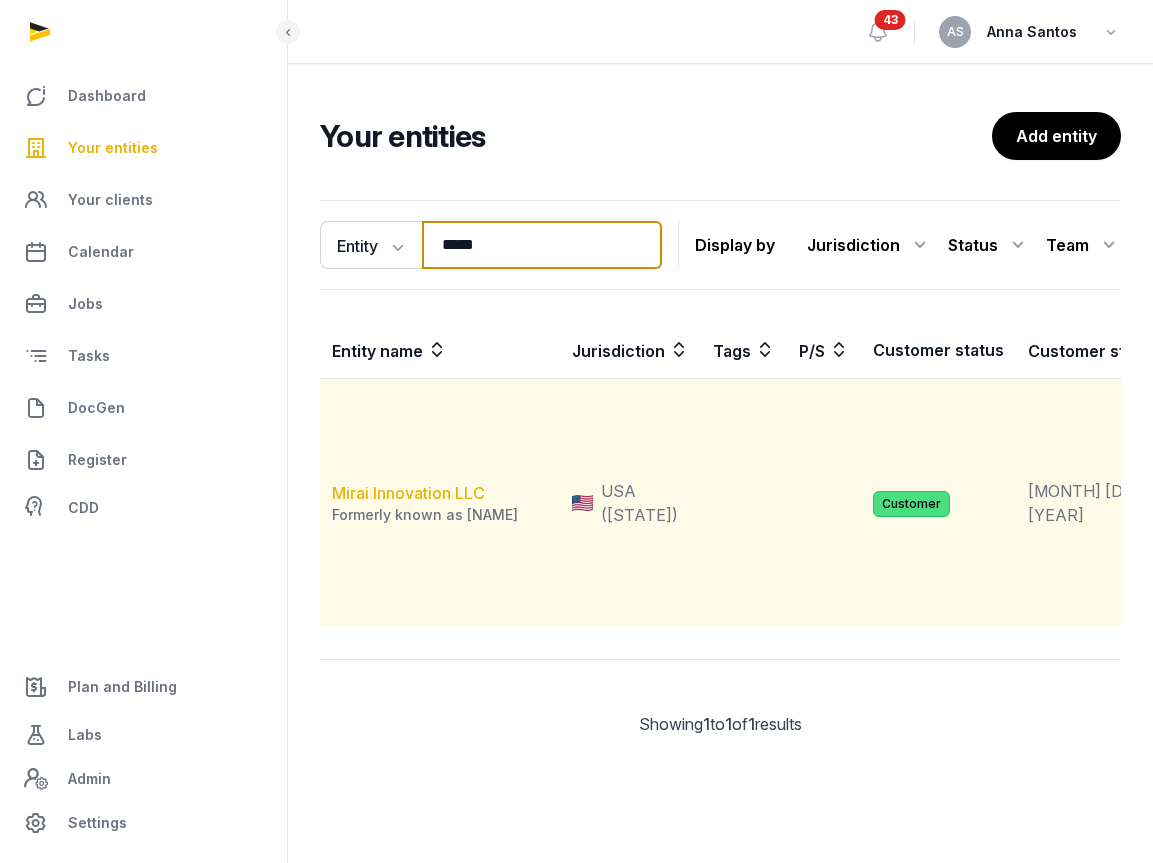 type on "*****" 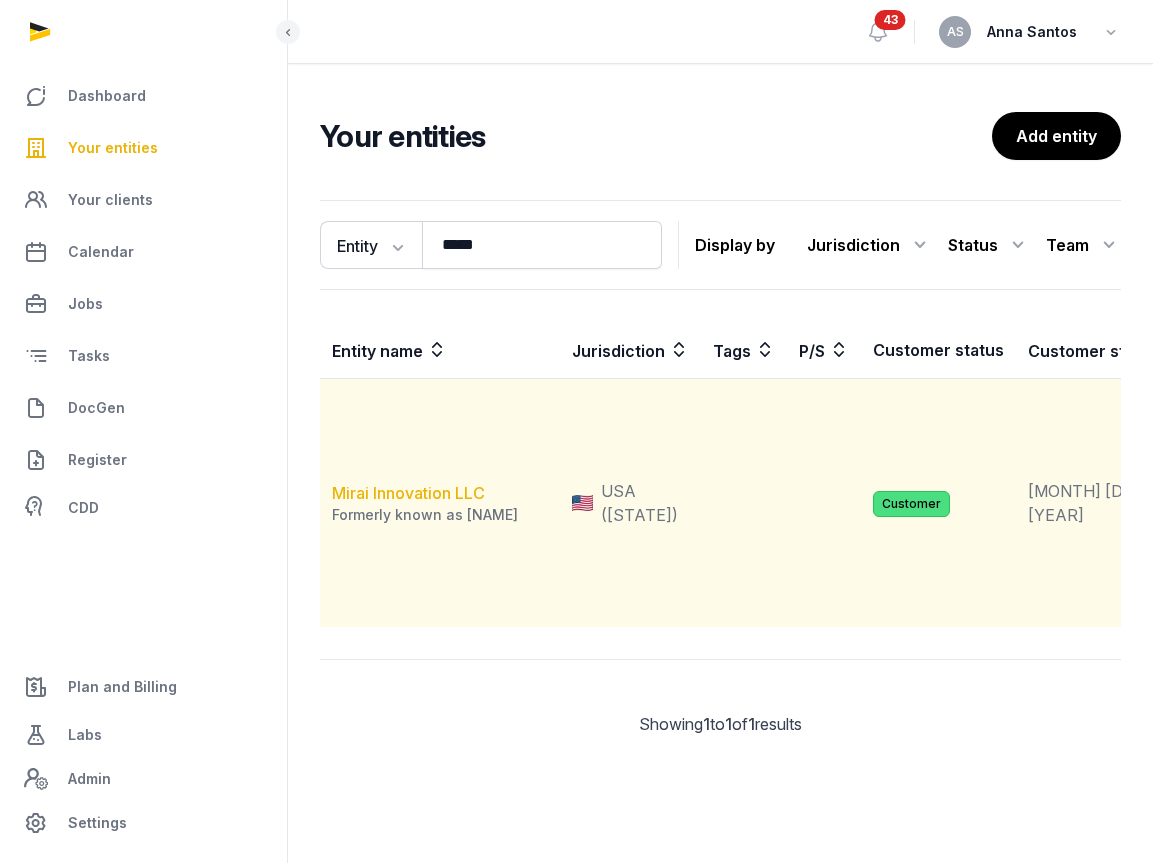 click on "Mirai Innovation LLC" at bounding box center (408, 493) 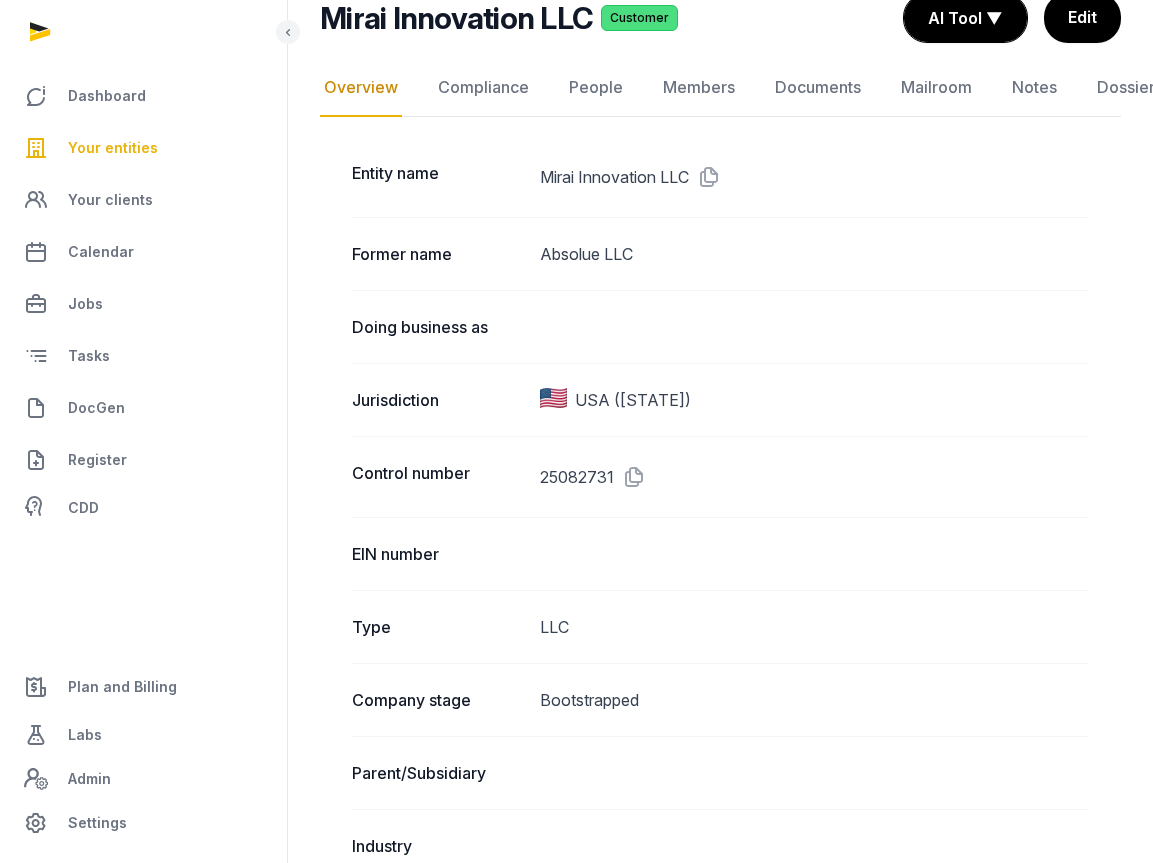 scroll, scrollTop: 168, scrollLeft: 0, axis: vertical 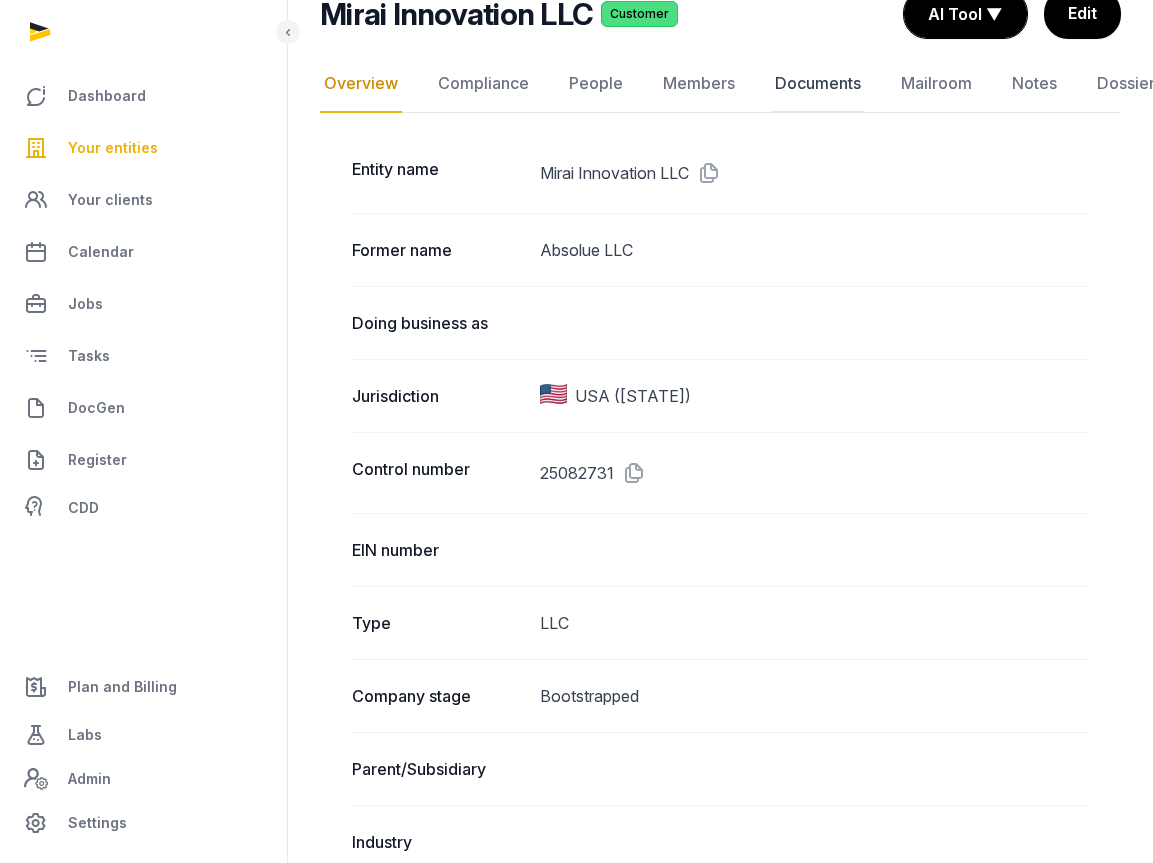 click on "Documents" 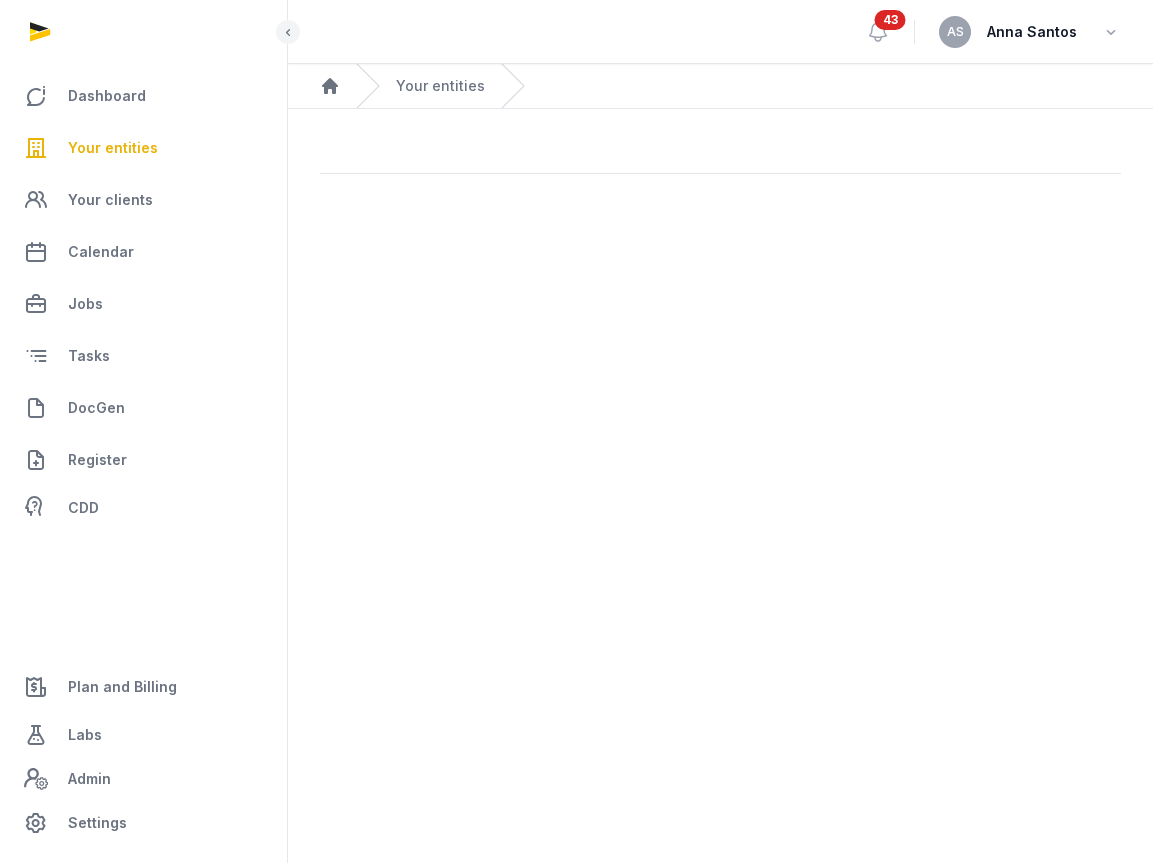 scroll, scrollTop: 0, scrollLeft: 0, axis: both 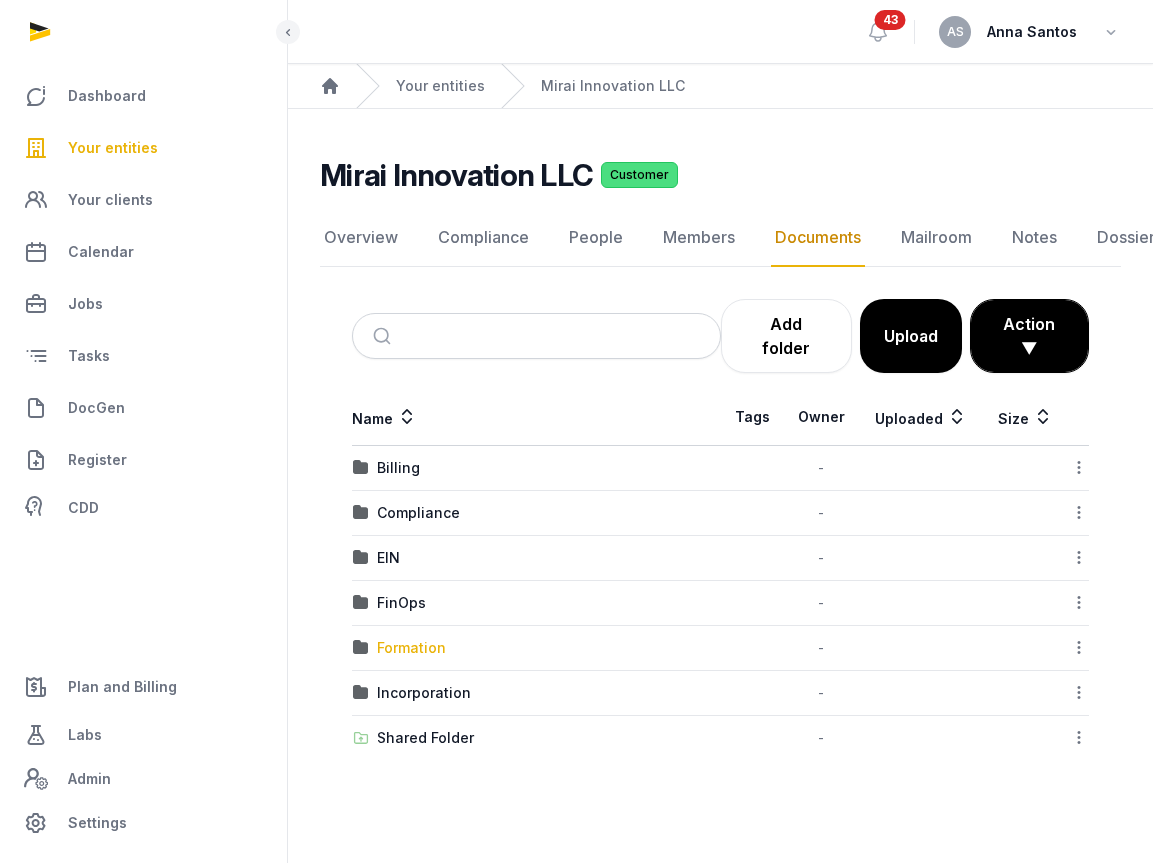 click on "Formation" at bounding box center (411, 648) 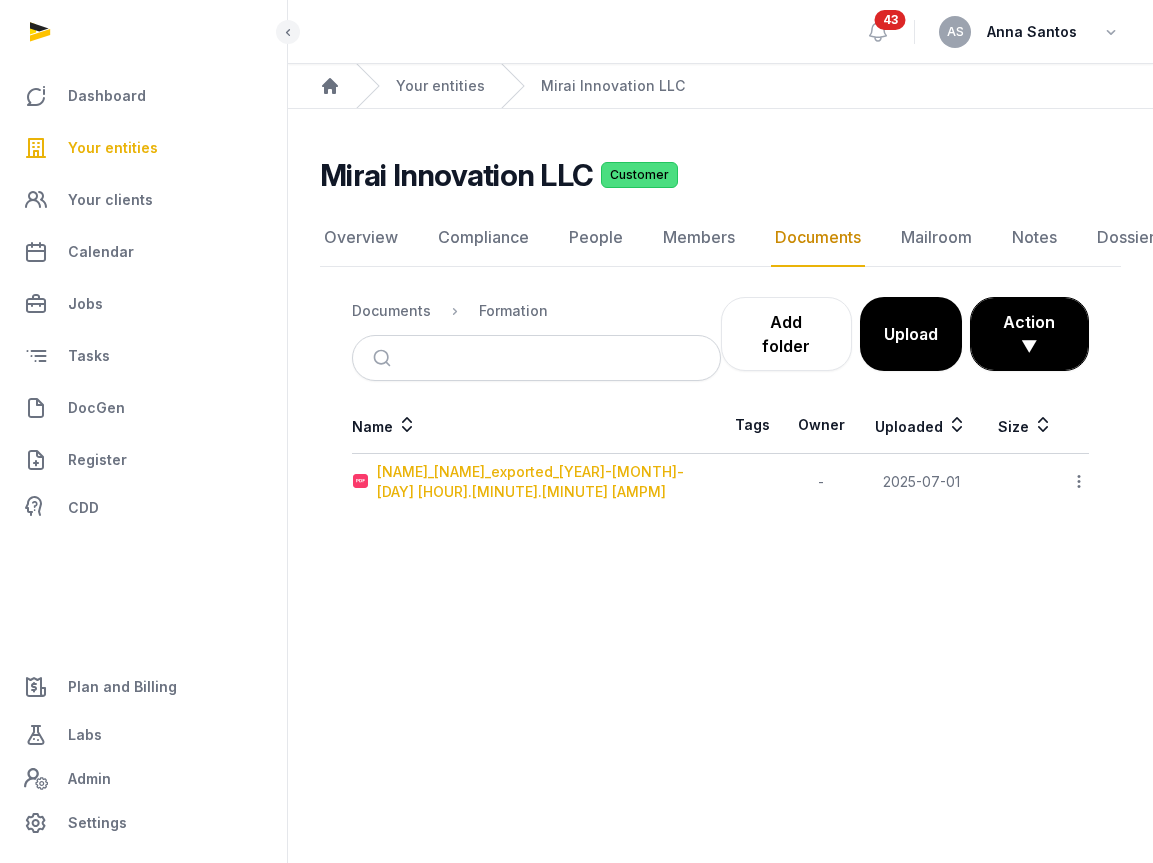click on "[NAME]_[NAME]_exported_[YEAR]-[MONTH]-[DAY] [HOUR].[MINUTE].[MINUTE] [AMPM]" at bounding box center [548, 482] 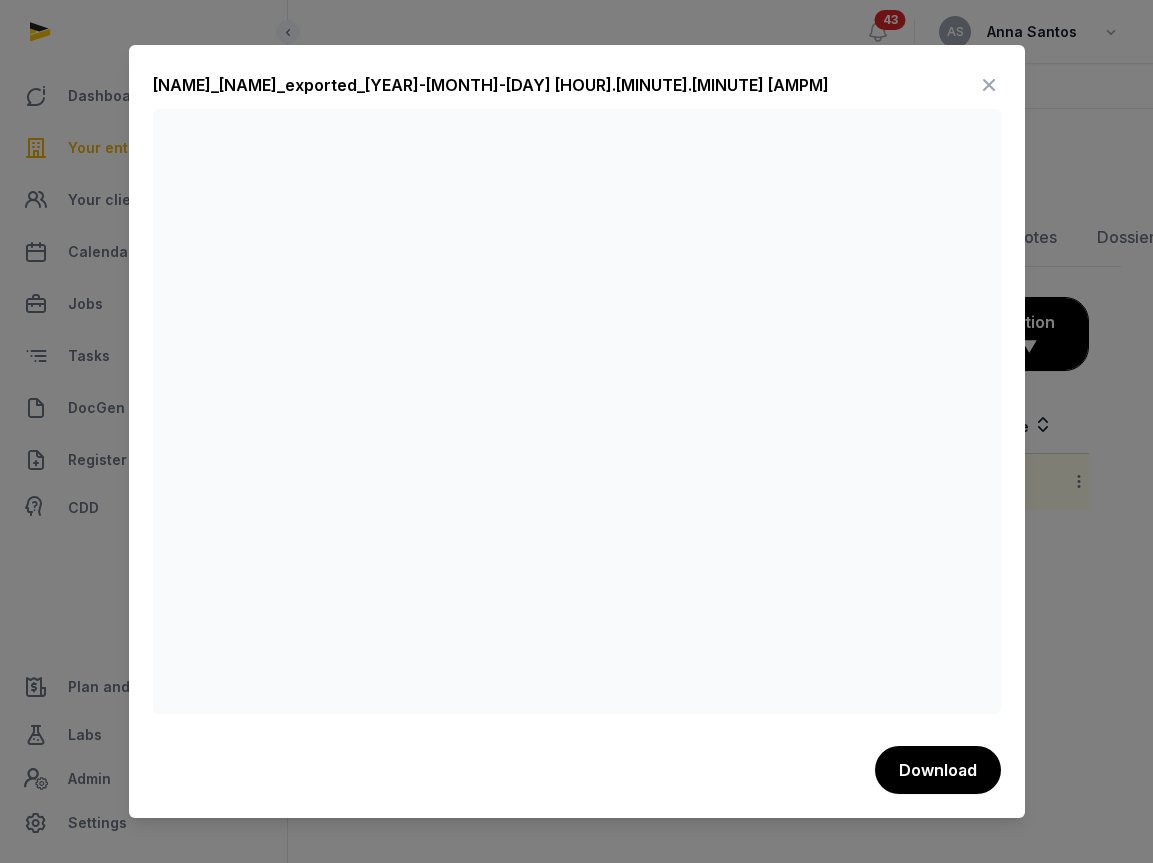 click at bounding box center (989, 85) 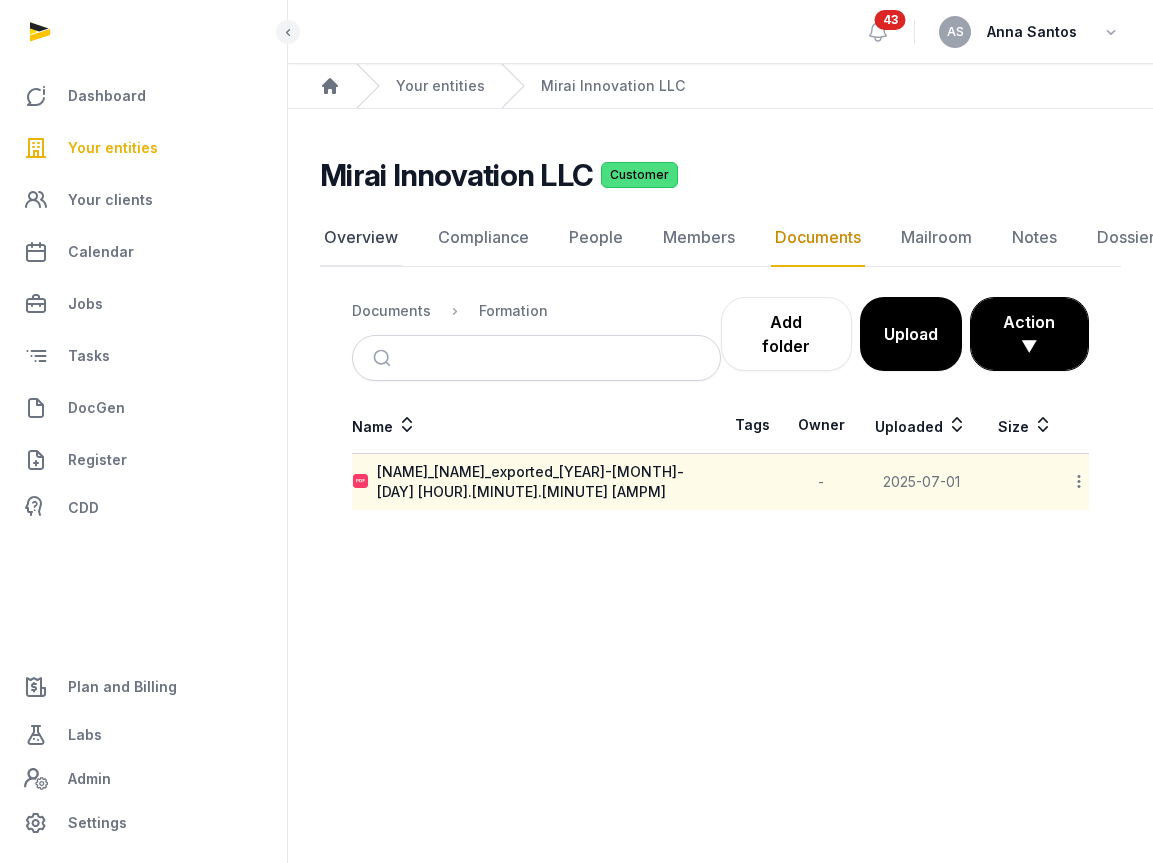 click on "Overview" 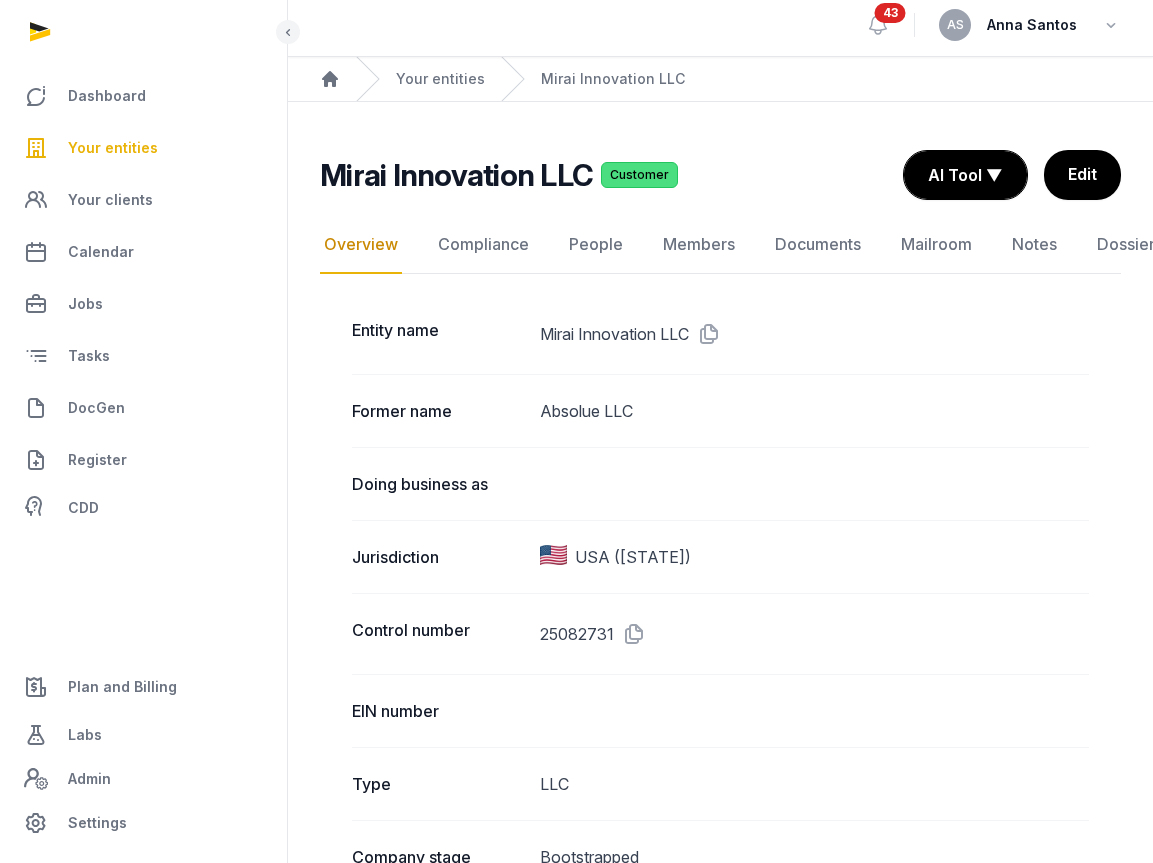 scroll, scrollTop: 0, scrollLeft: 0, axis: both 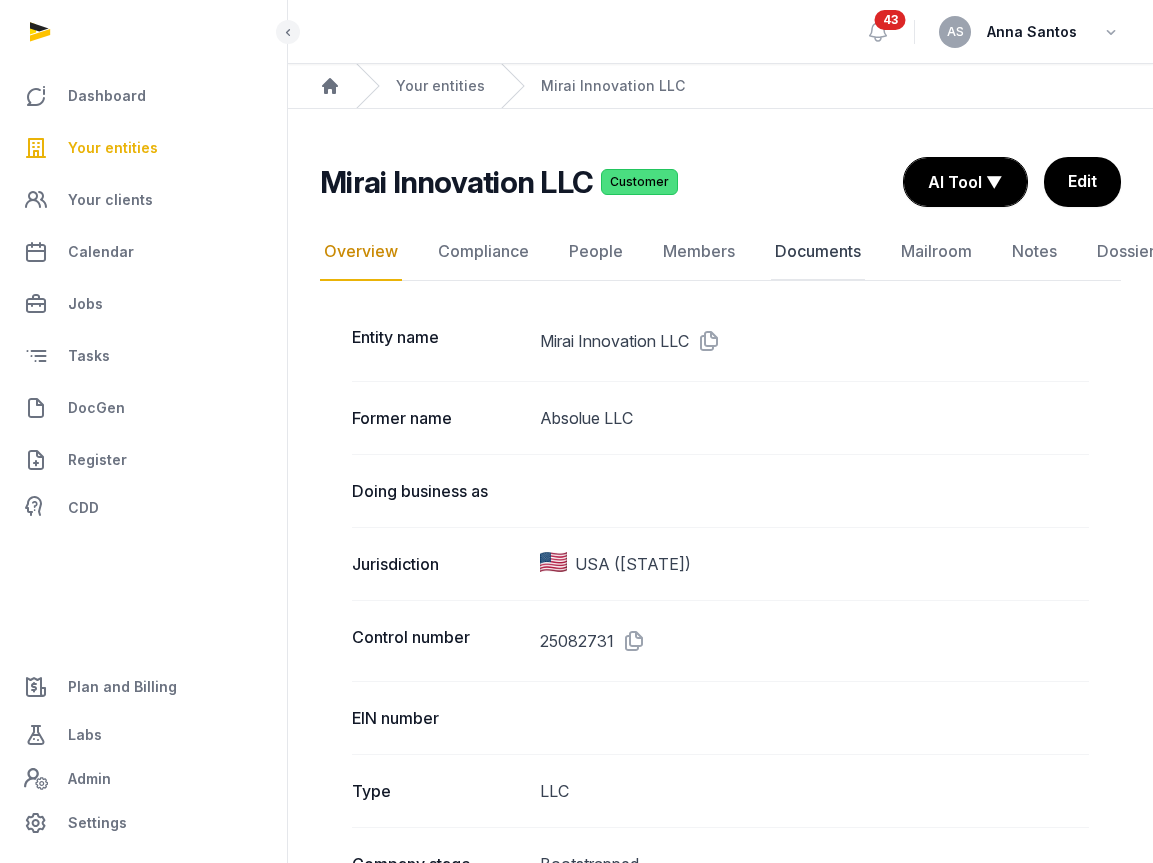 click on "Documents" 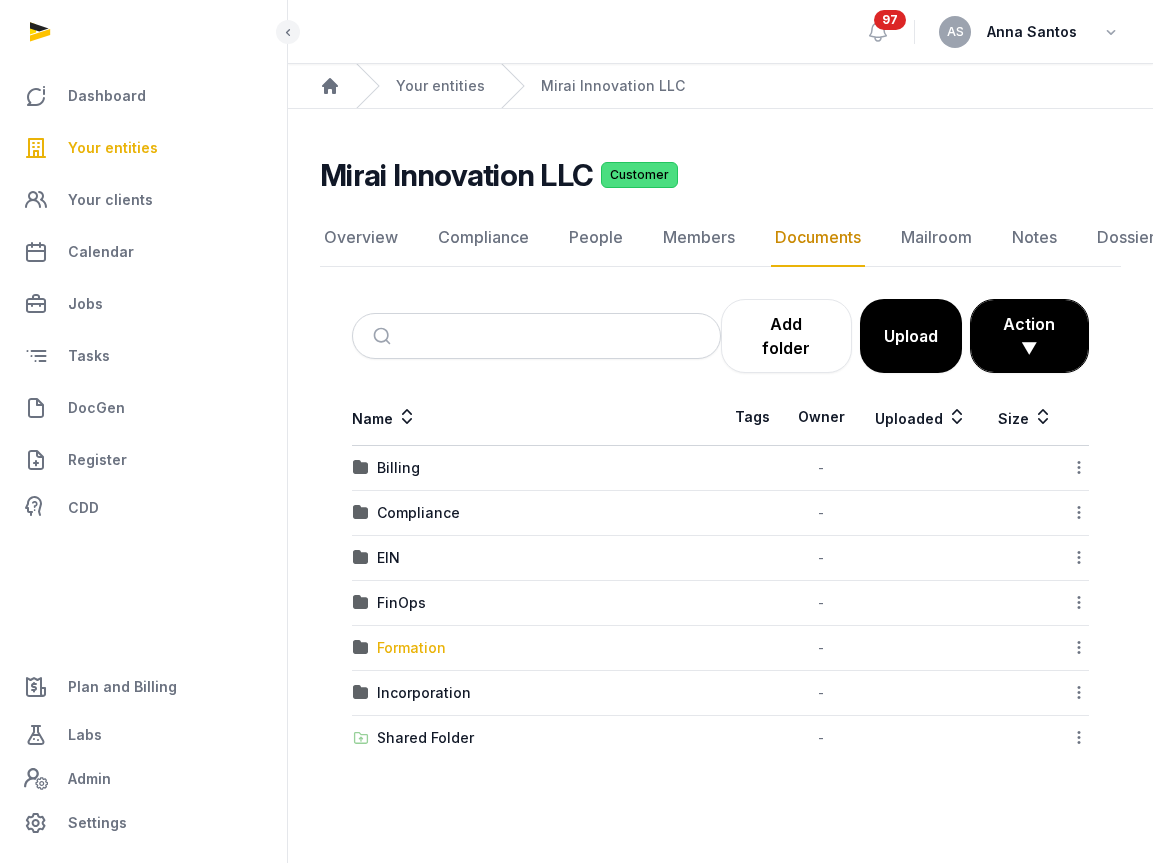 click on "Formation" at bounding box center (411, 648) 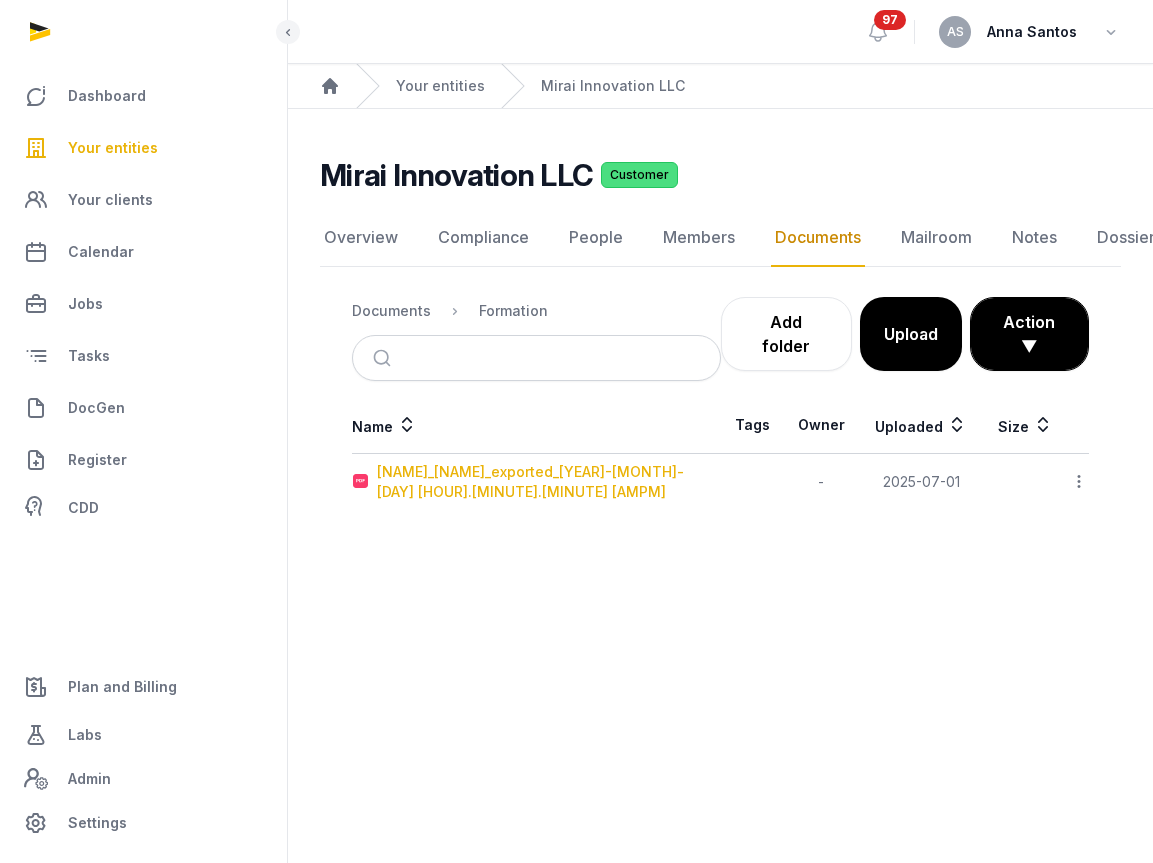 click on "[NAME]_[NAME]_exported_[YEAR]-[MONTH]-[DAY] [HOUR].[MINUTE].[MINUTE] [AMPM]" at bounding box center [548, 482] 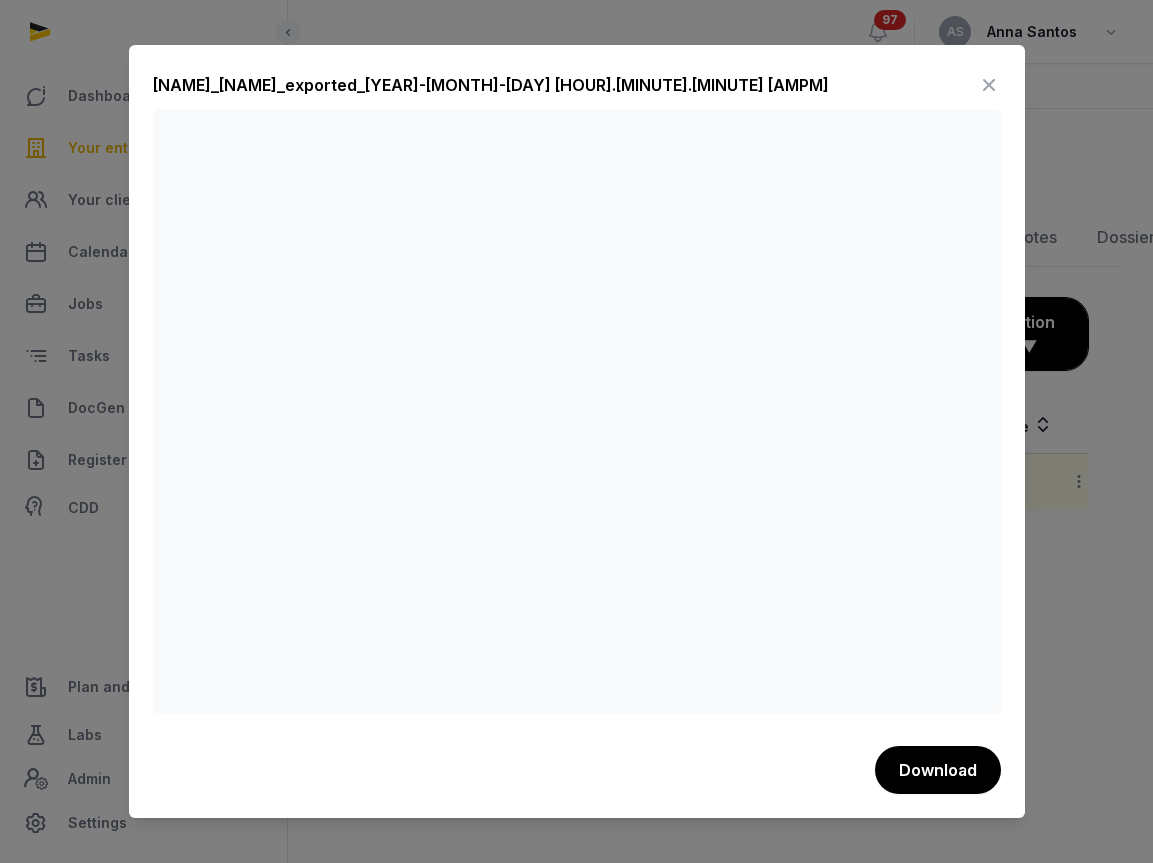 click at bounding box center (989, 85) 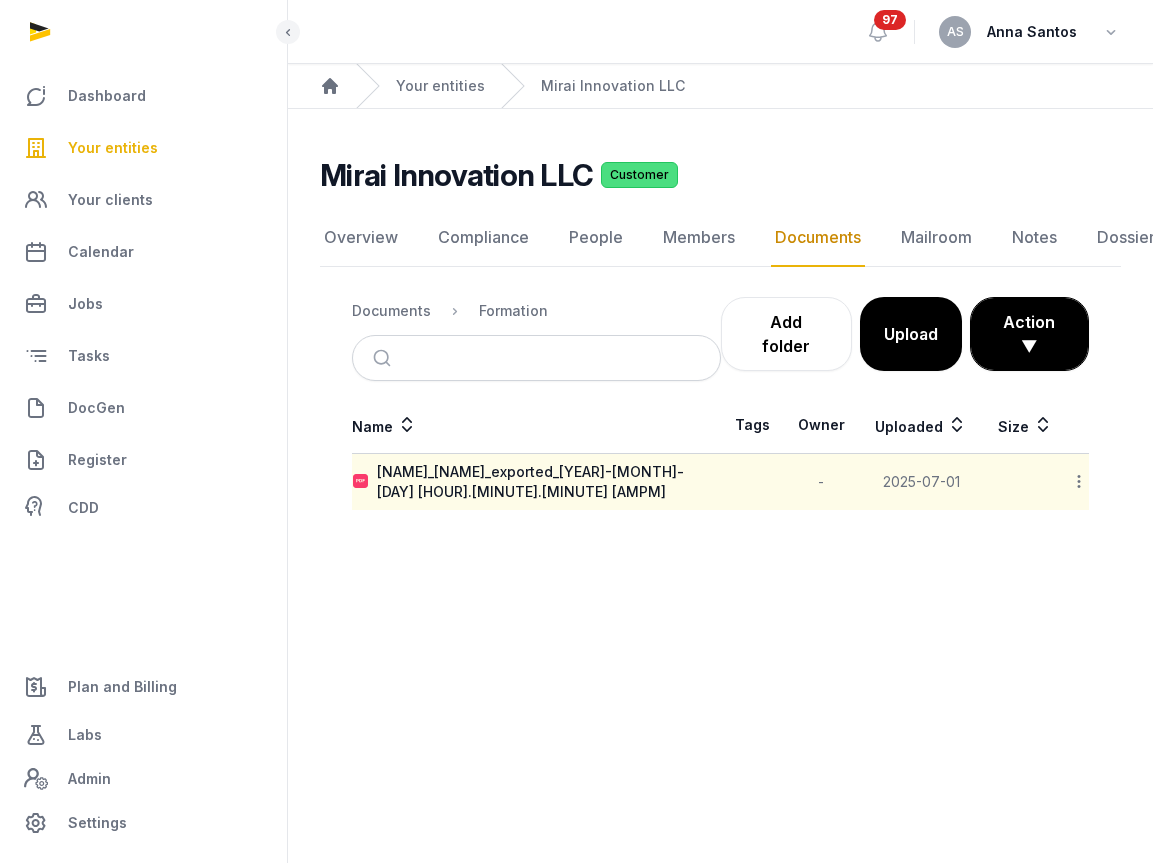 click on "Documents  Formation" at bounding box center (450, 311) 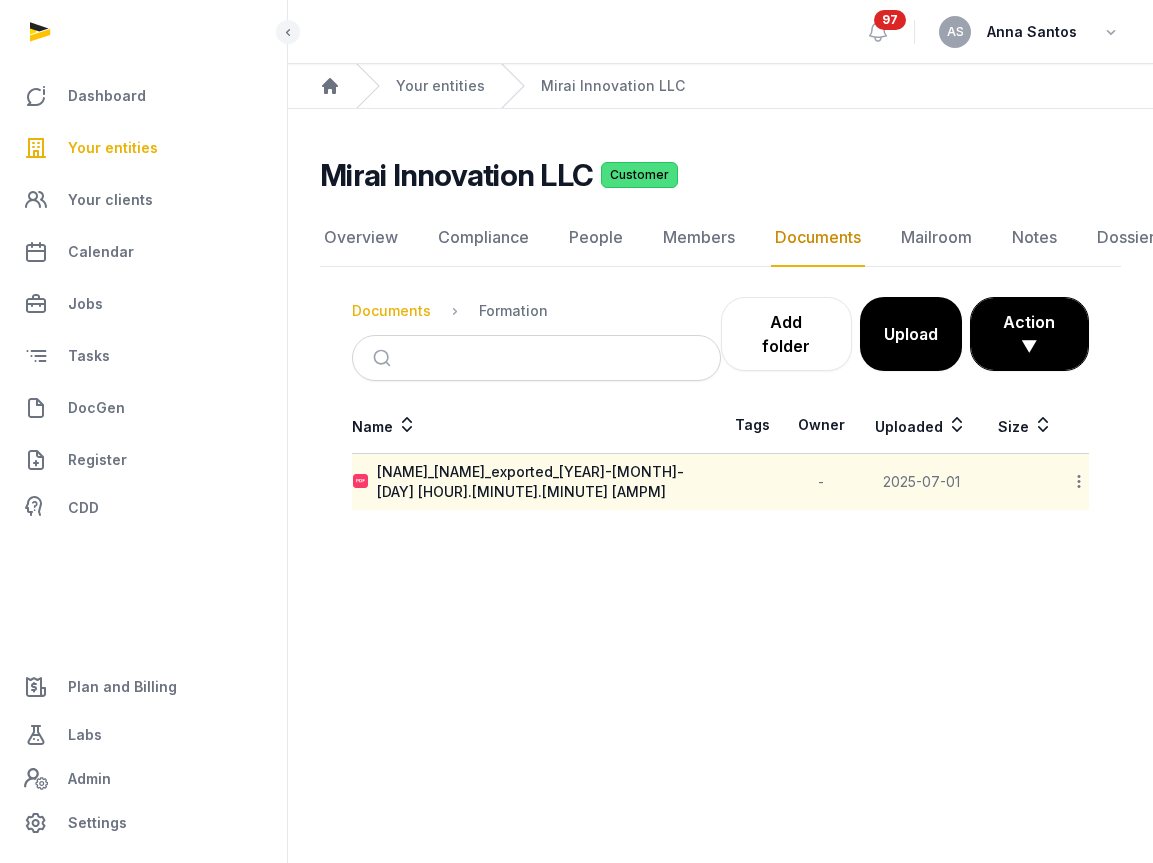 click on "Documents" at bounding box center (391, 311) 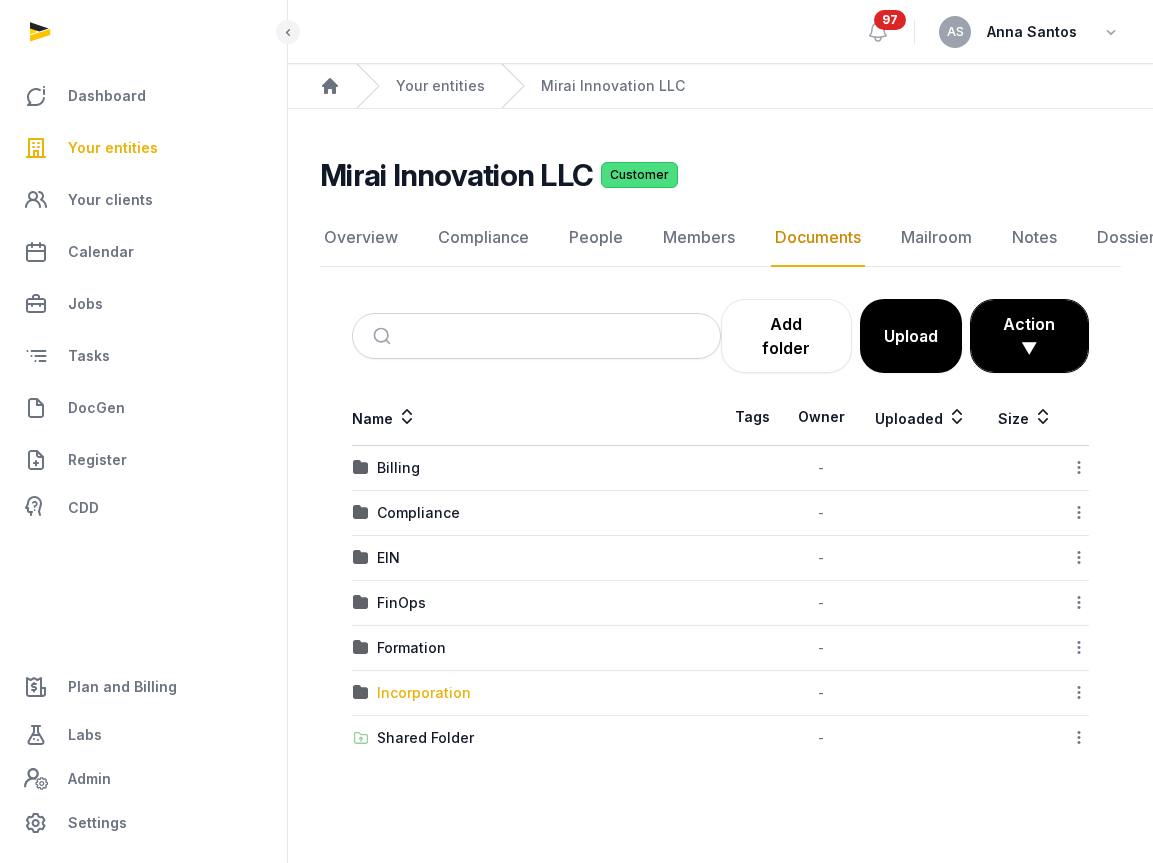 click on "Incorporation" at bounding box center (424, 693) 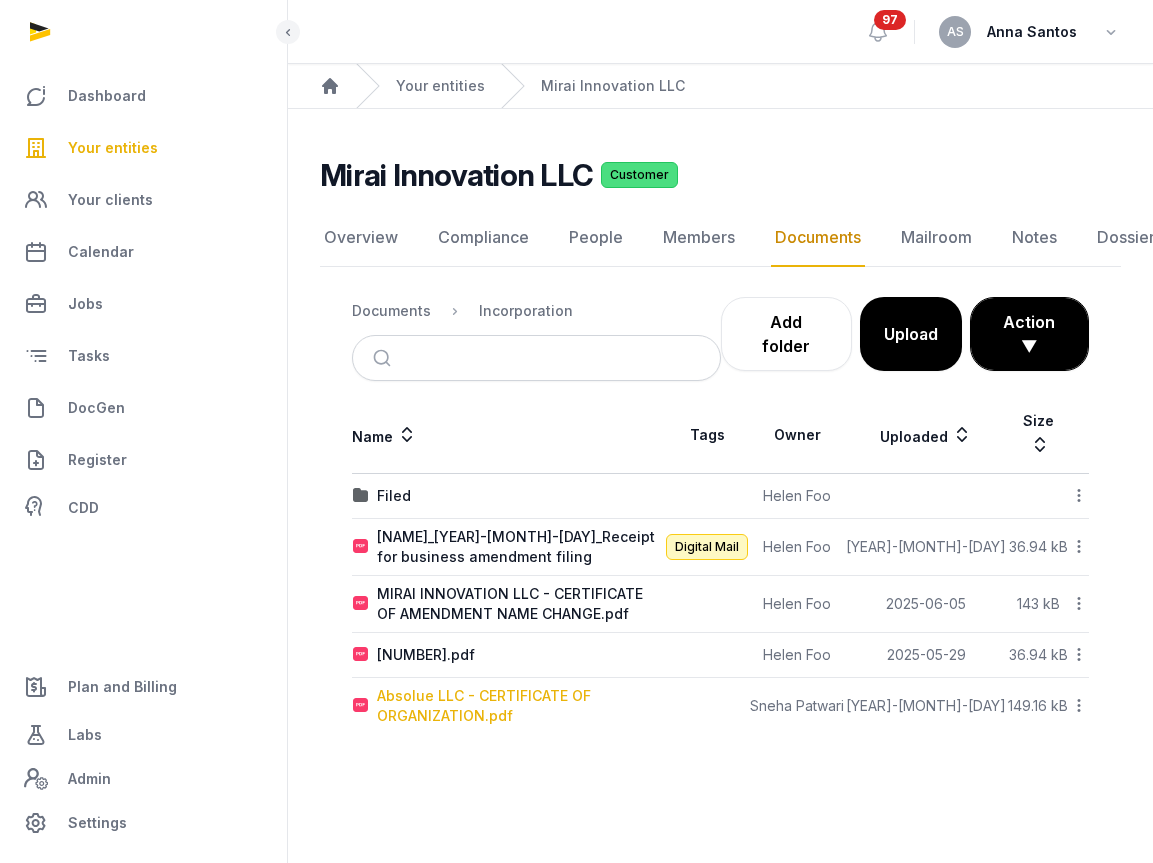 click on "Absolue LLC - CERTIFICATE OF ORGANIZATION.pdf" at bounding box center (520, 706) 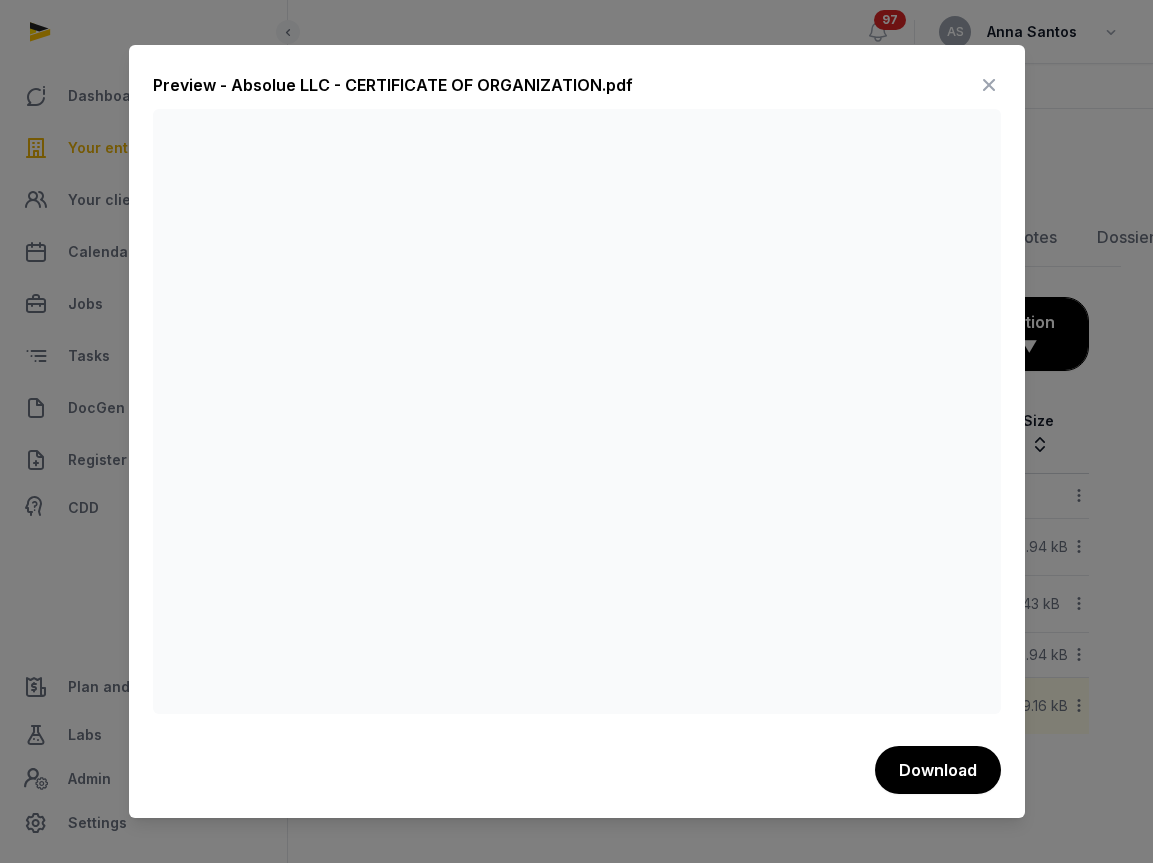 click at bounding box center [989, 85] 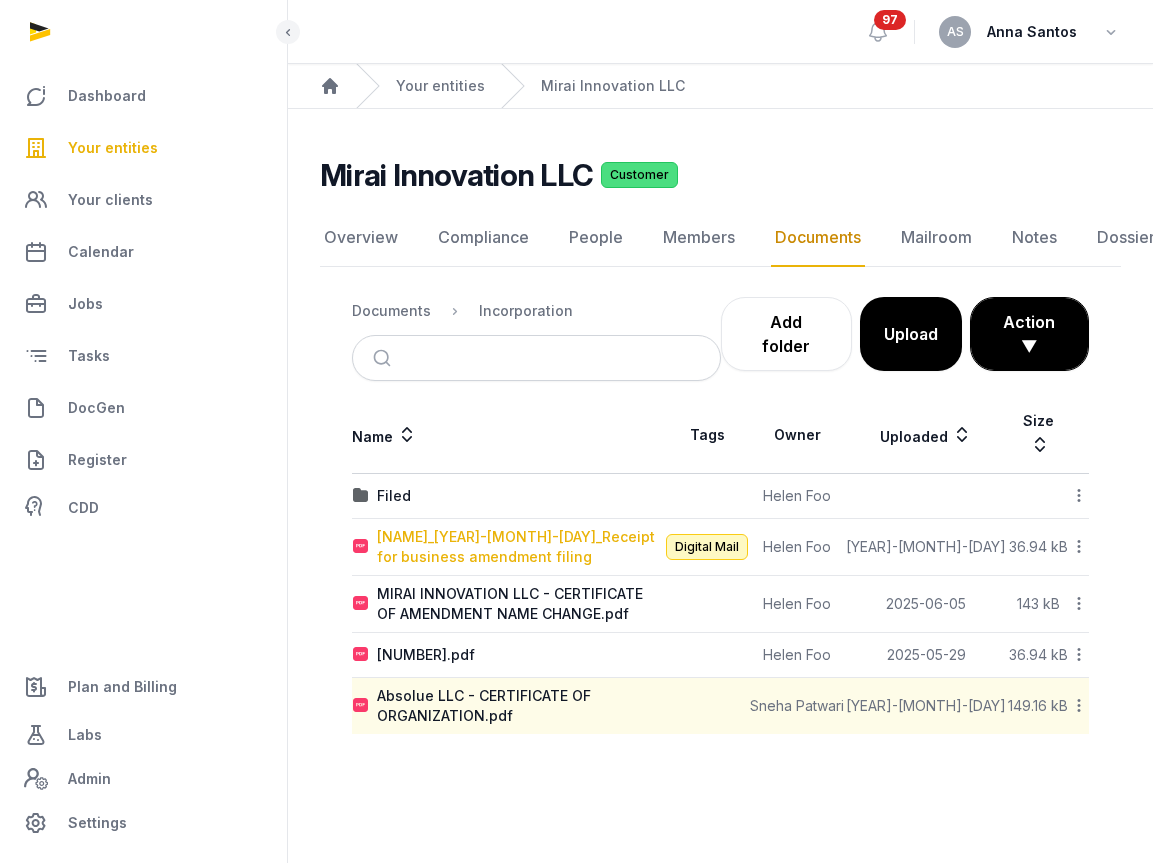 click on "[NAME]_[YEAR]-[MONTH]-[DAY]_Receipt for business amendment filing" at bounding box center (520, 547) 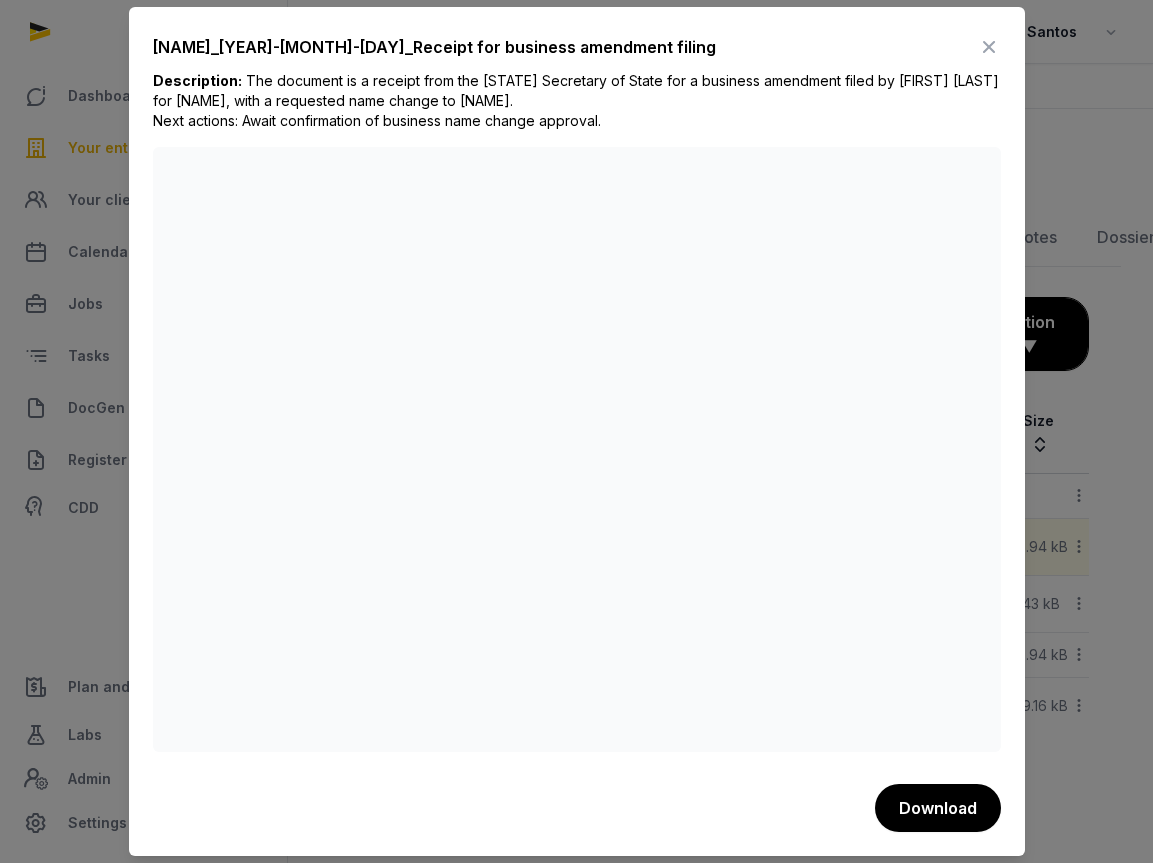 click at bounding box center (989, 47) 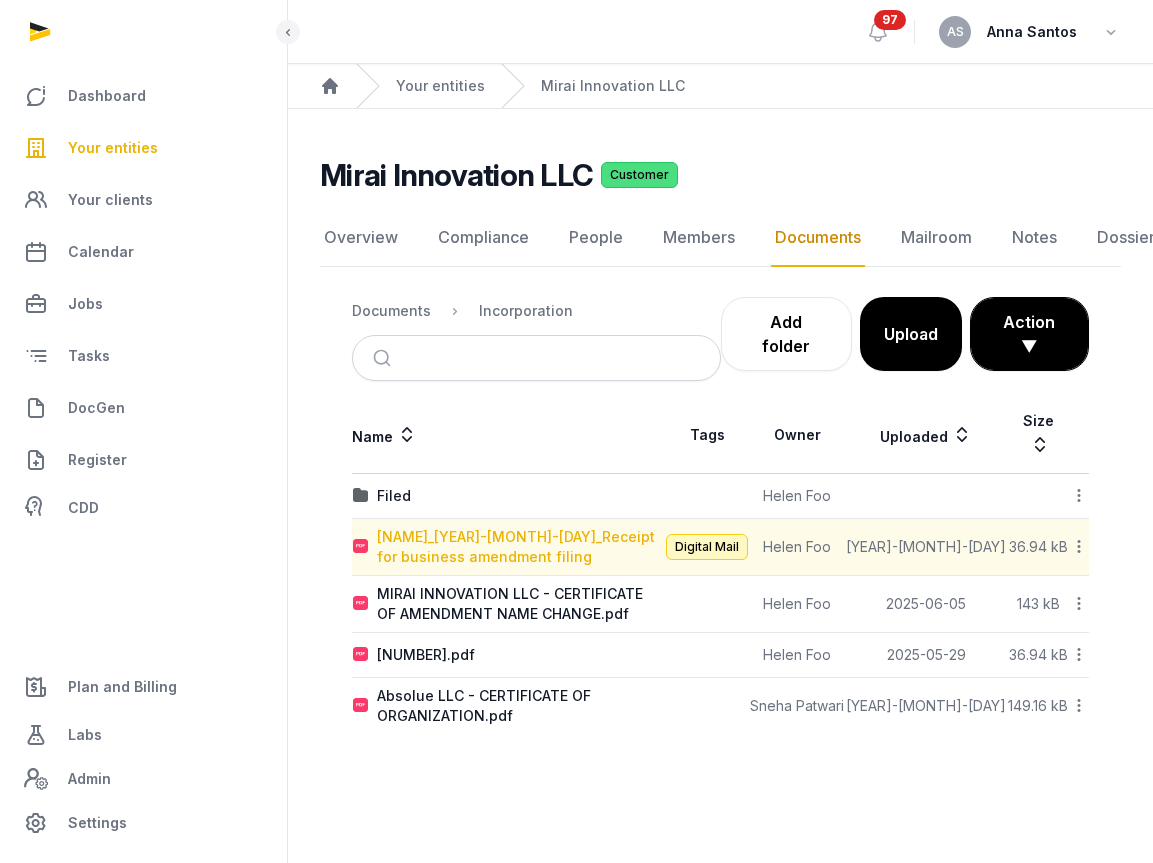 click on "[NAME]_[YEAR]-[MONTH]-[DAY]_Receipt for business amendment filing" at bounding box center (520, 547) 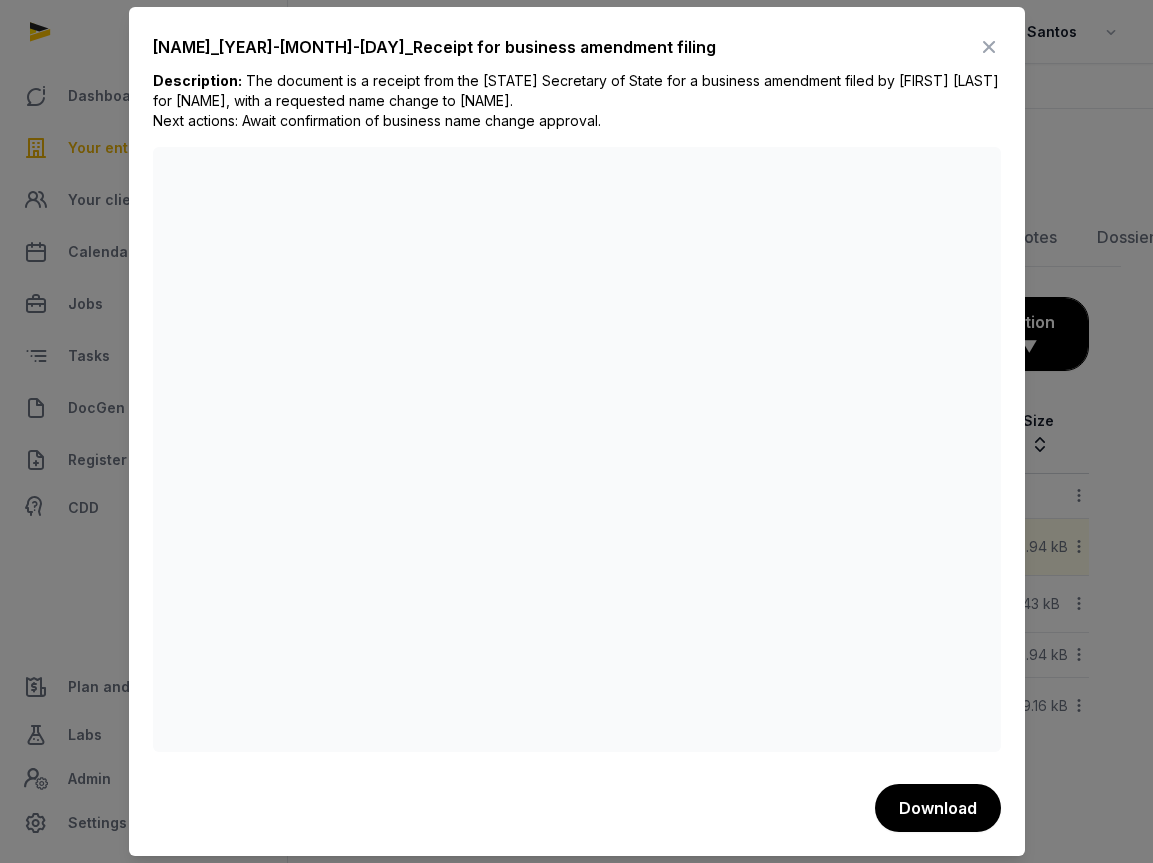 click at bounding box center [989, 47] 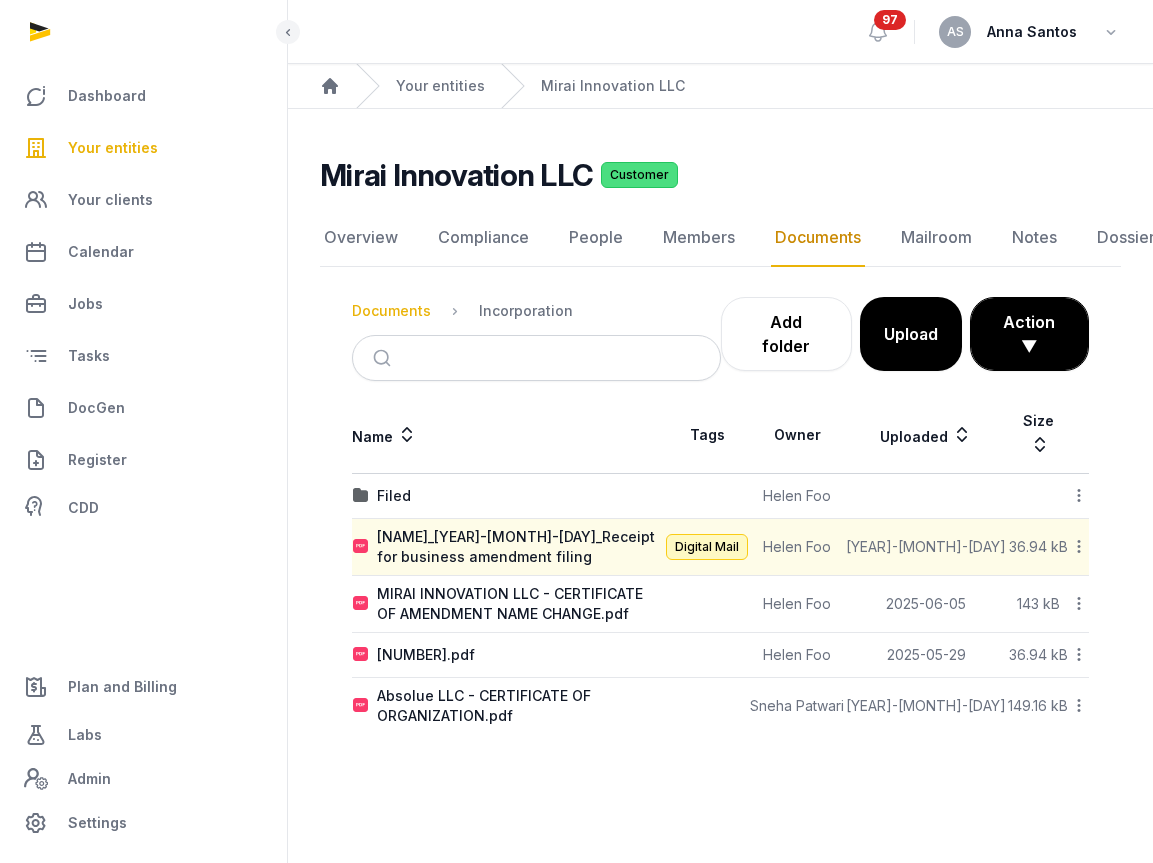 click on "Documents" at bounding box center (391, 311) 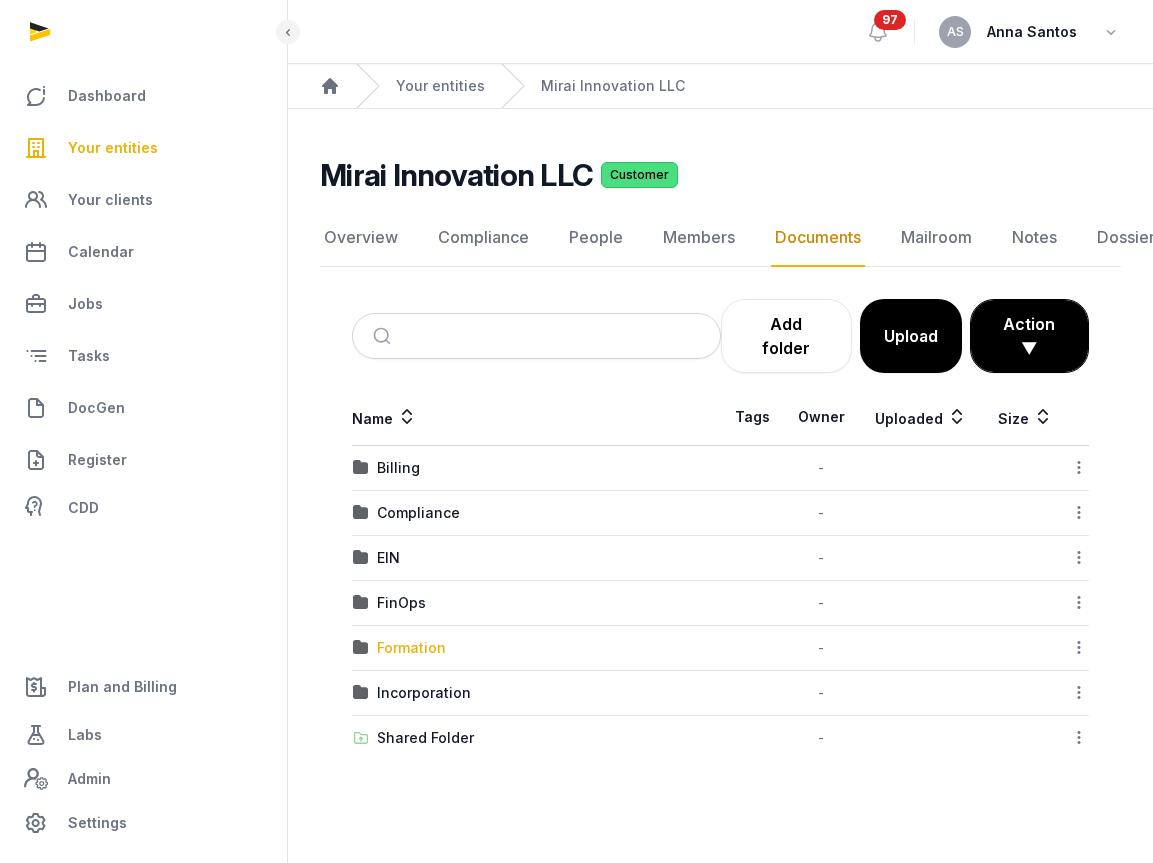 click on "Formation" at bounding box center (411, 648) 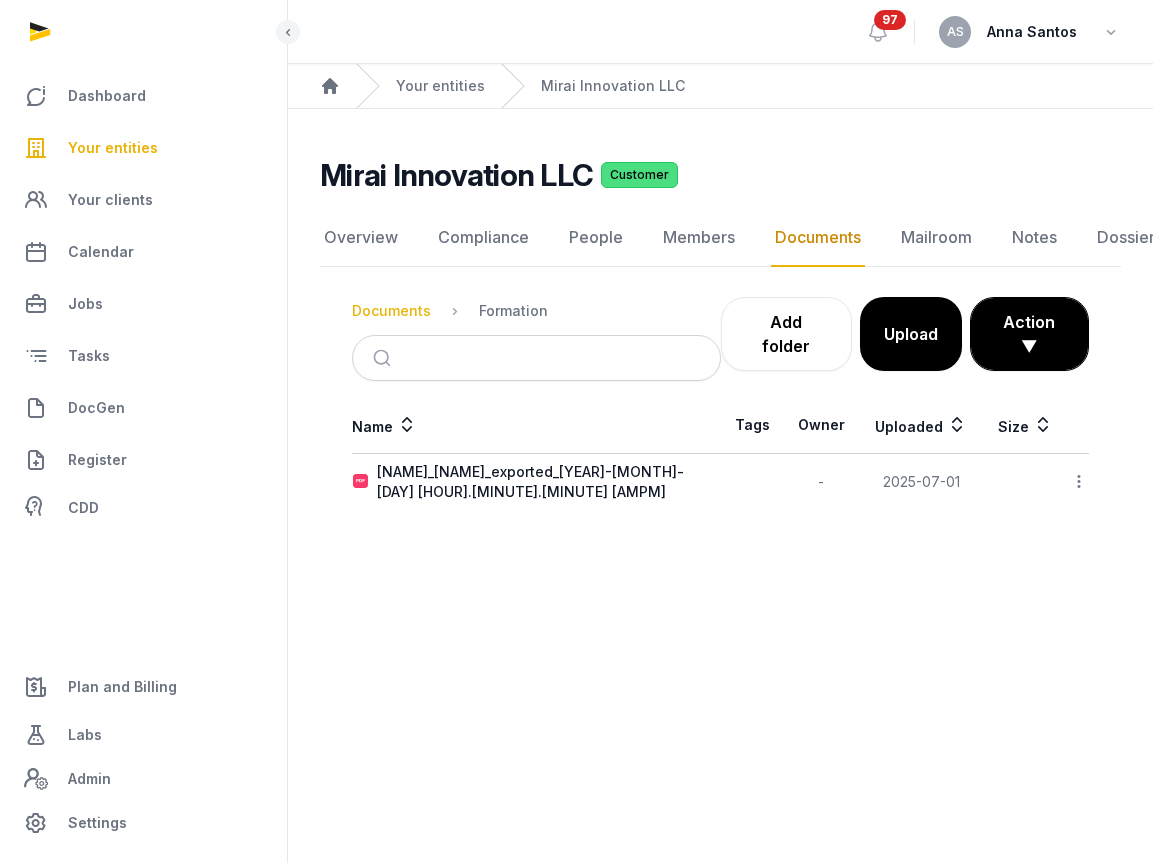 click on "Documents" at bounding box center (391, 311) 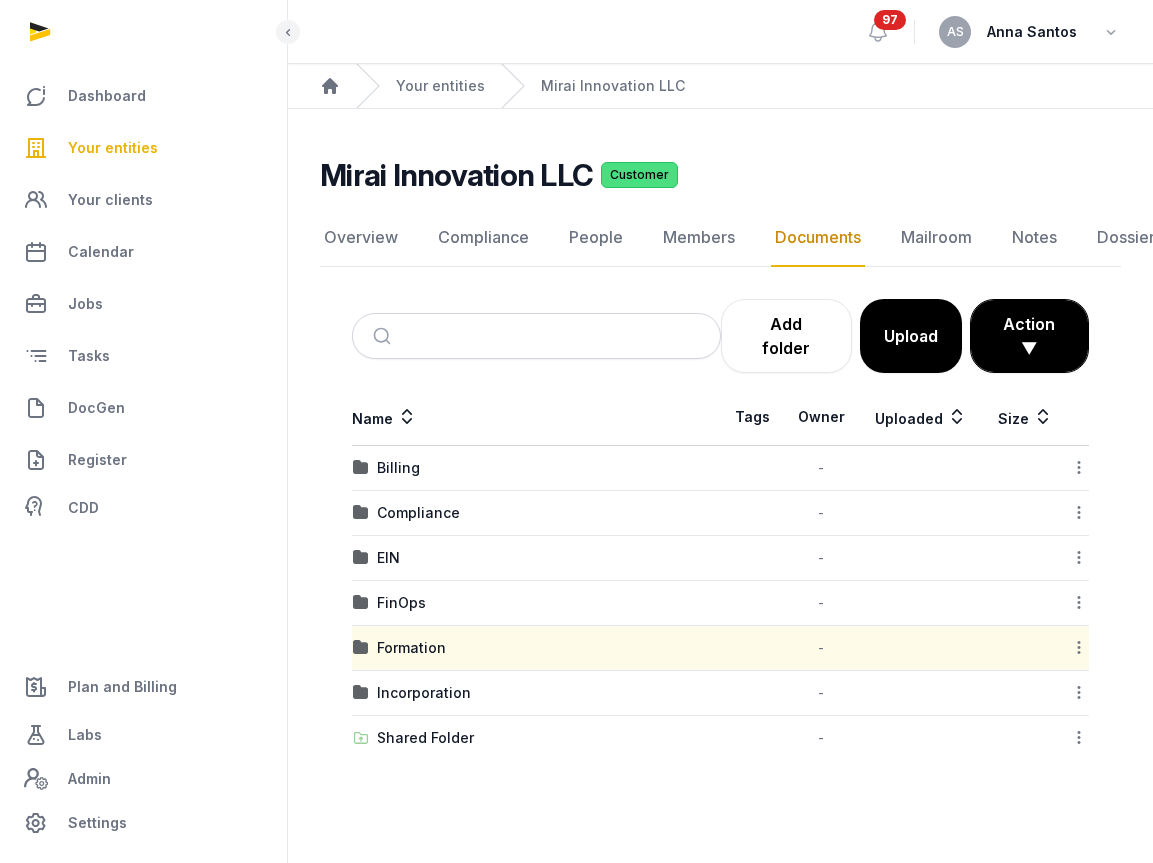click on "Incorporation" at bounding box center [536, 693] 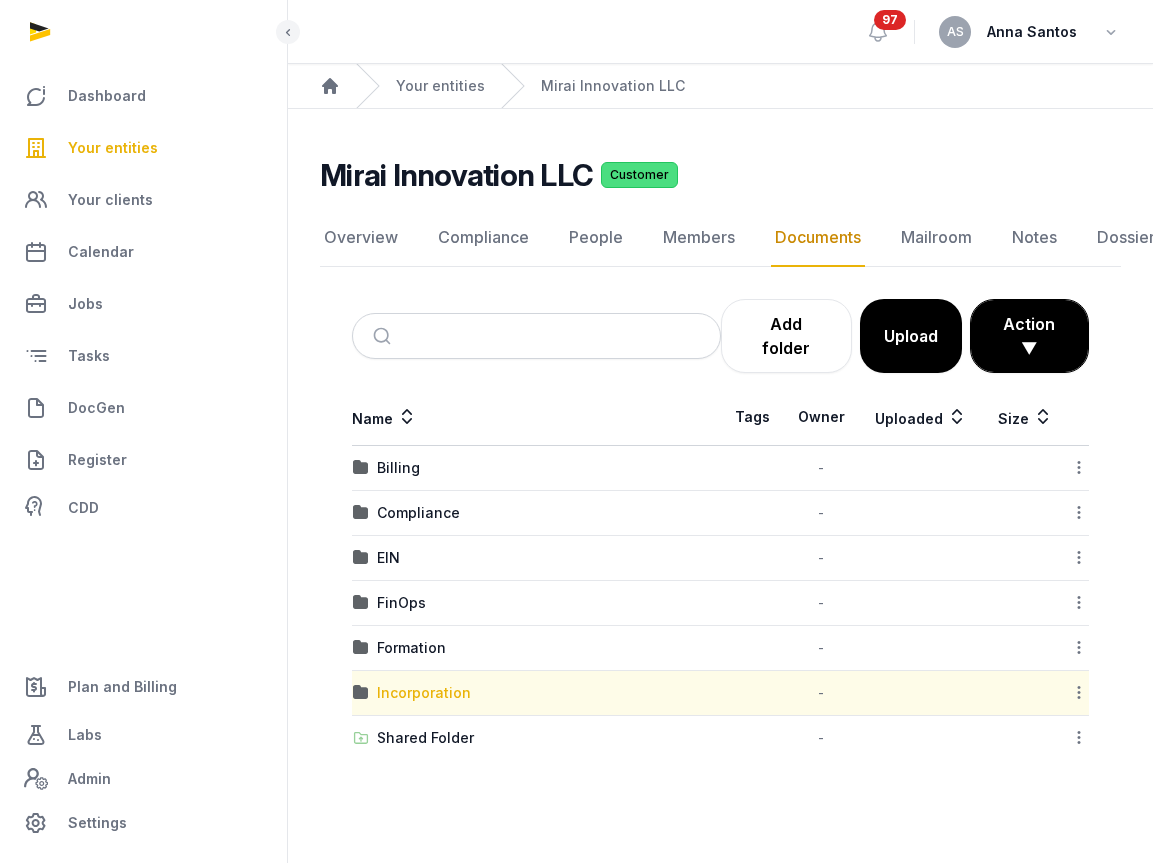 click on "Incorporation" at bounding box center [424, 693] 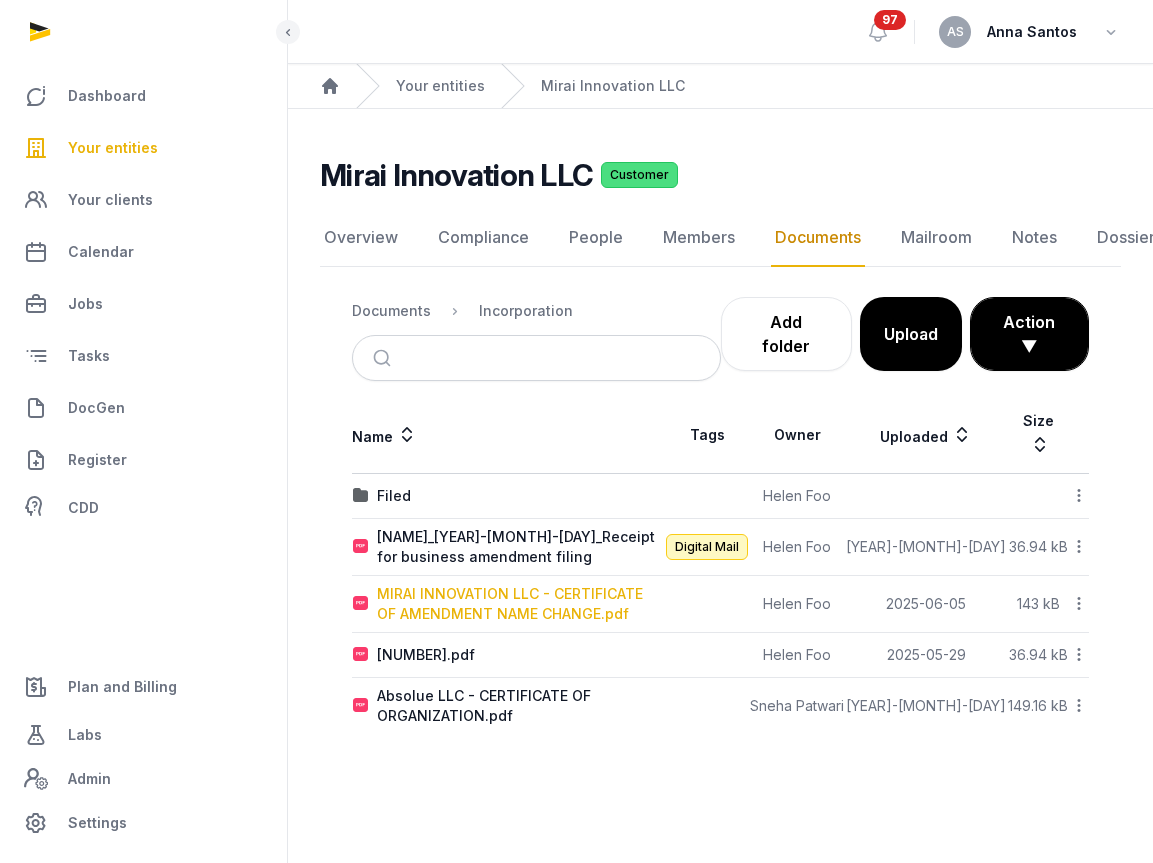 click on "MIRAI INNOVATION LLC - CERTIFICATE OF AMENDMENT NAME CHANGE.pdf" at bounding box center [520, 604] 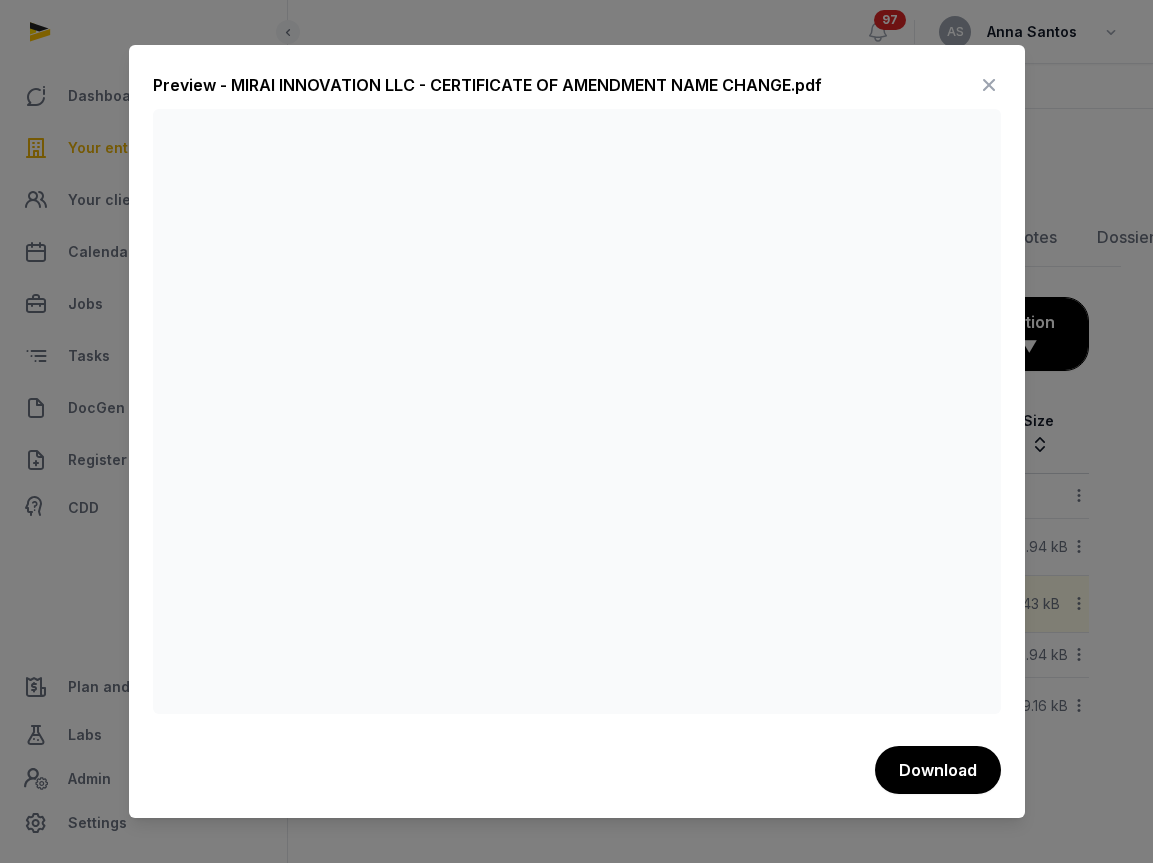click at bounding box center (989, 85) 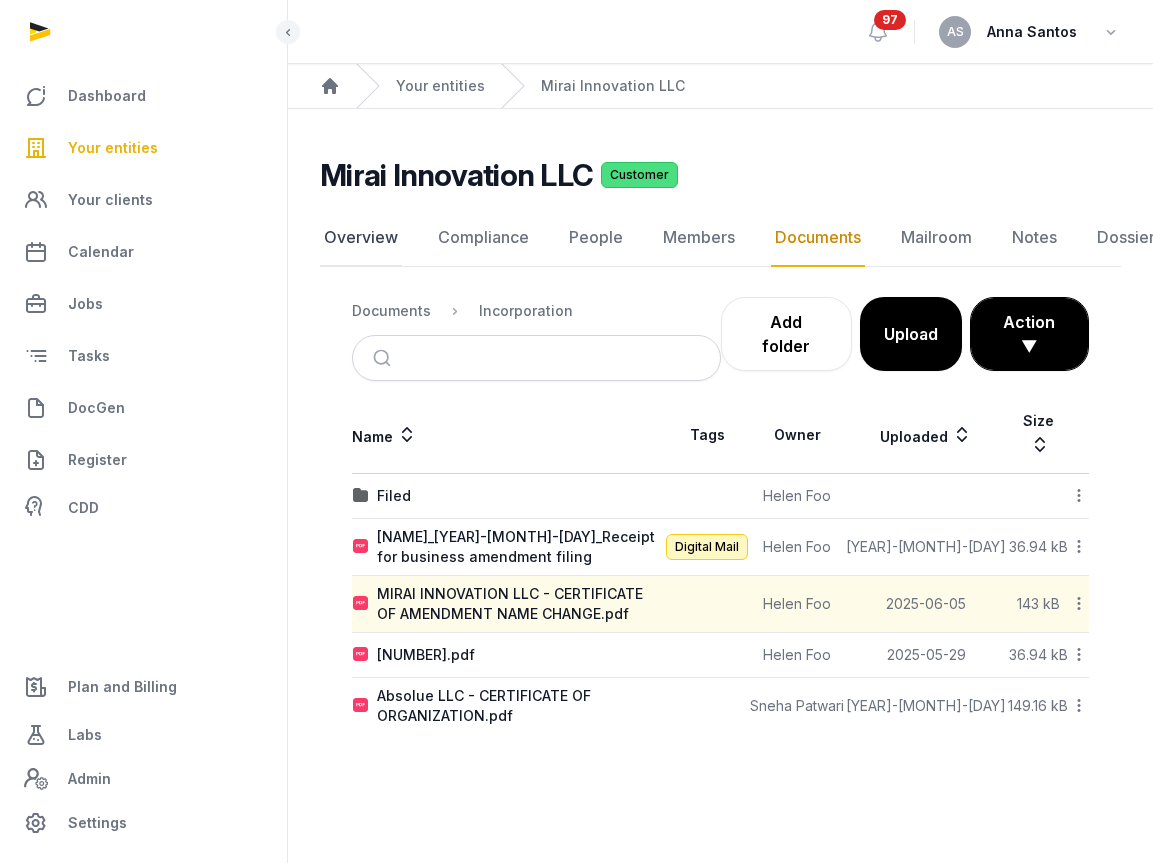 click on "Overview" 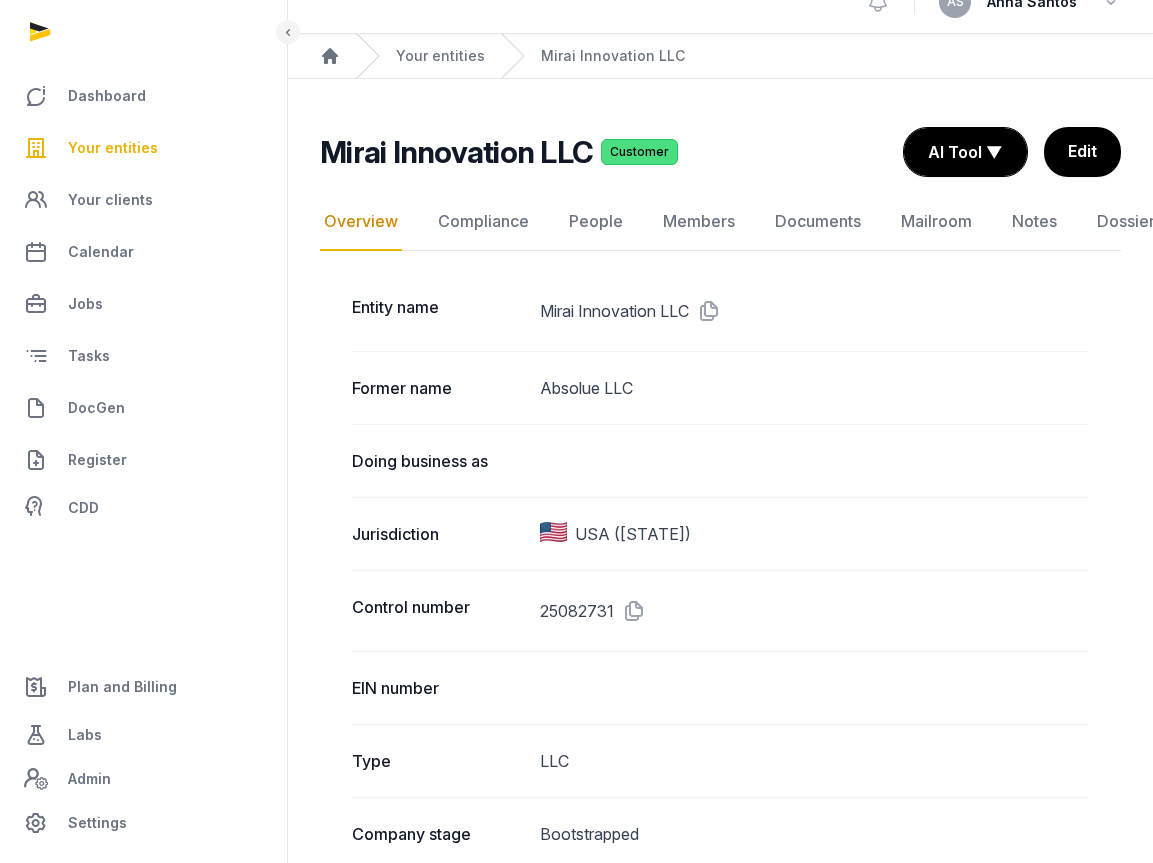 scroll, scrollTop: 0, scrollLeft: 0, axis: both 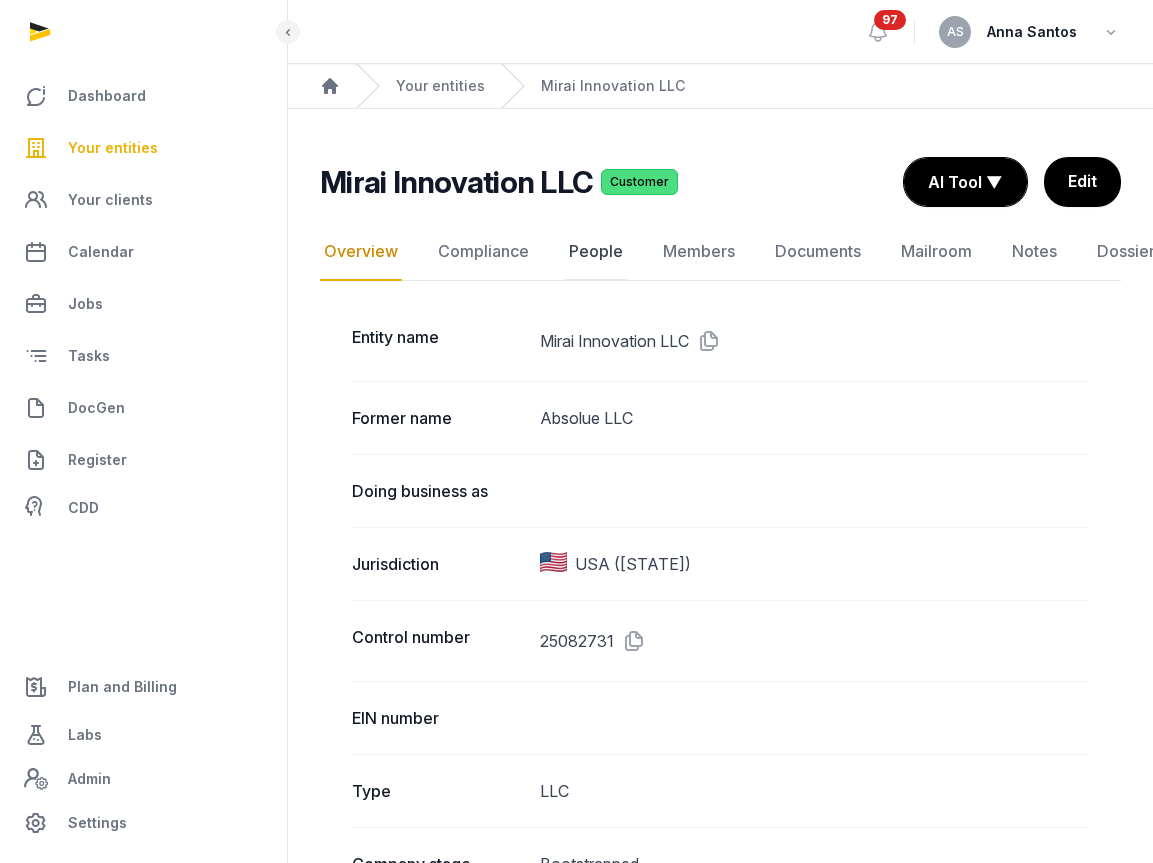 click on "People" 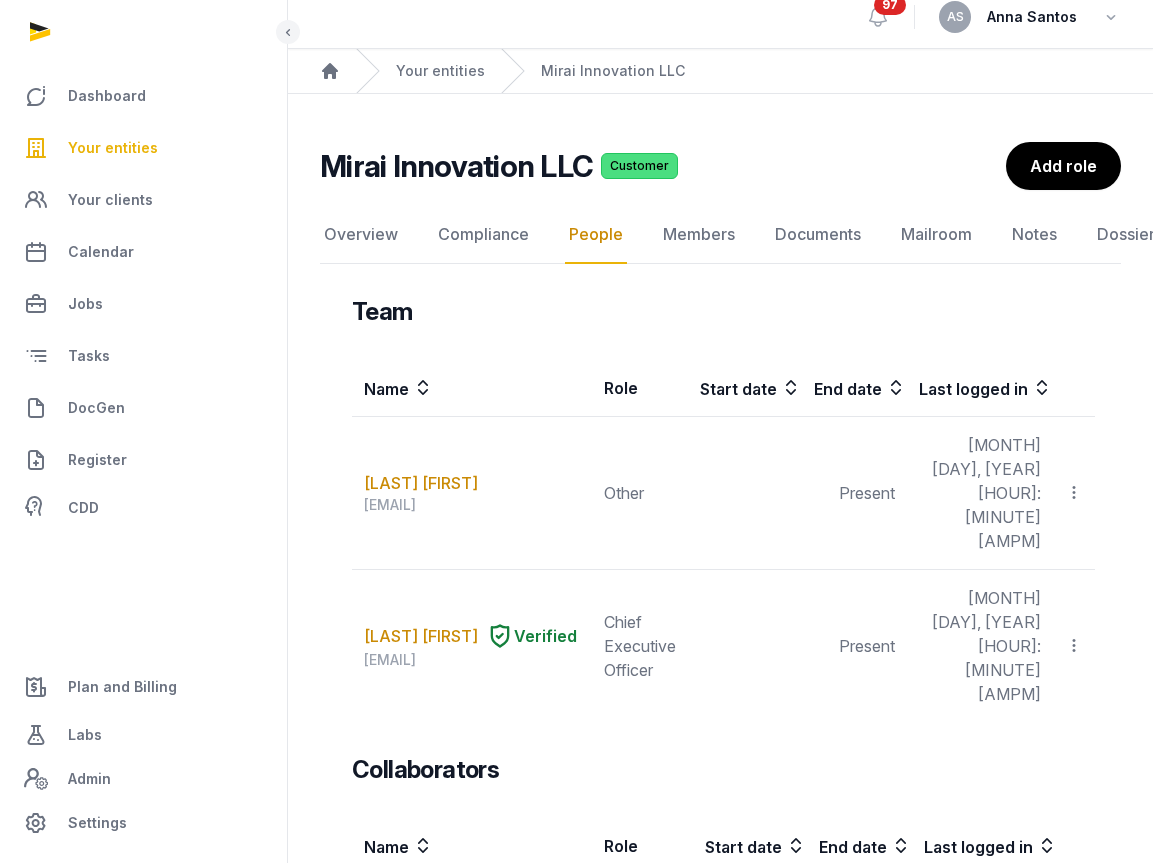 scroll, scrollTop: 24, scrollLeft: 0, axis: vertical 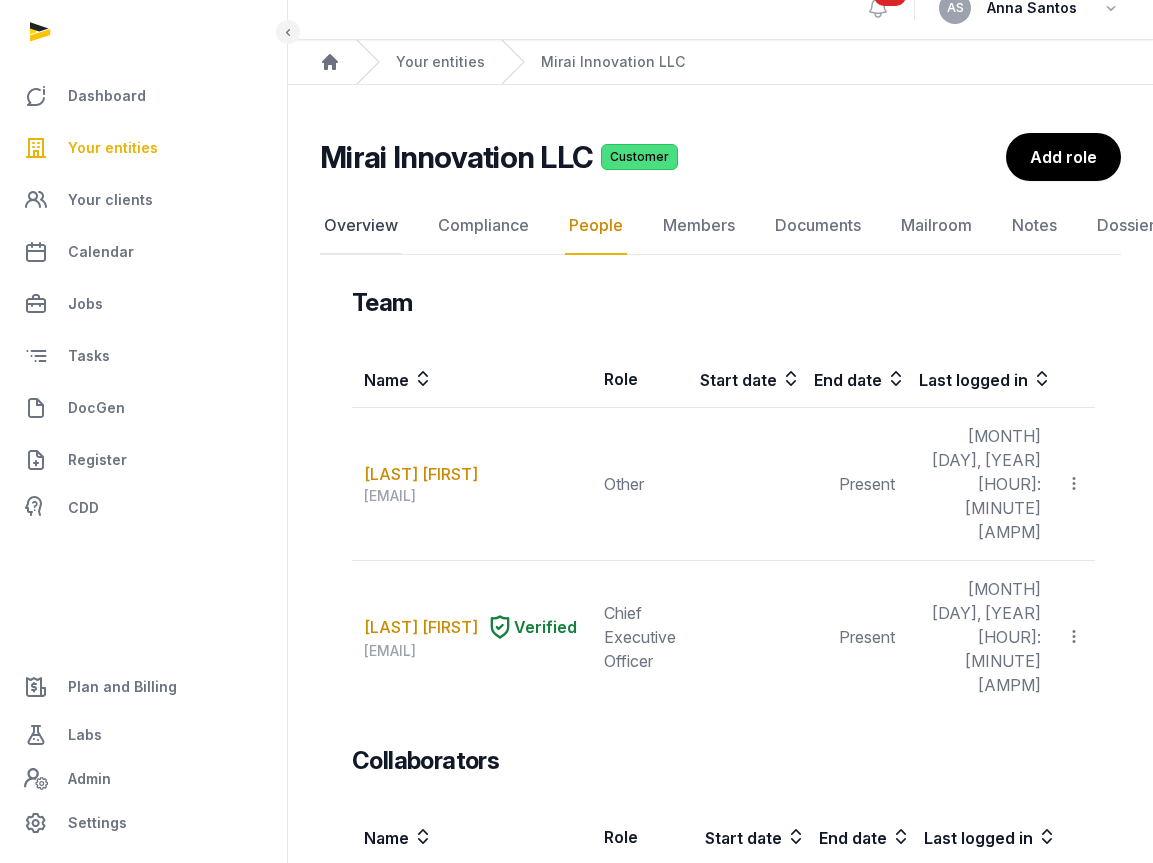 click on "Overview" 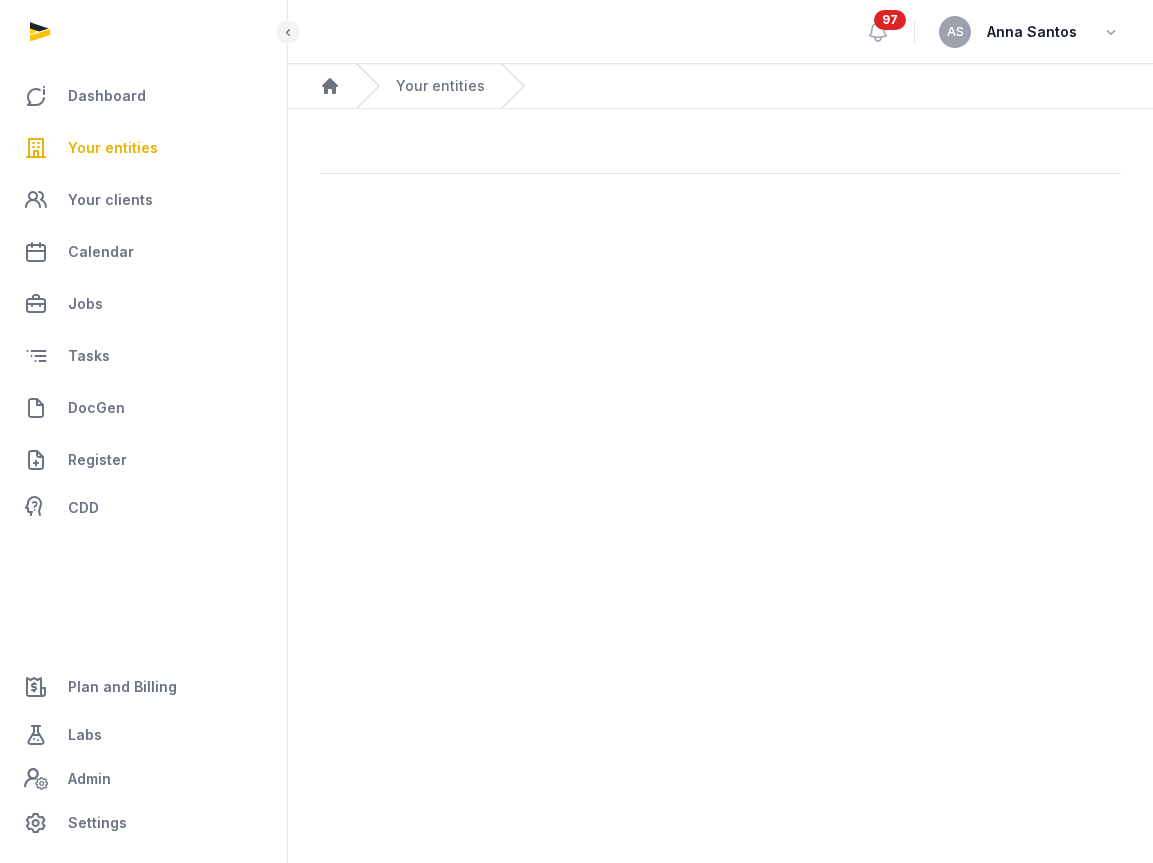 scroll, scrollTop: 0, scrollLeft: 0, axis: both 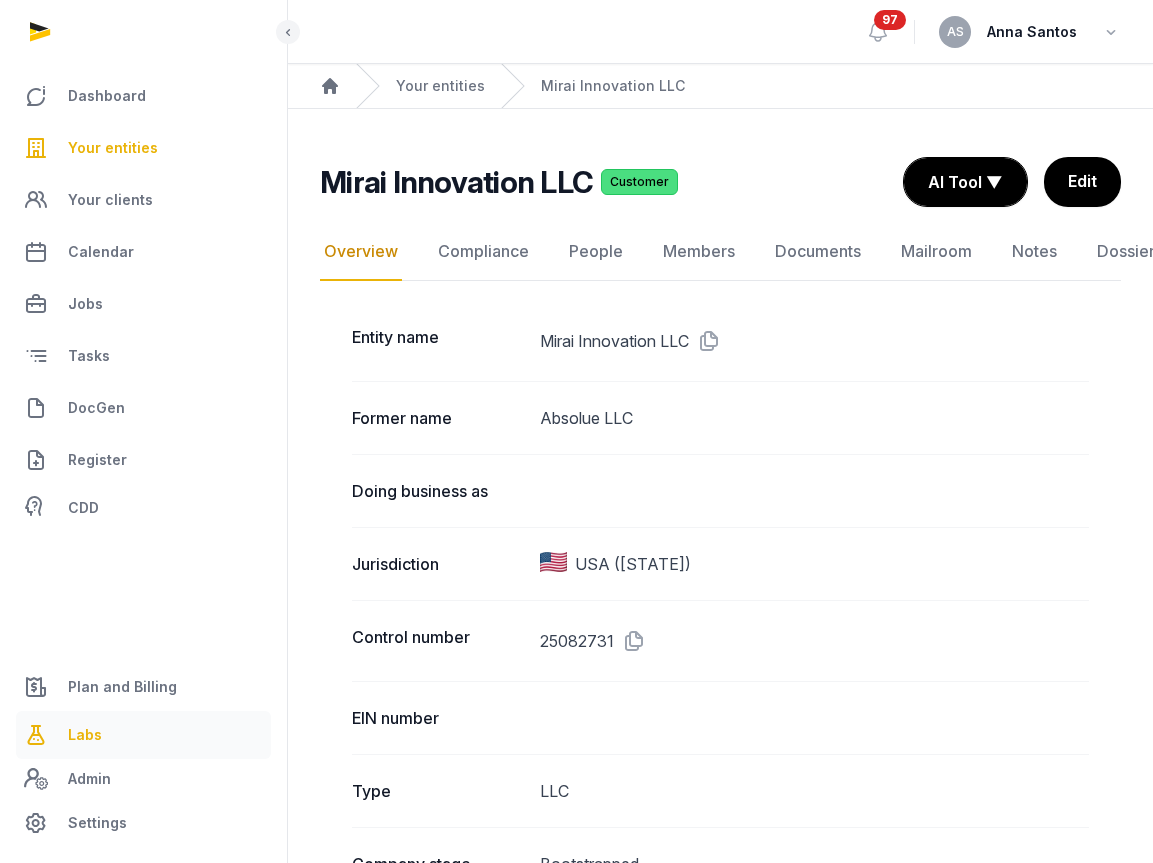 click on "Labs" at bounding box center [143, 735] 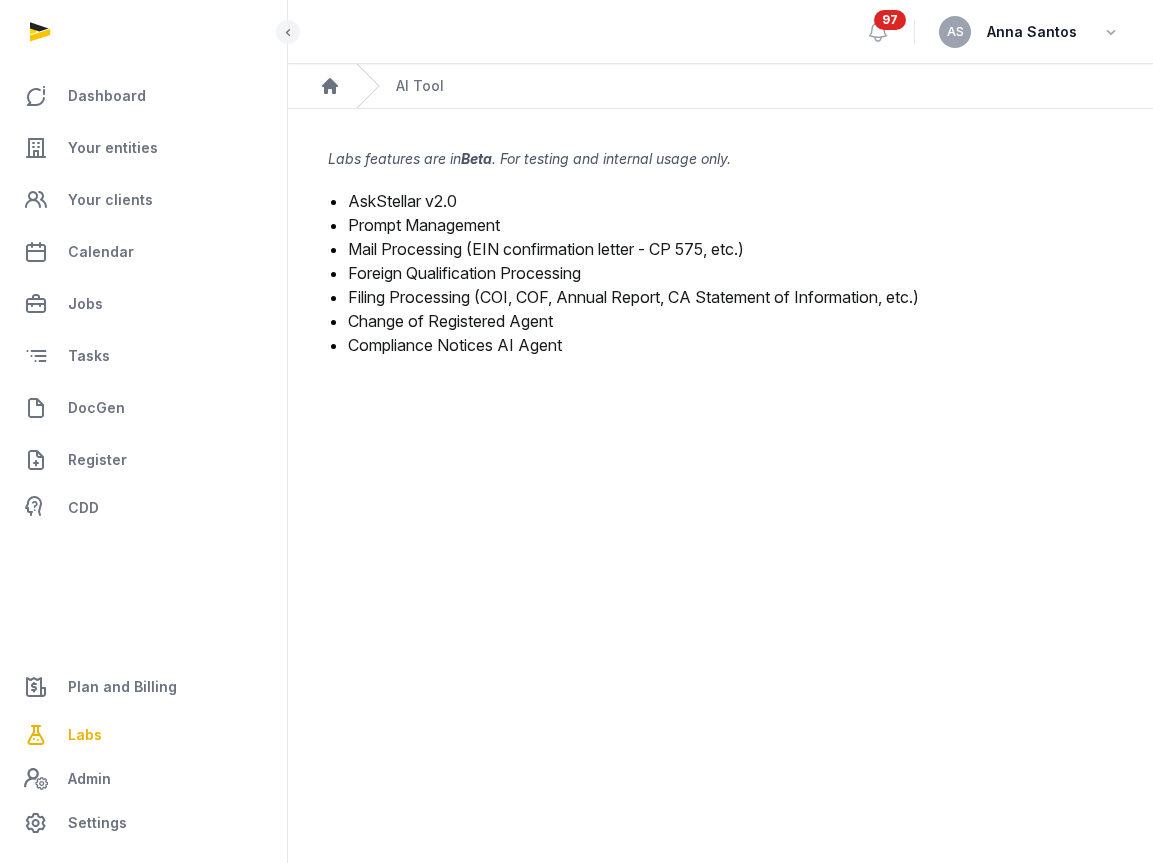 click on "Mail Processing (EIN confirmation letter - CP 575, etc.)" at bounding box center (546, 249) 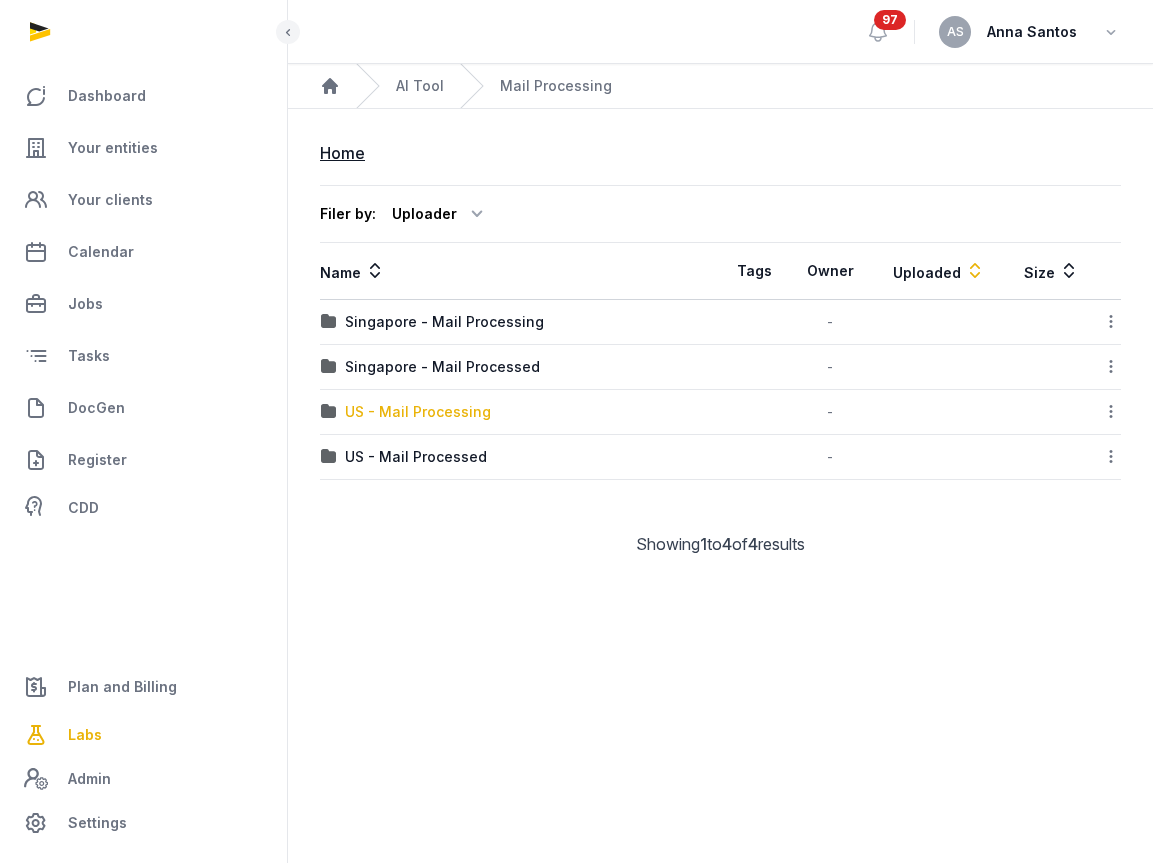 click on "US - Mail Processing" at bounding box center [418, 412] 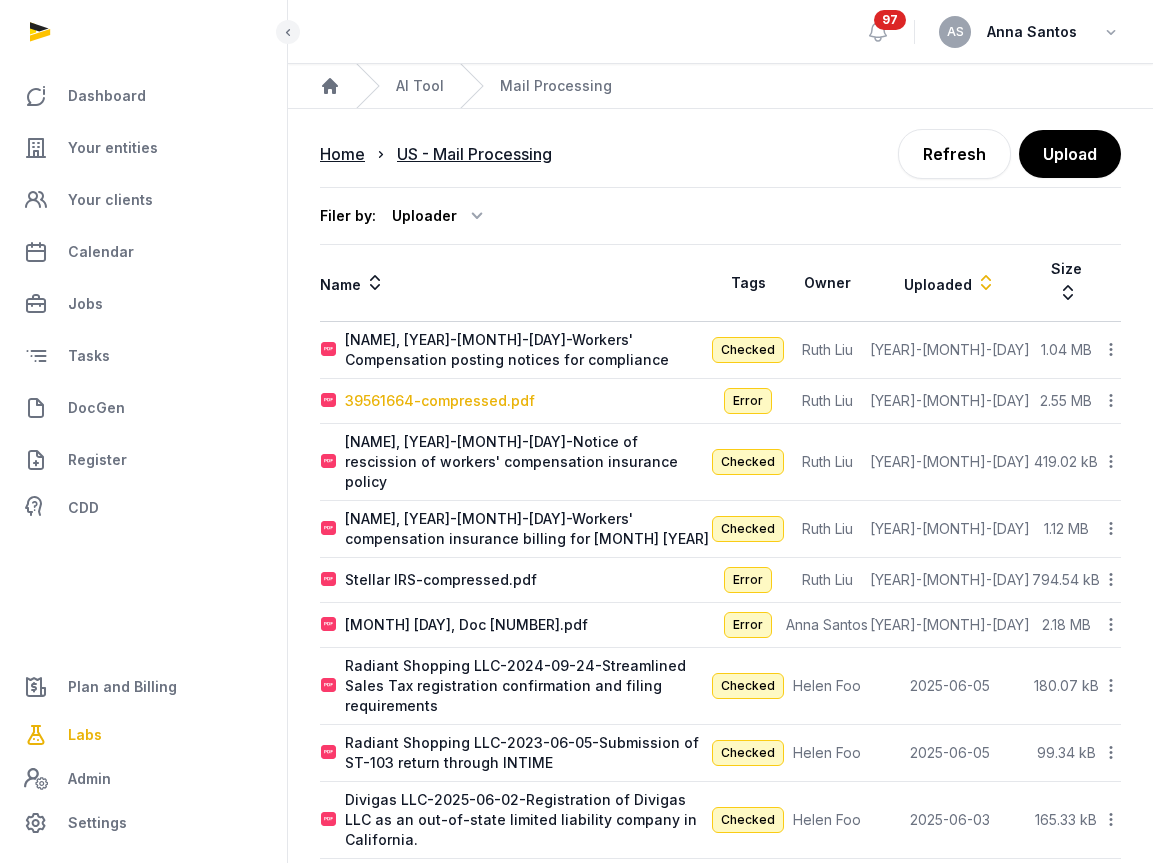click on "39561664-compressed.pdf" at bounding box center (440, 401) 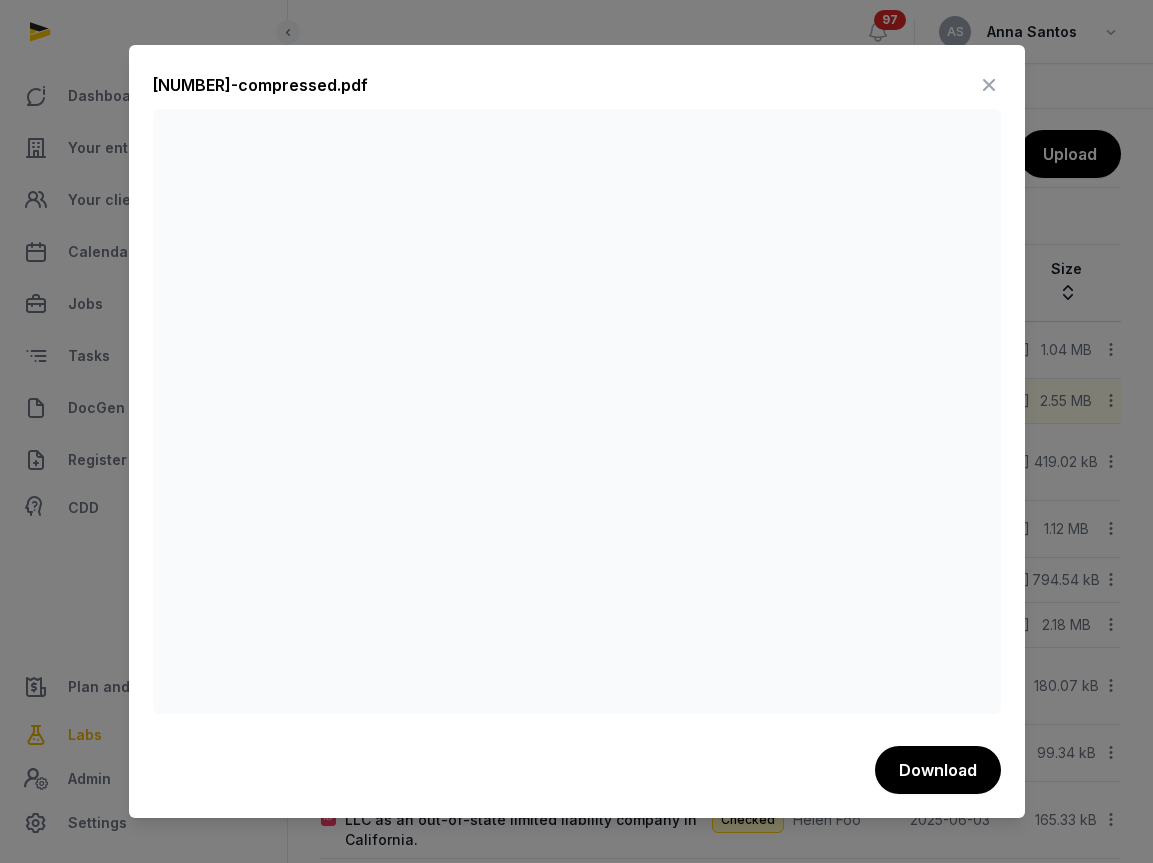 click at bounding box center (989, 85) 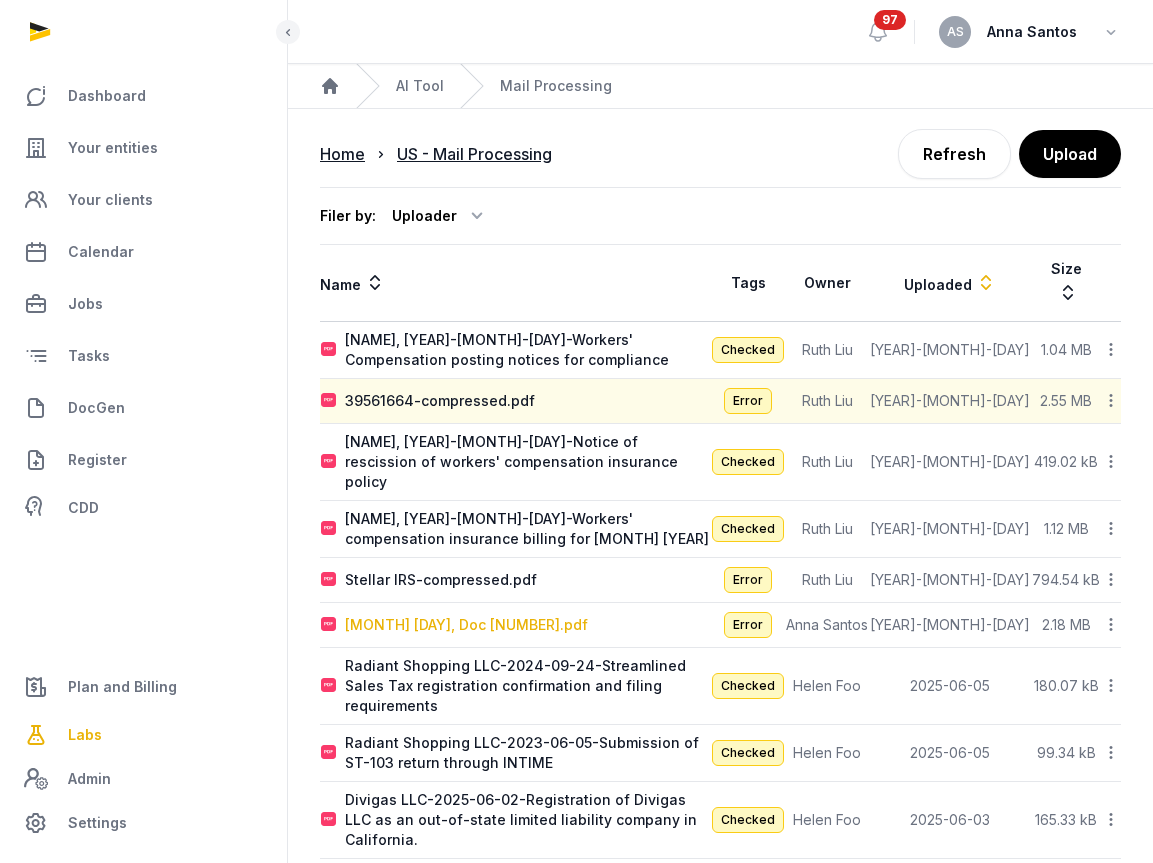 click on "[MONTH] [DAY], Doc [NUMBER].pdf" at bounding box center (466, 625) 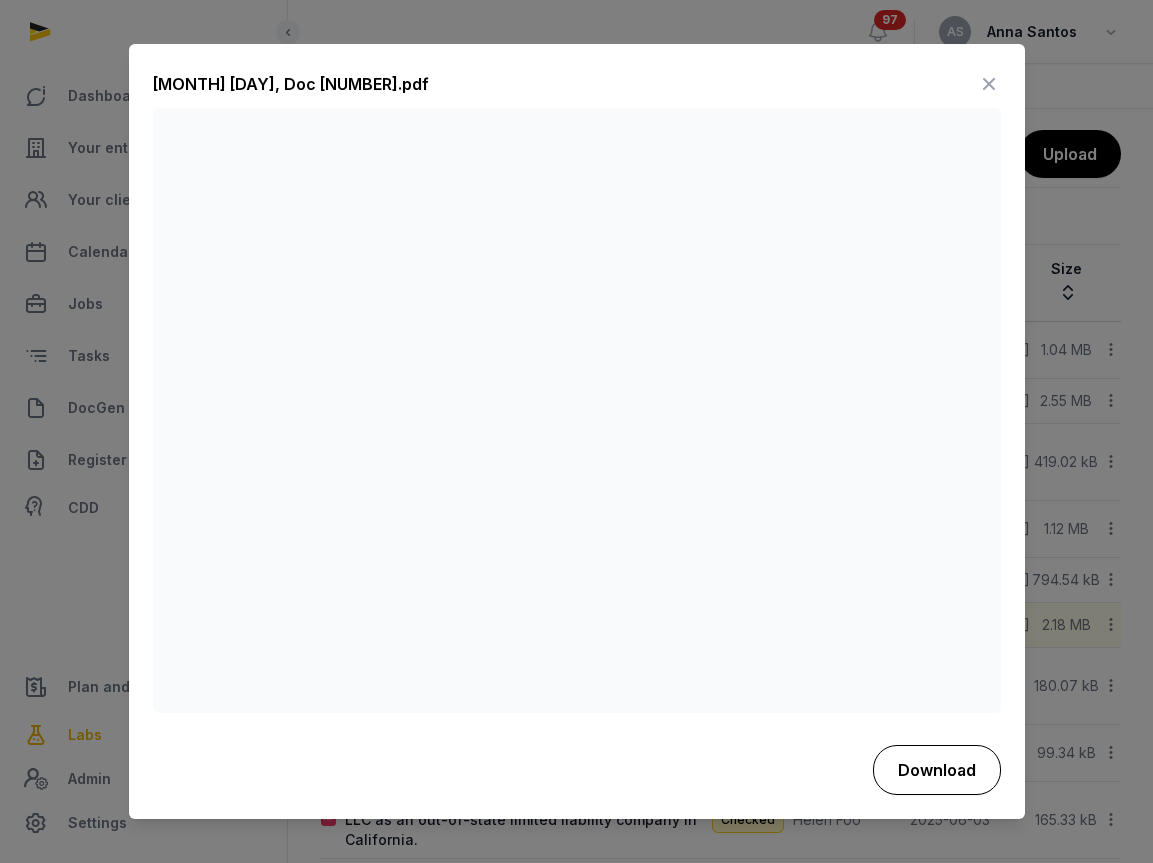 click on "Download" at bounding box center [937, 770] 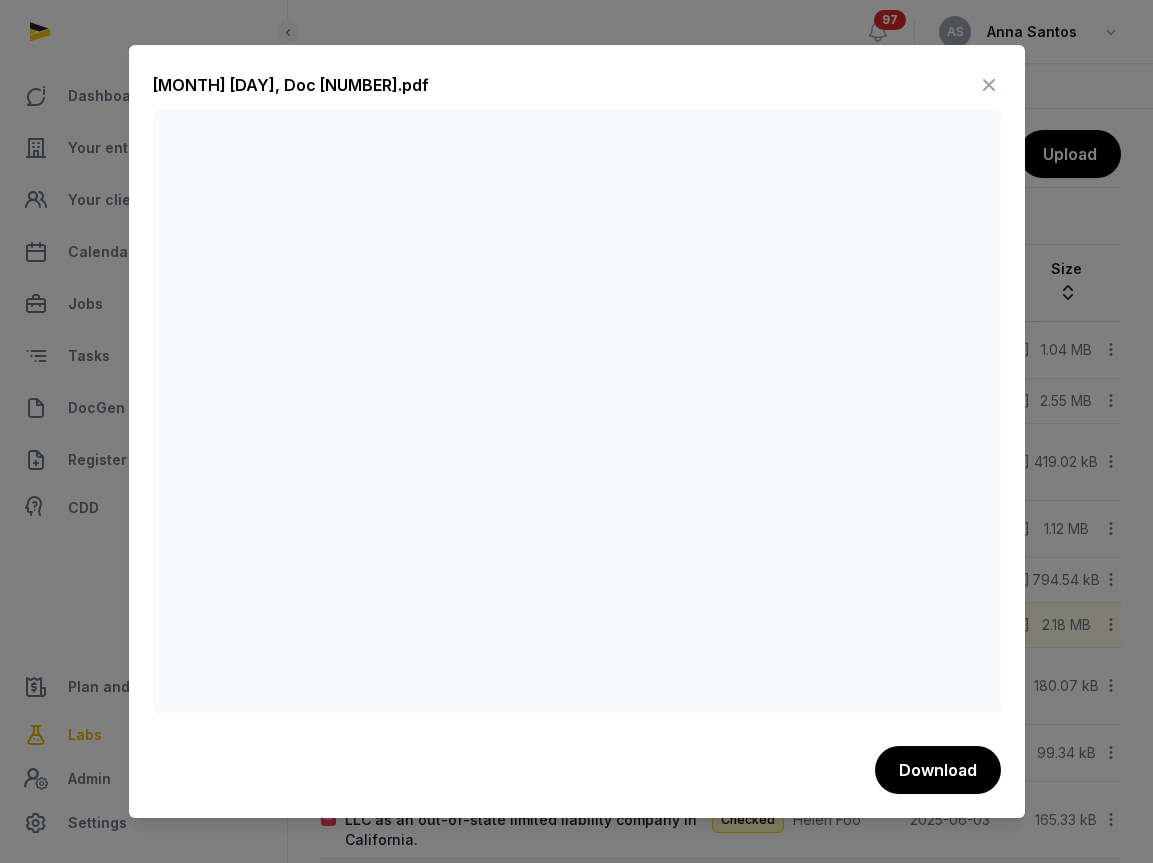 click at bounding box center (989, 85) 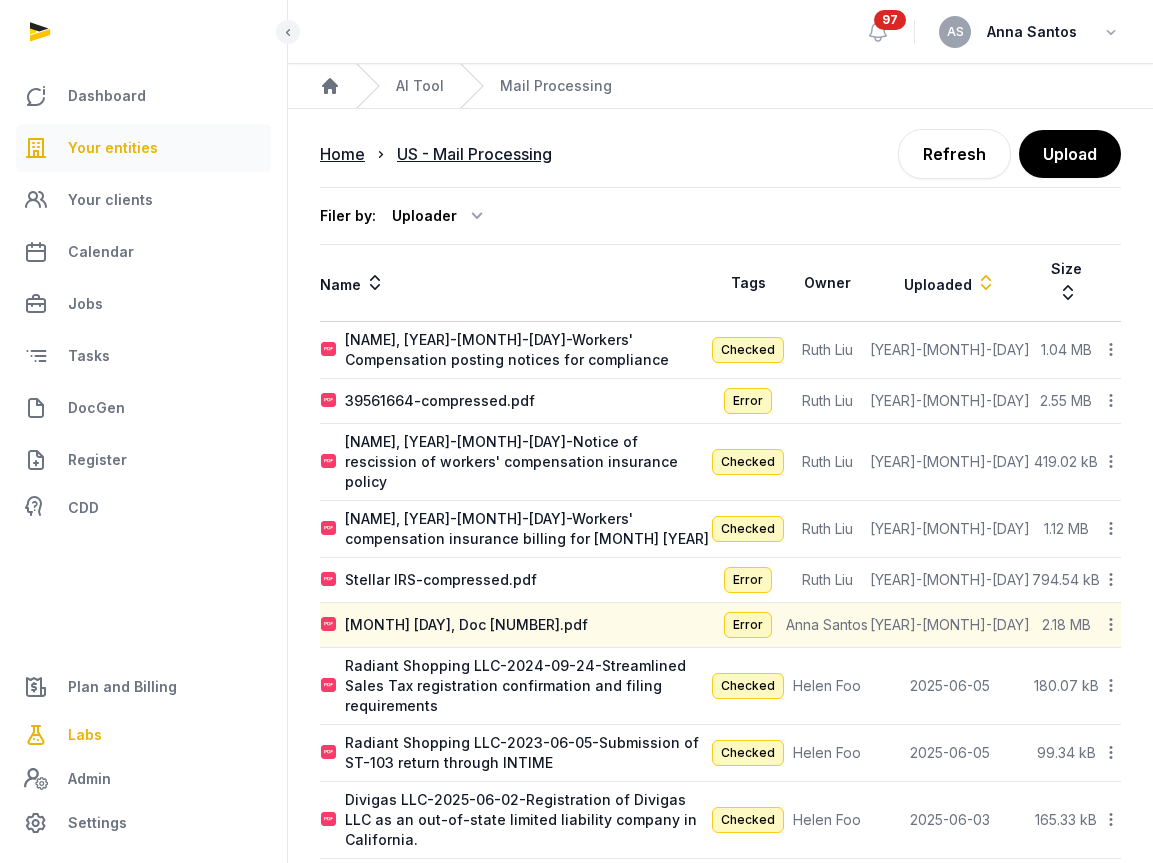 click on "Your entities" at bounding box center [113, 148] 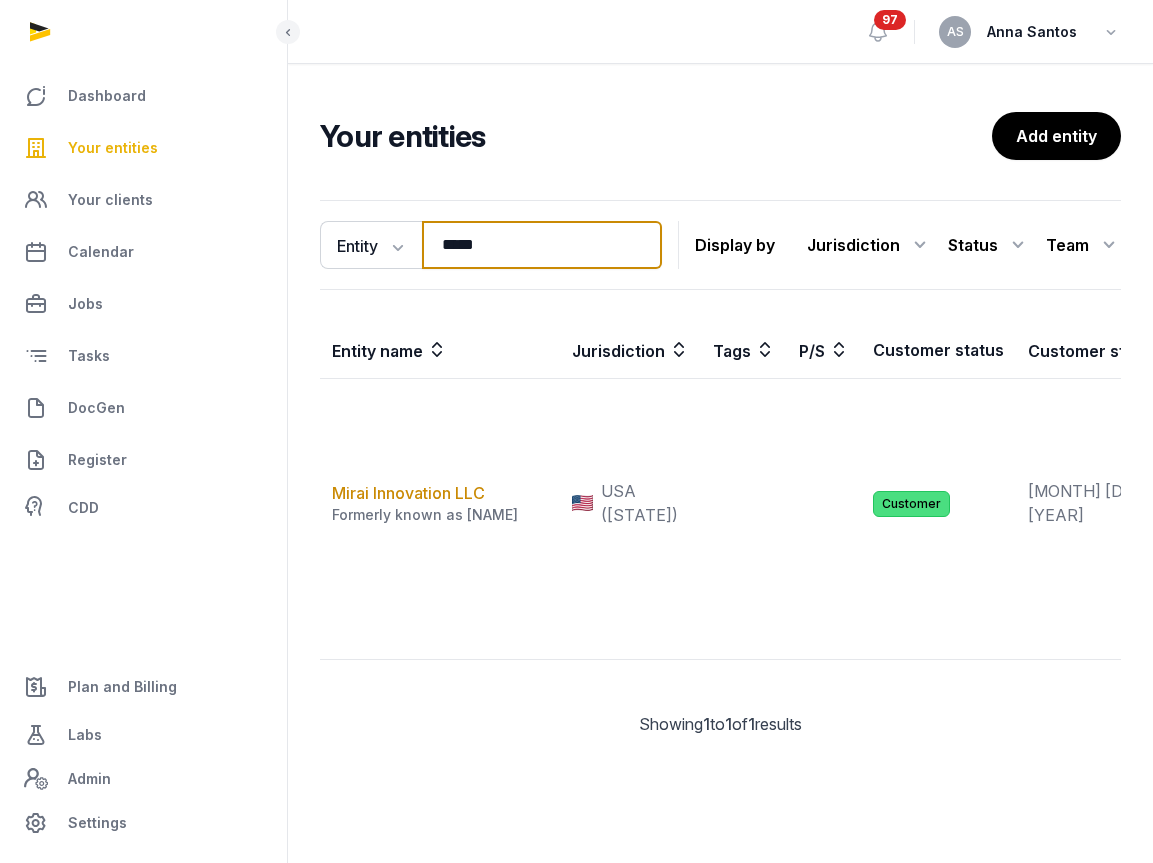 click on "*****" at bounding box center (542, 245) 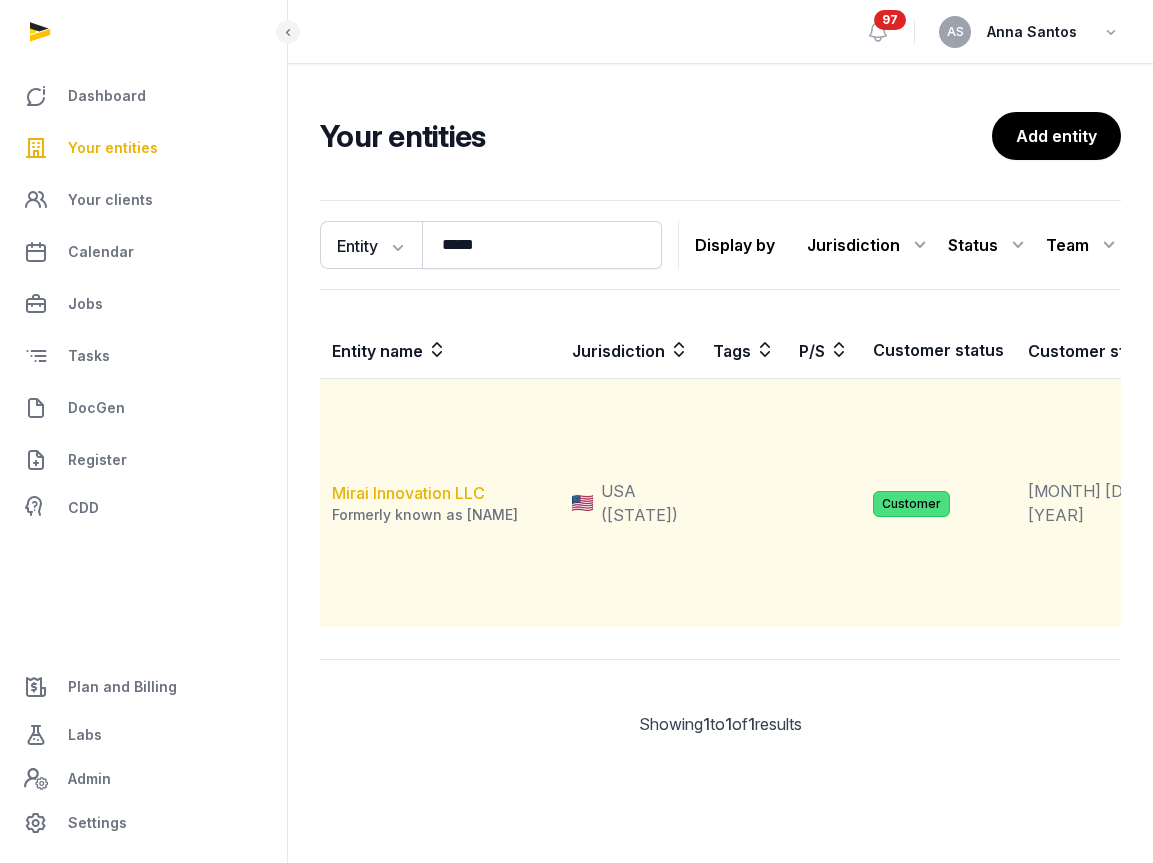 click on "Mirai Innovation LLC" at bounding box center [408, 493] 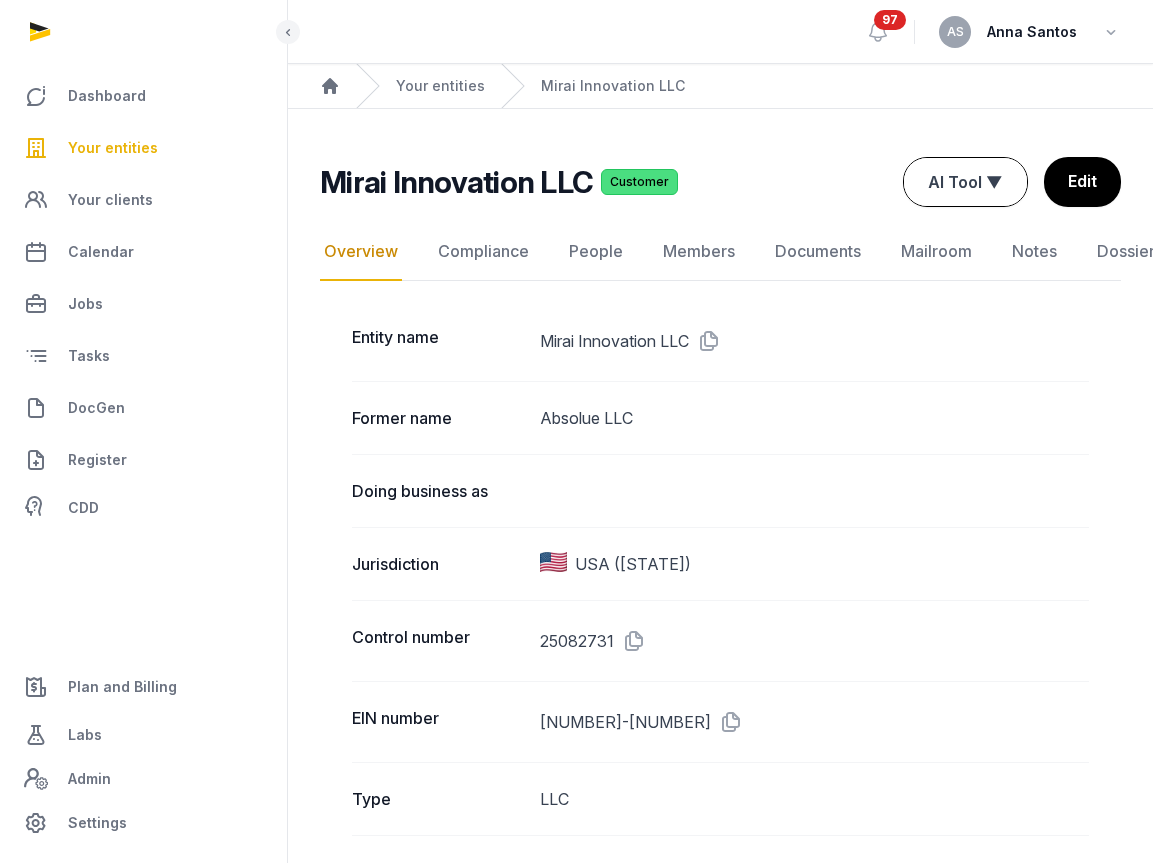 click on "AI Tool ▼" at bounding box center (965, 182) 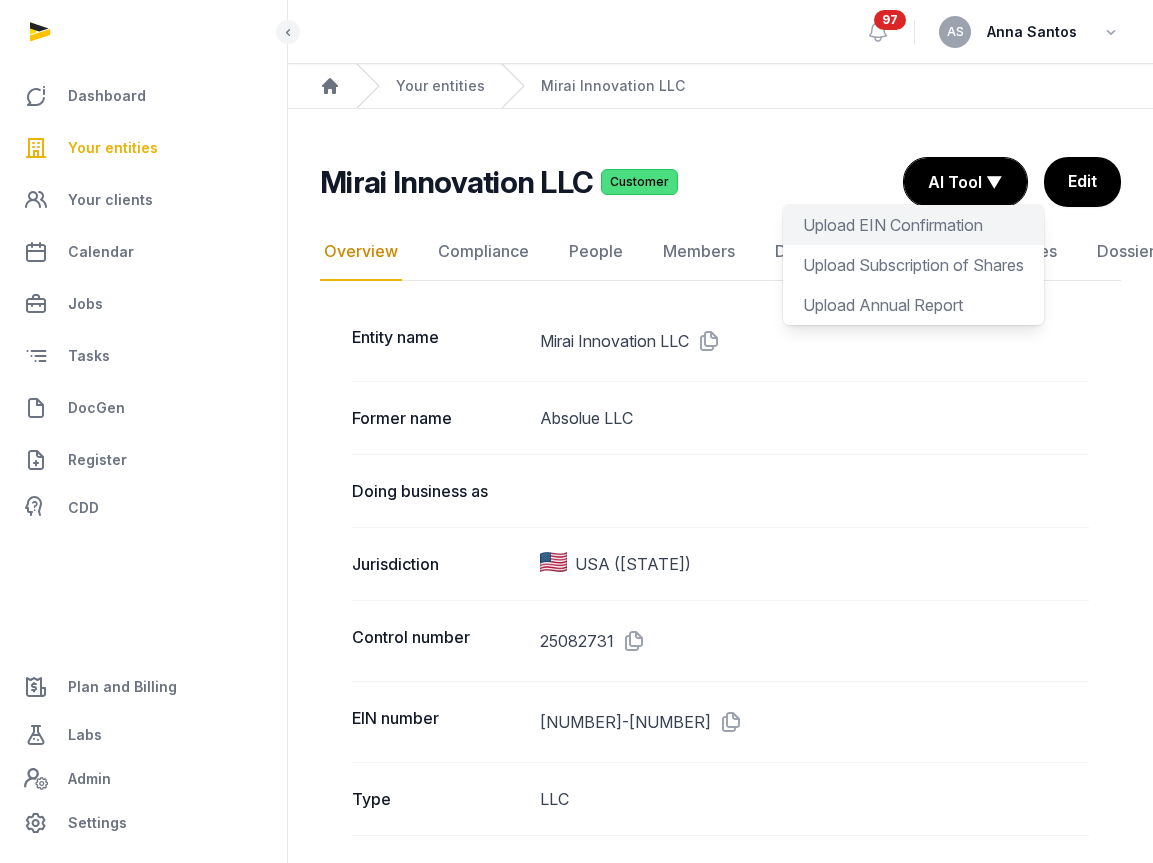 click on "Upload EIN Confirmation" 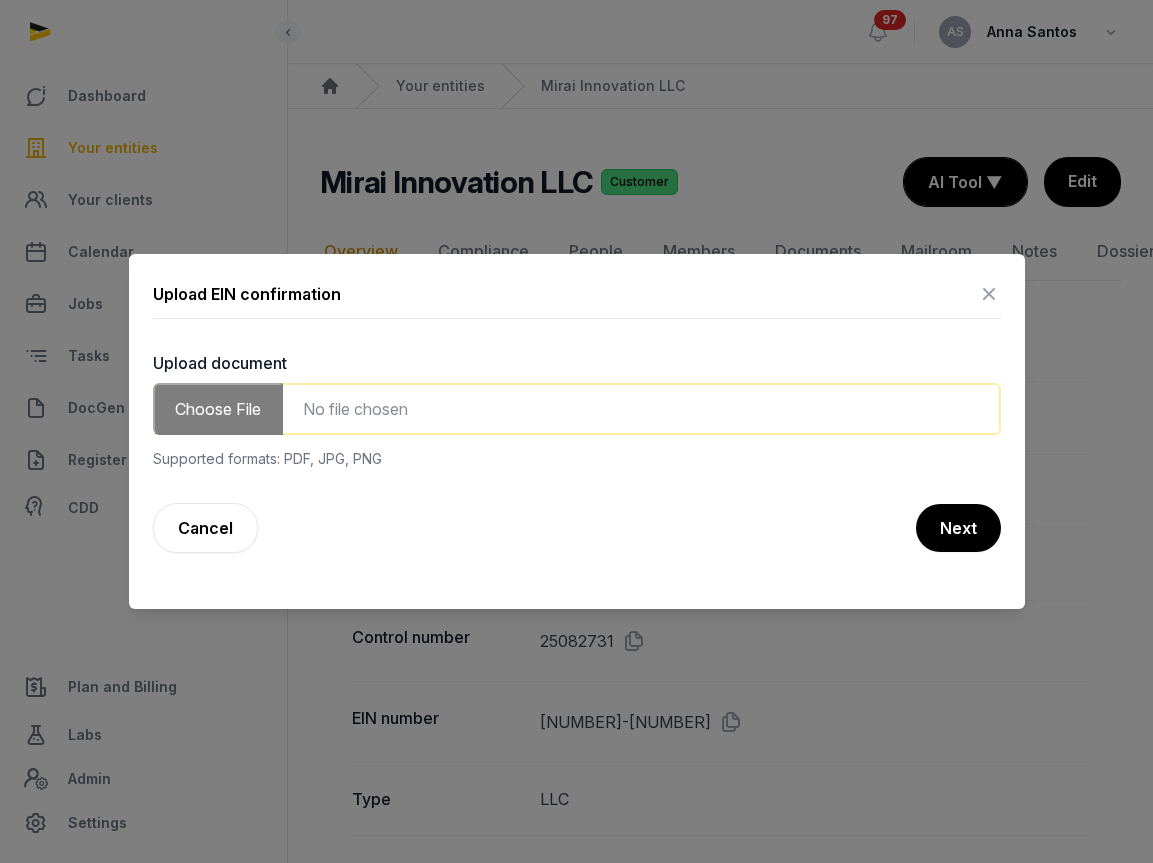 click 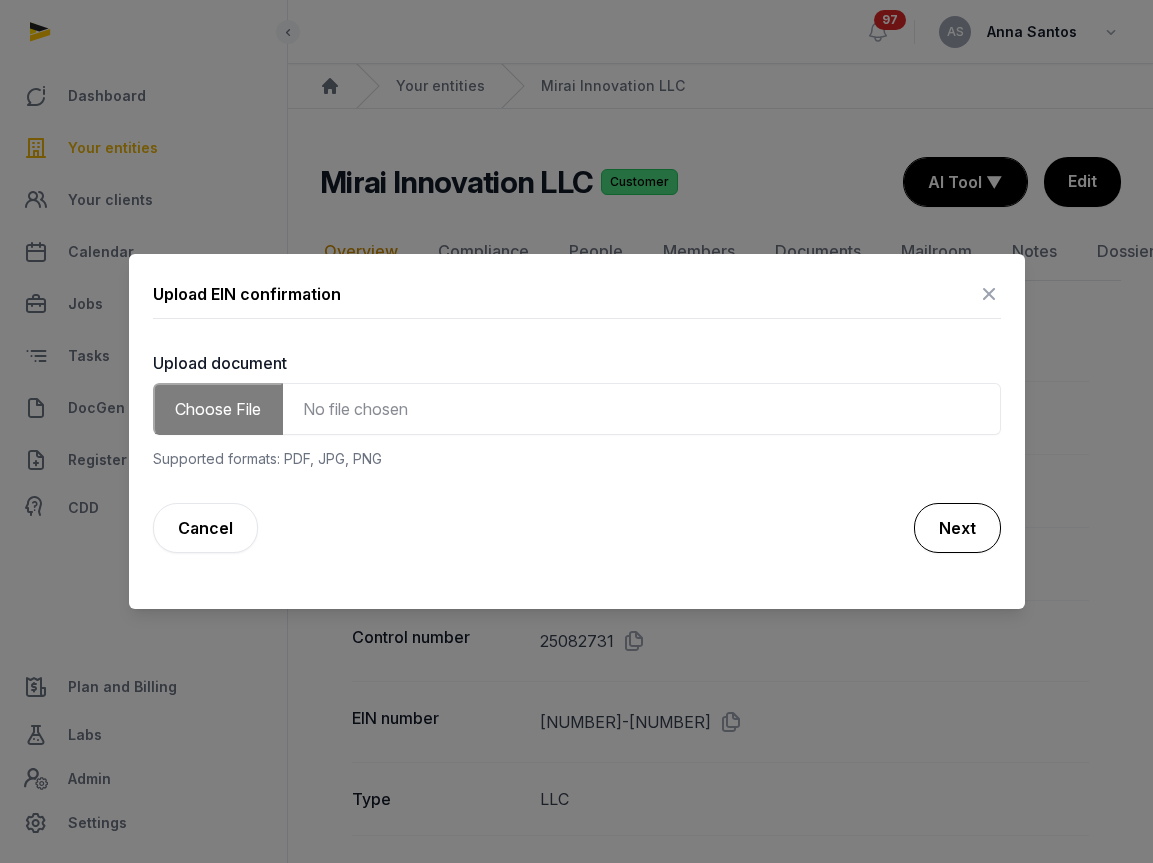 click on "Next" at bounding box center [957, 528] 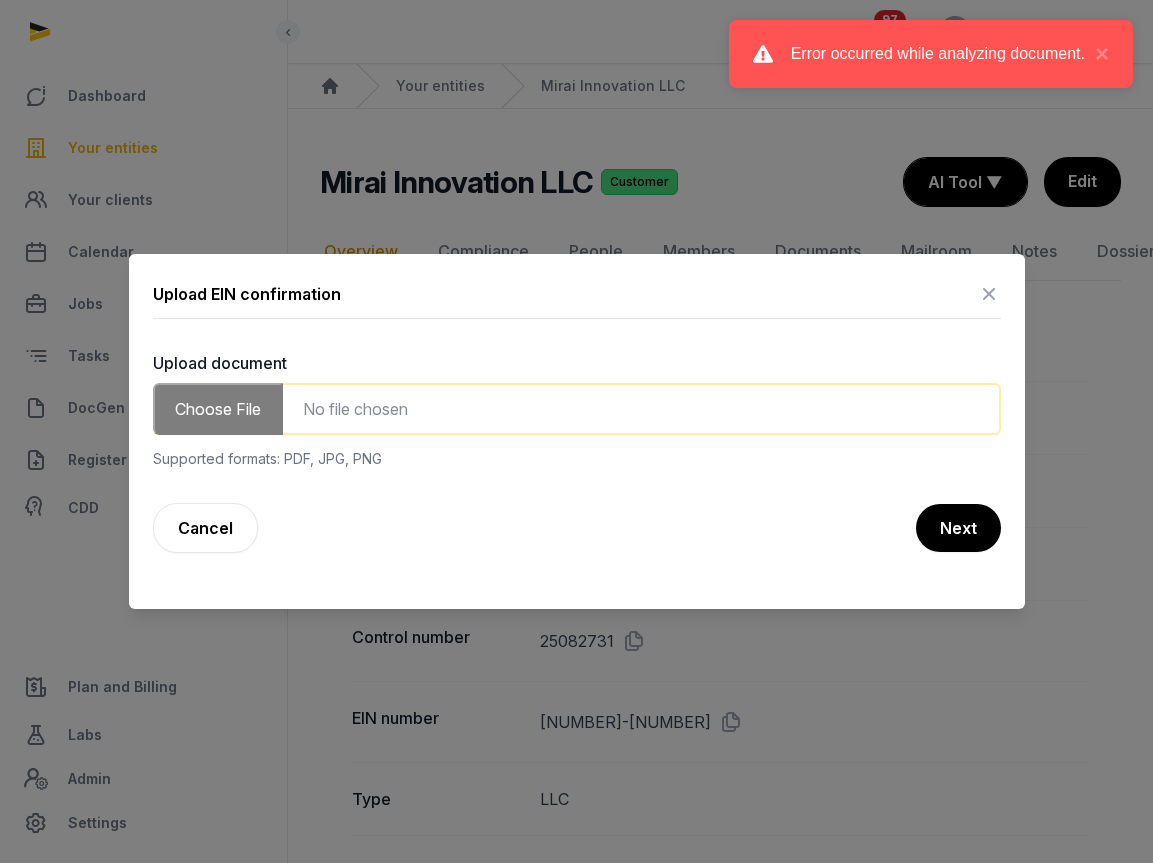 click 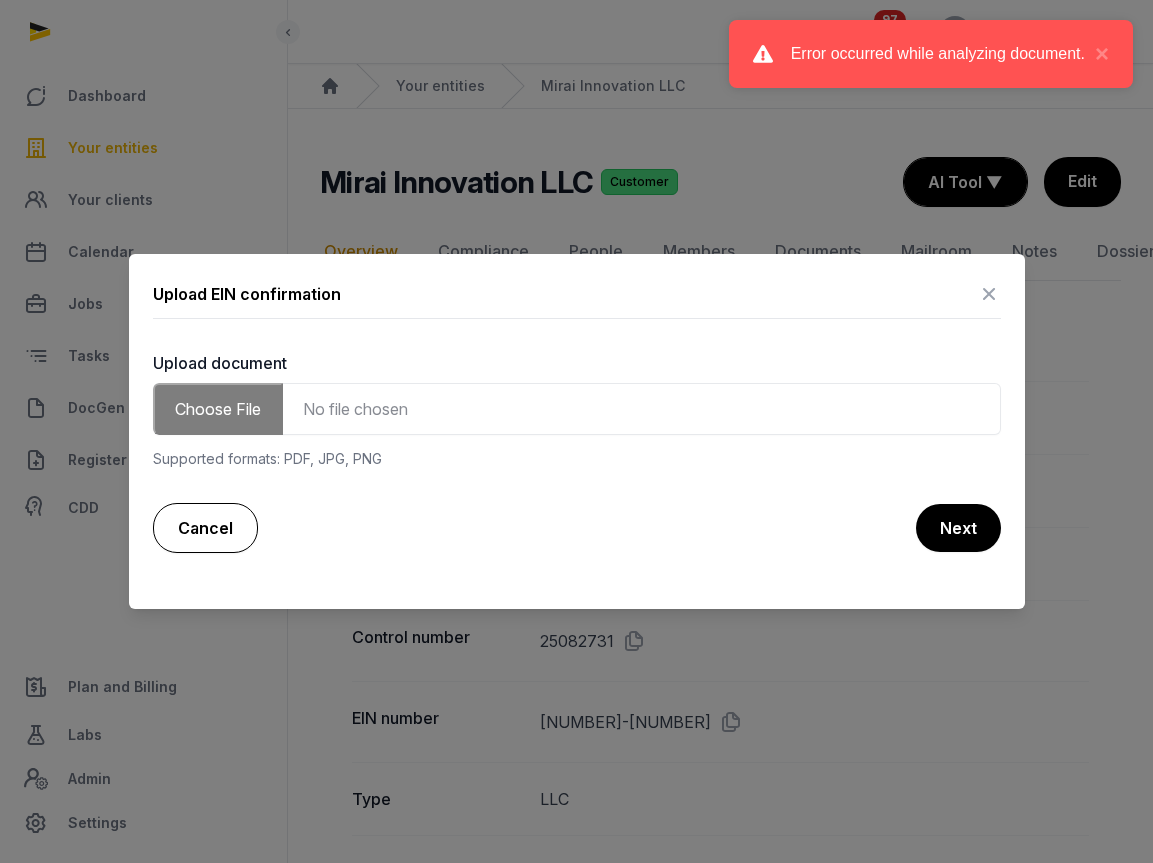 click on "Cancel" at bounding box center [205, 528] 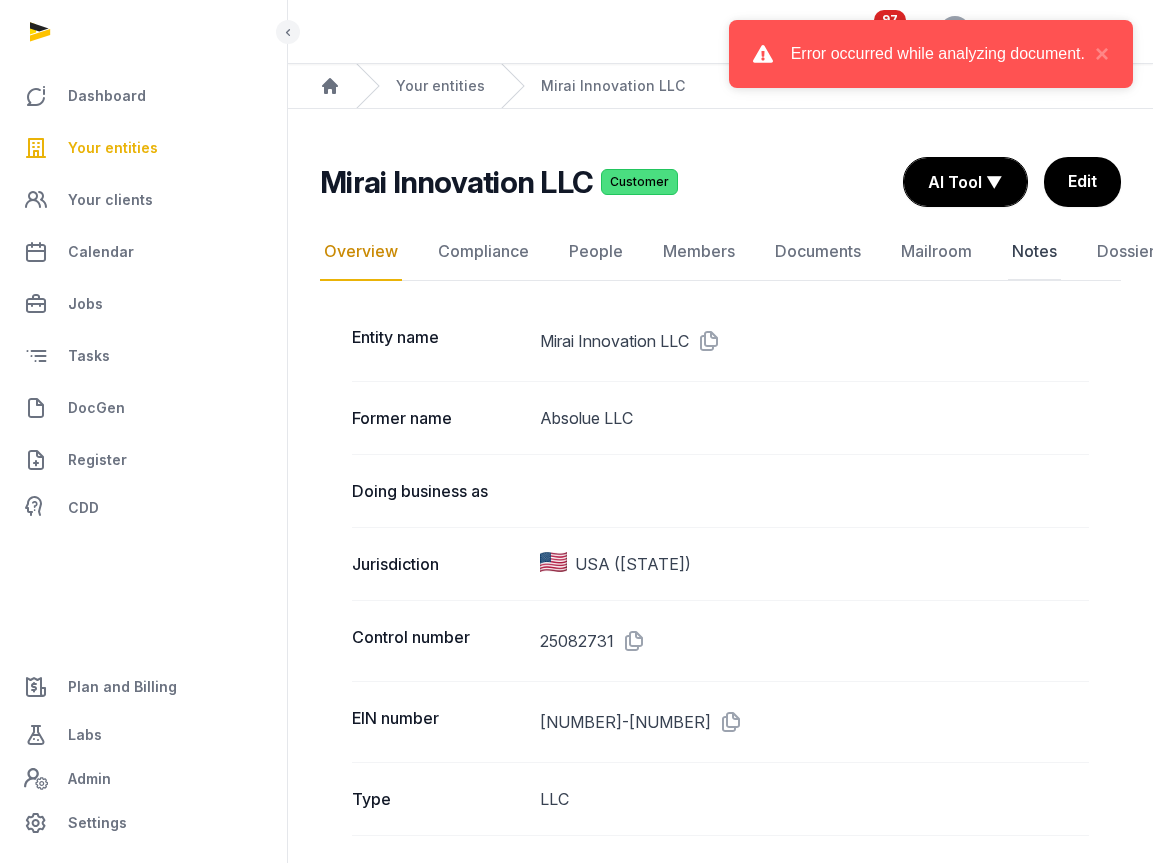 click on "Notes" 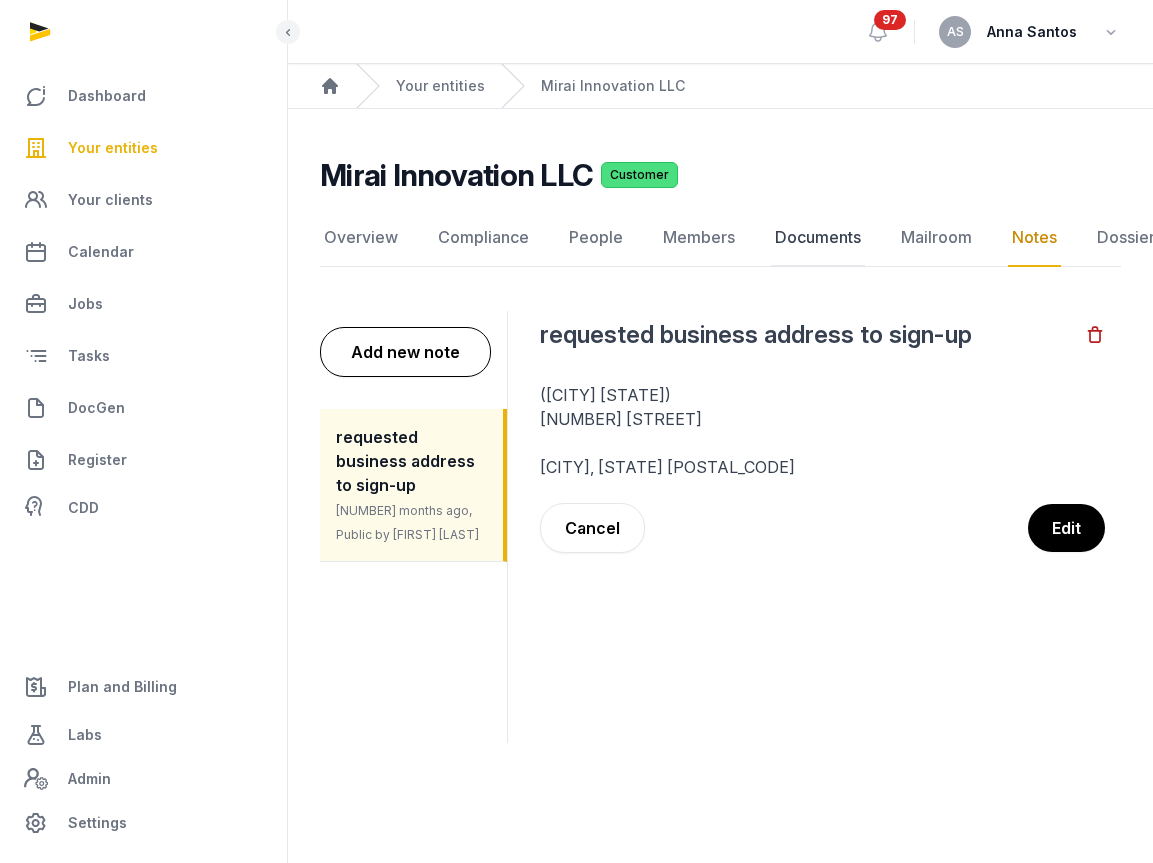 click on "Documents" 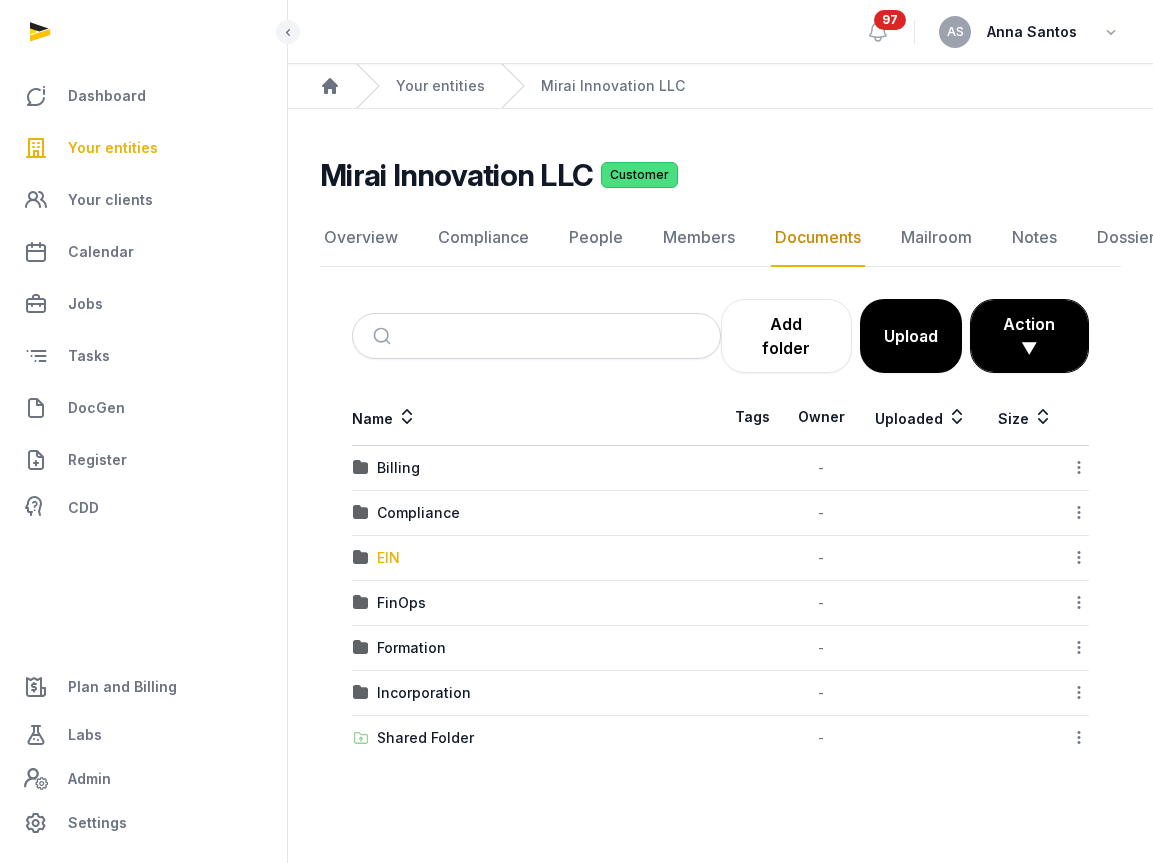 click on "EIN" at bounding box center [388, 558] 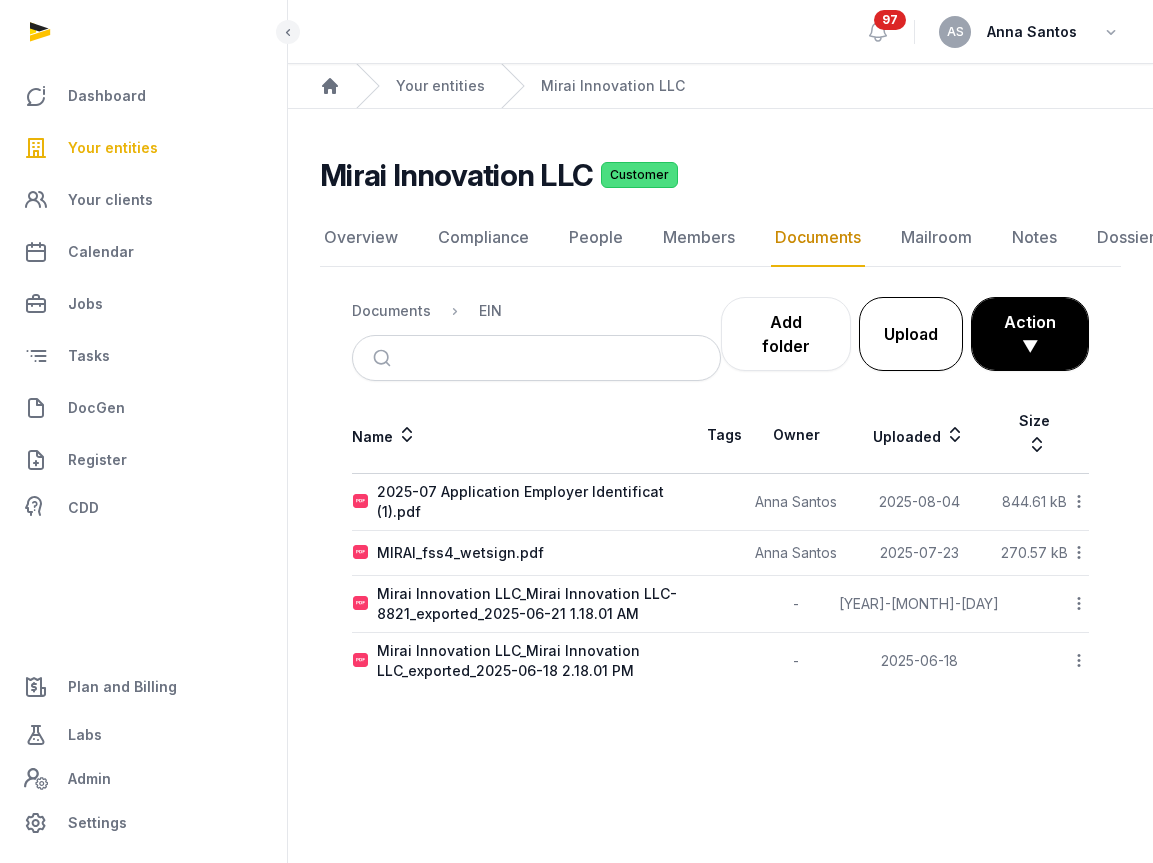click on "Upload" at bounding box center (911, 334) 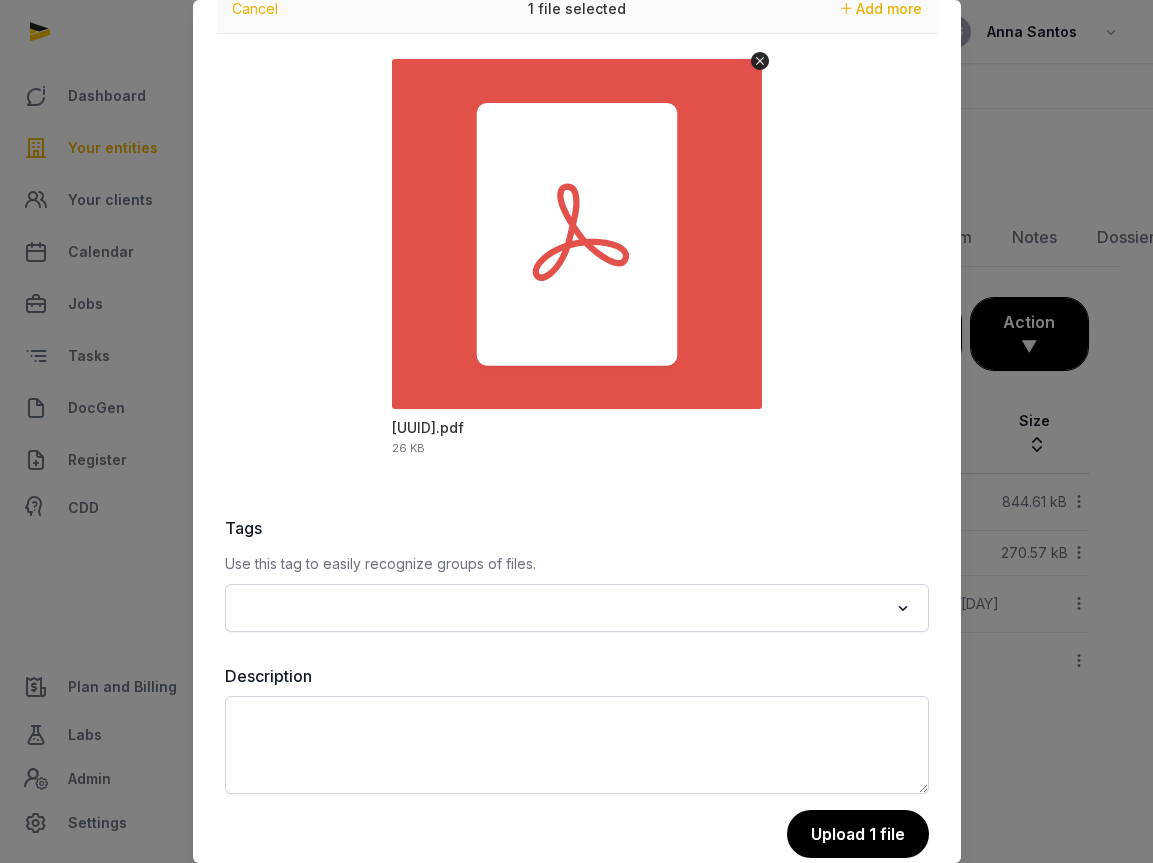 scroll, scrollTop: 115, scrollLeft: 0, axis: vertical 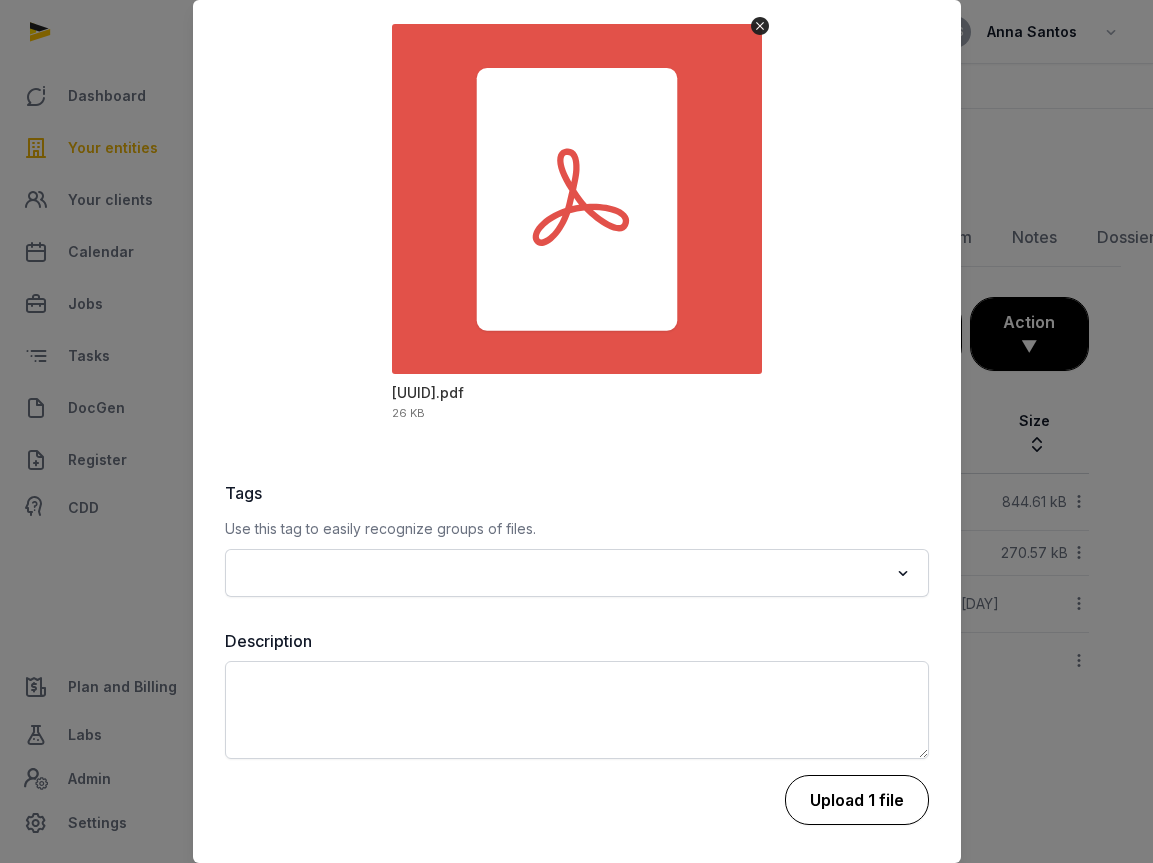 click on "Upload 1 file" at bounding box center [857, 800] 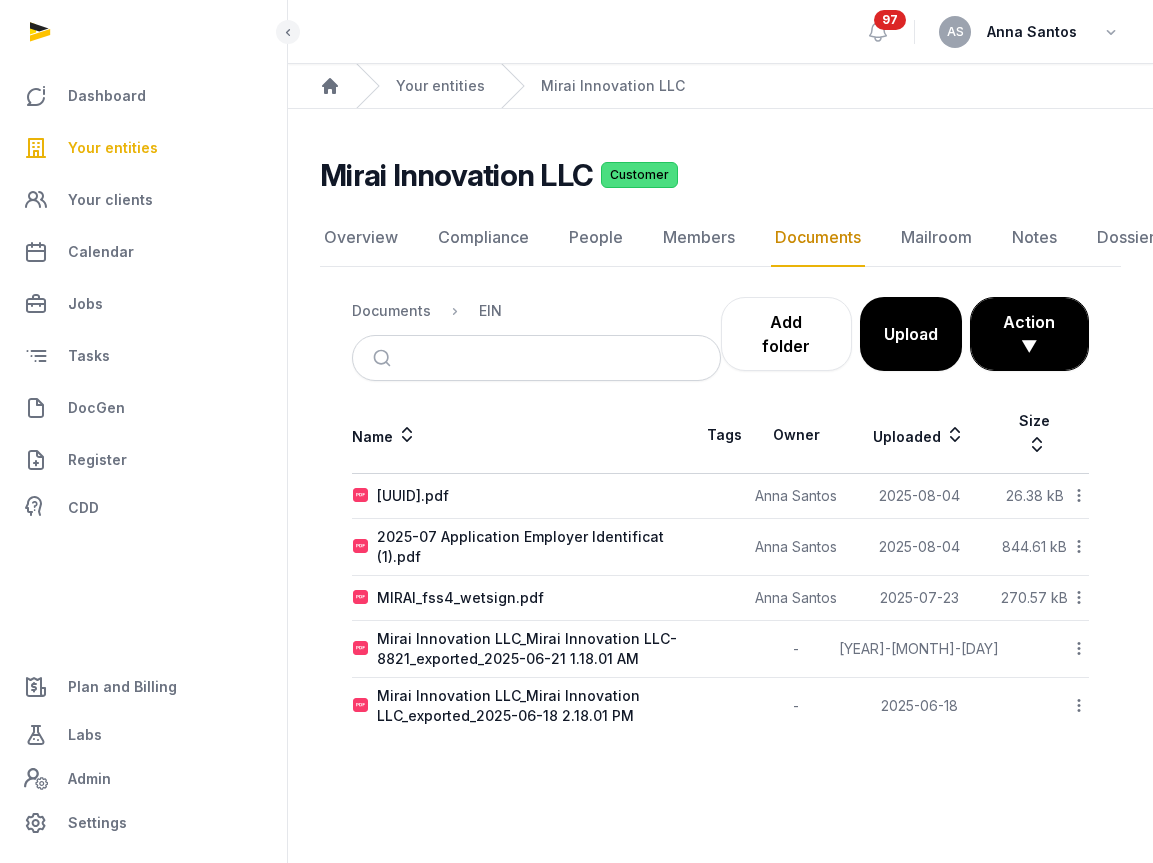 click 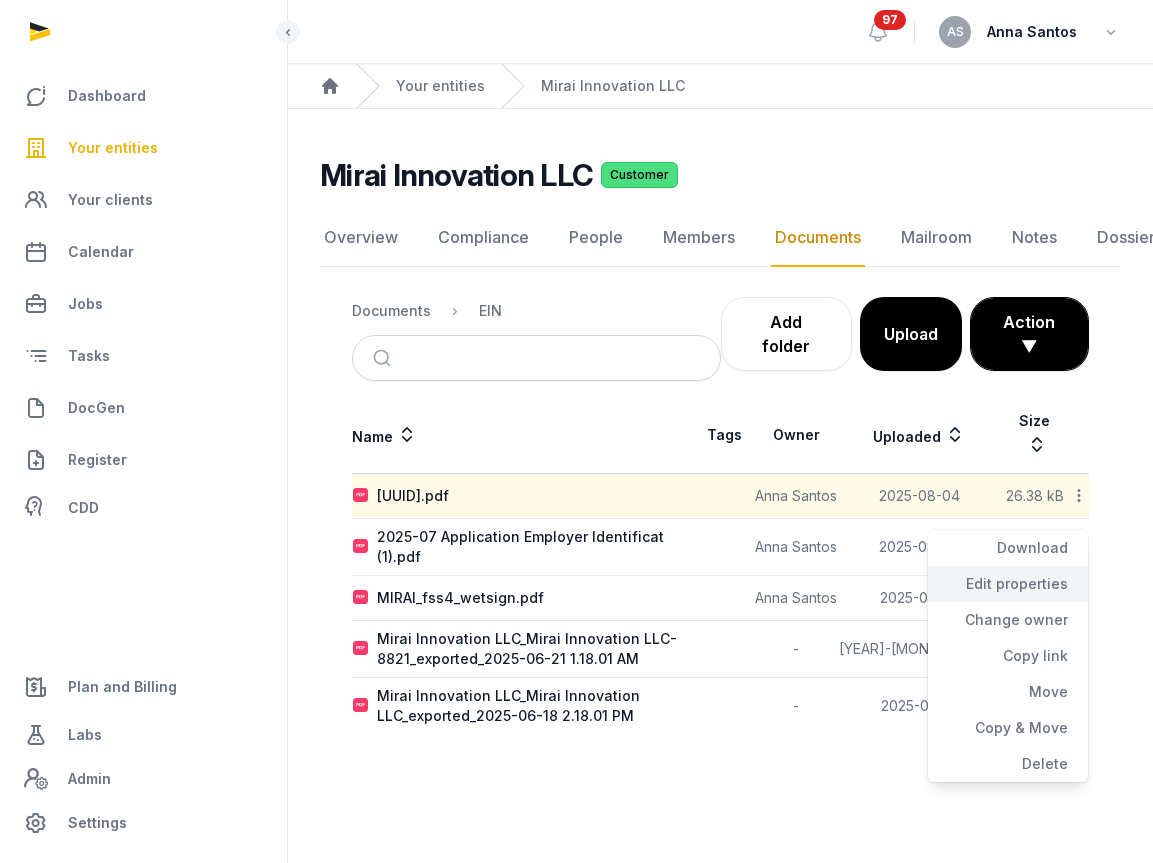 click on "Edit properties" 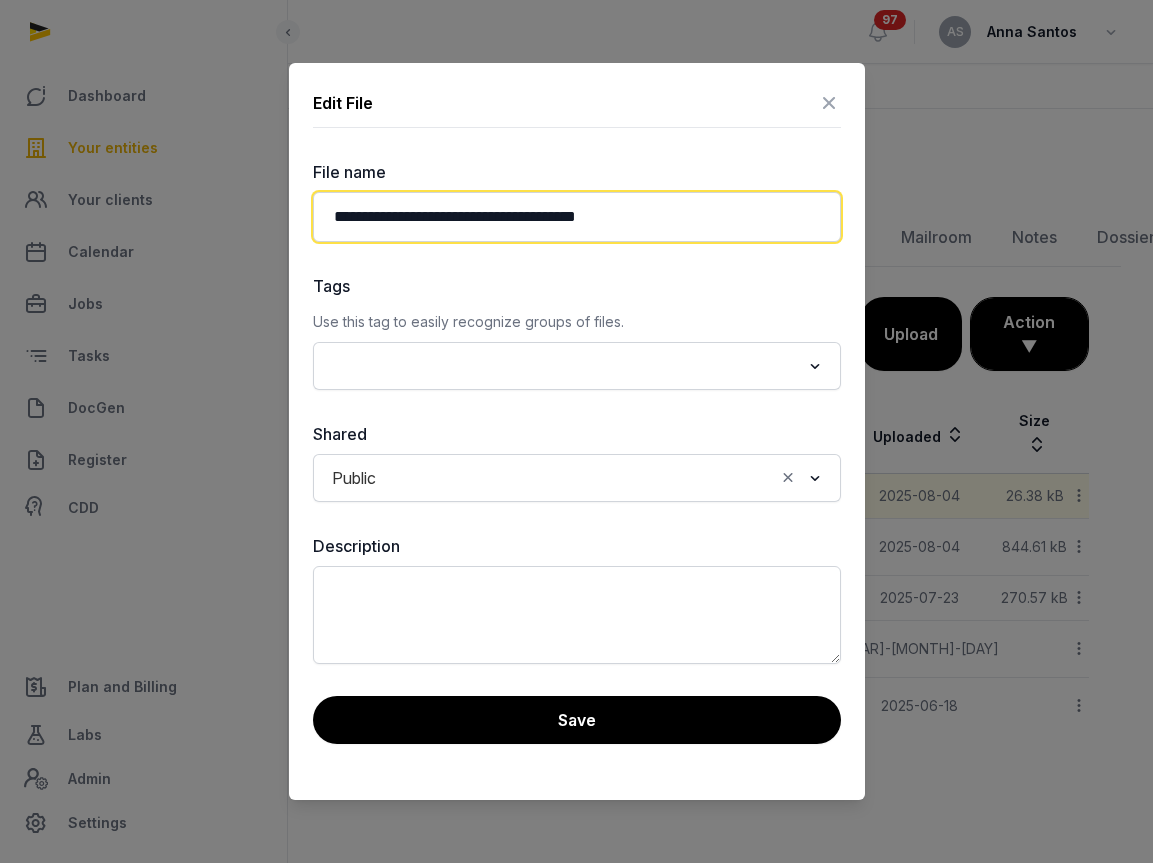 drag, startPoint x: 660, startPoint y: 213, endPoint x: 321, endPoint y: 220, distance: 339.07227 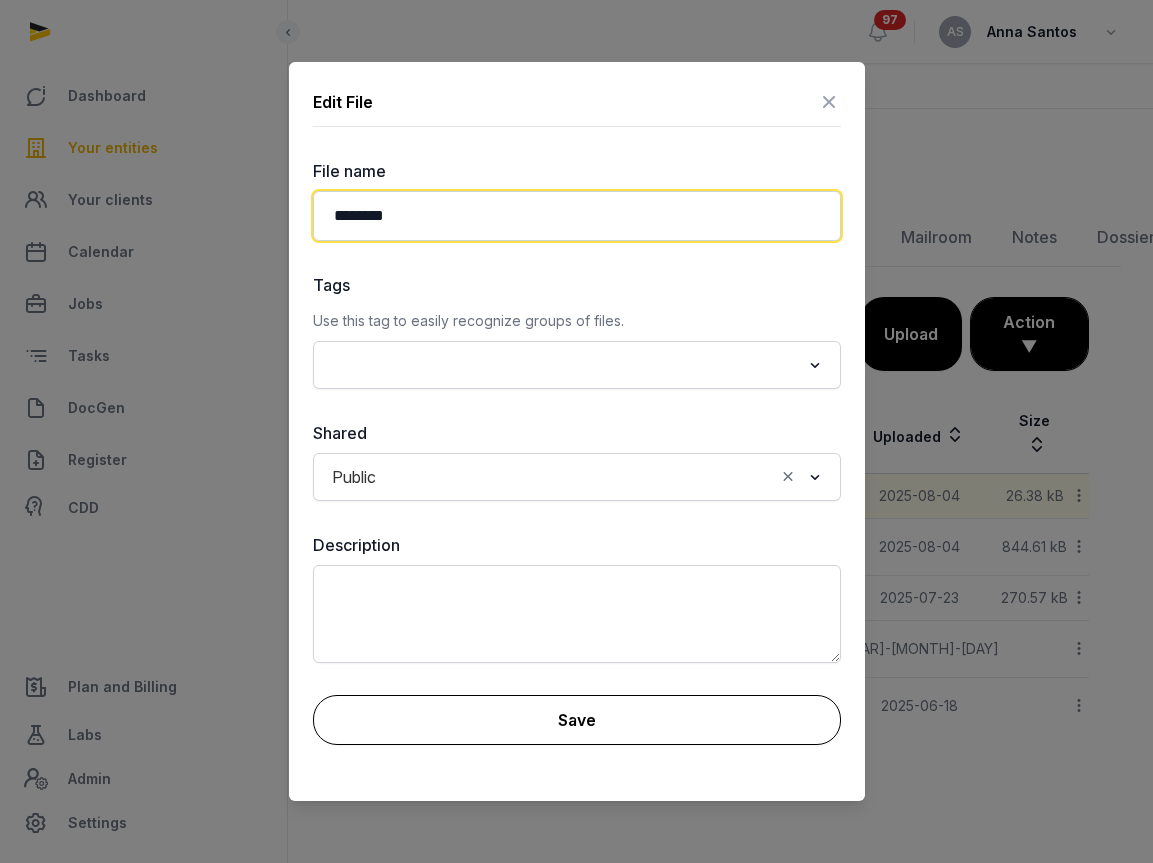 type on "********" 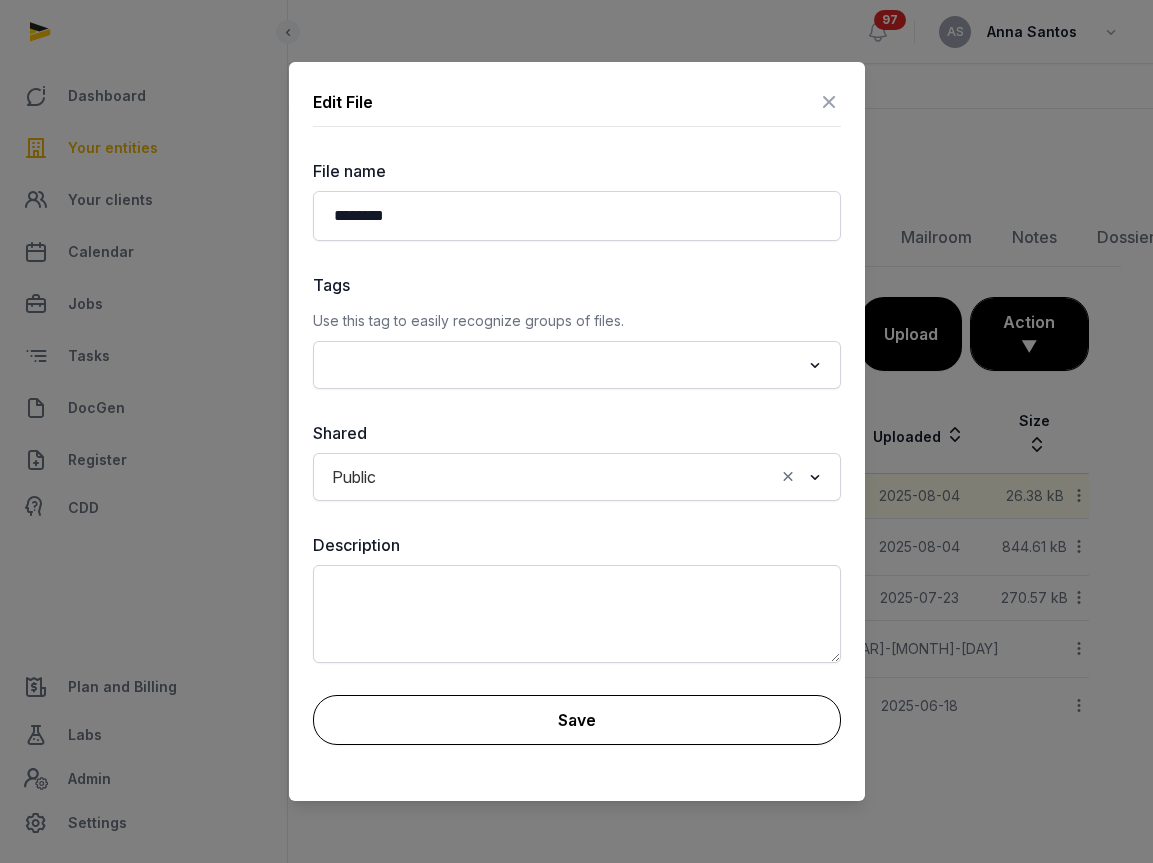 click on "Save" at bounding box center (577, 720) 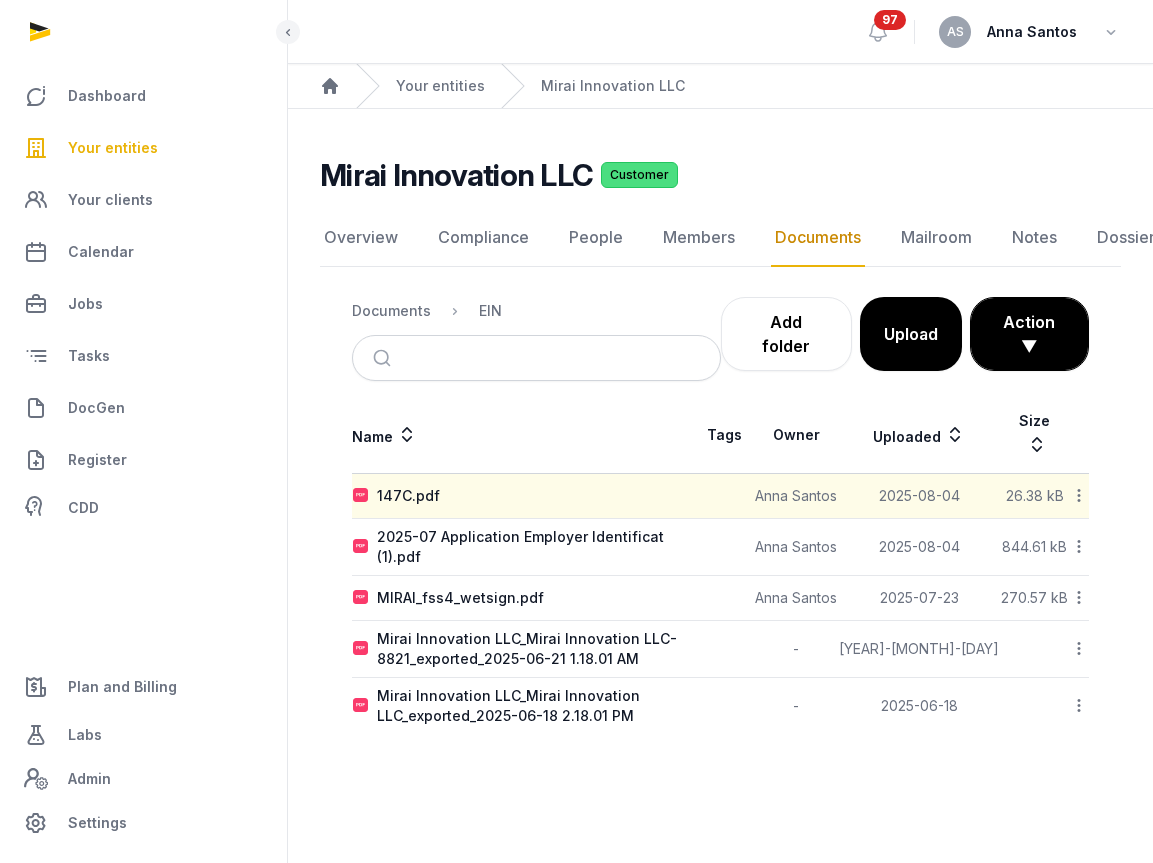 click 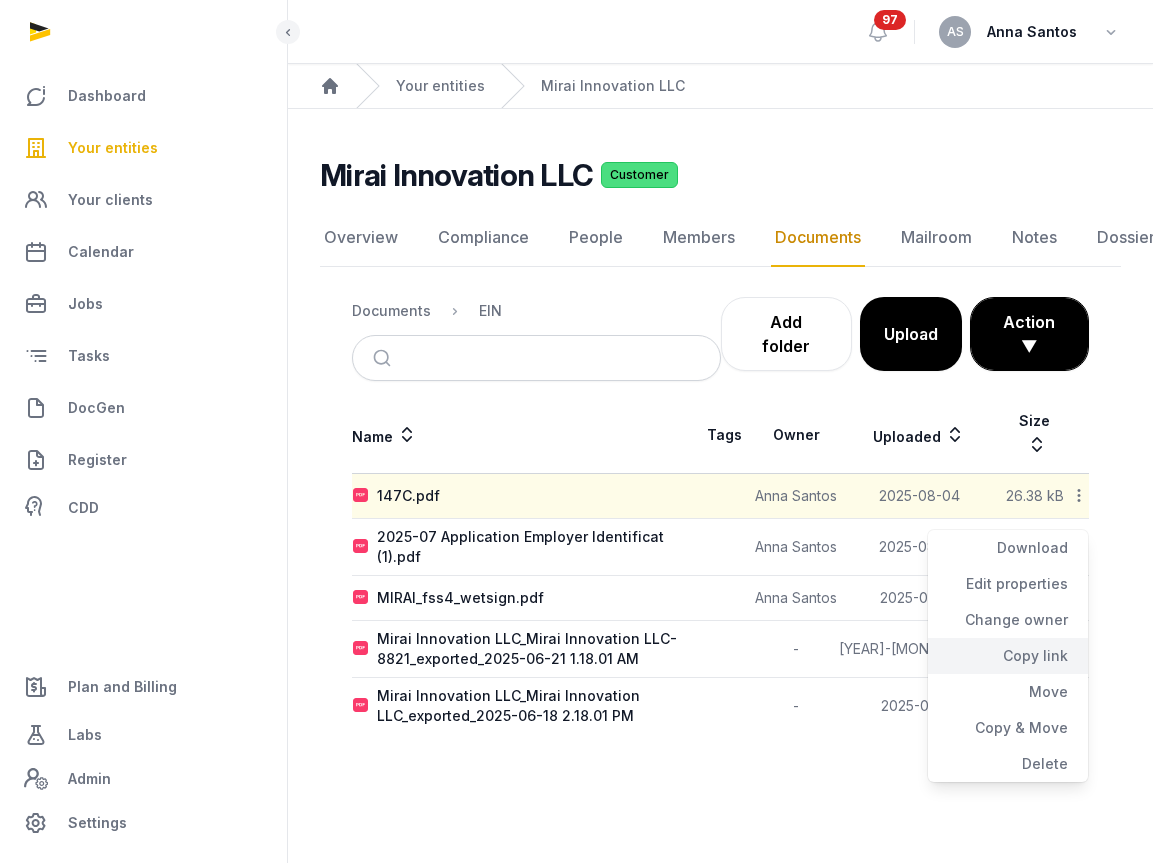 click on "Copy link" 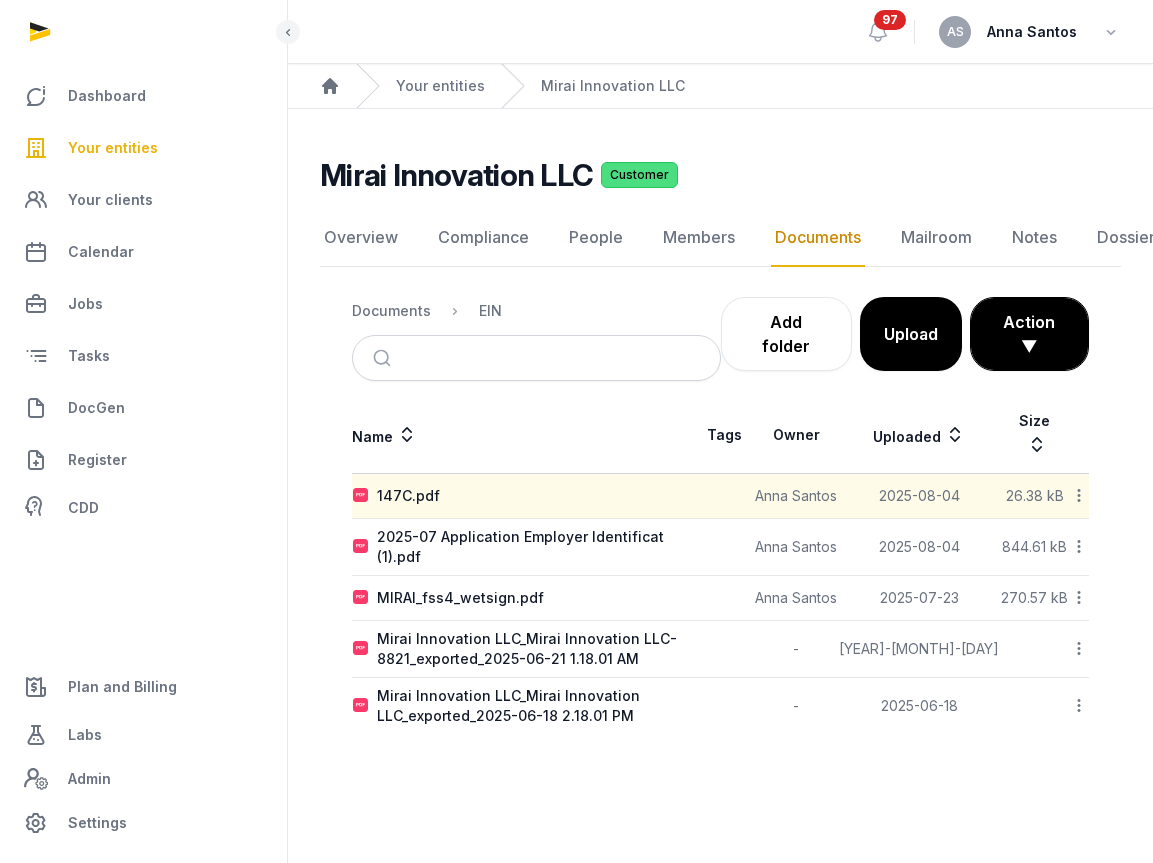 click on "Your entities" at bounding box center [143, 148] 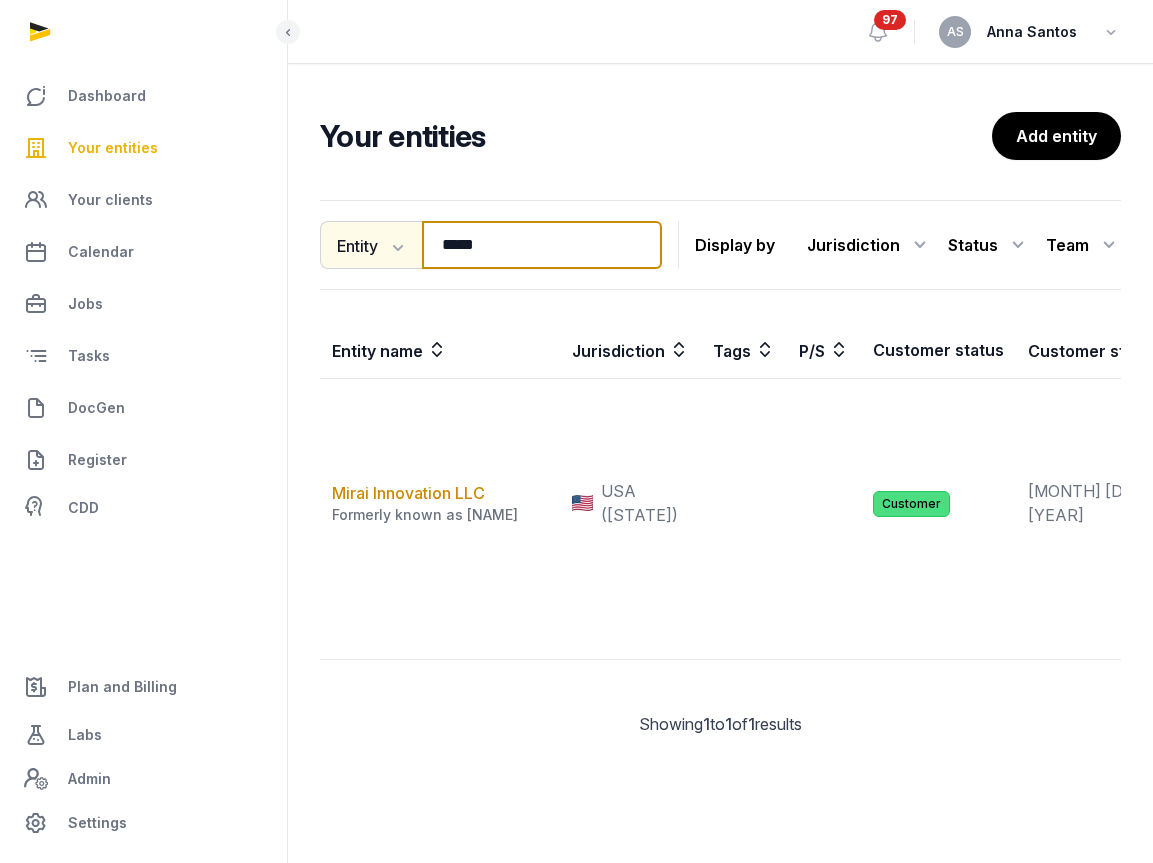 drag, startPoint x: 525, startPoint y: 251, endPoint x: 383, endPoint y: 246, distance: 142.088 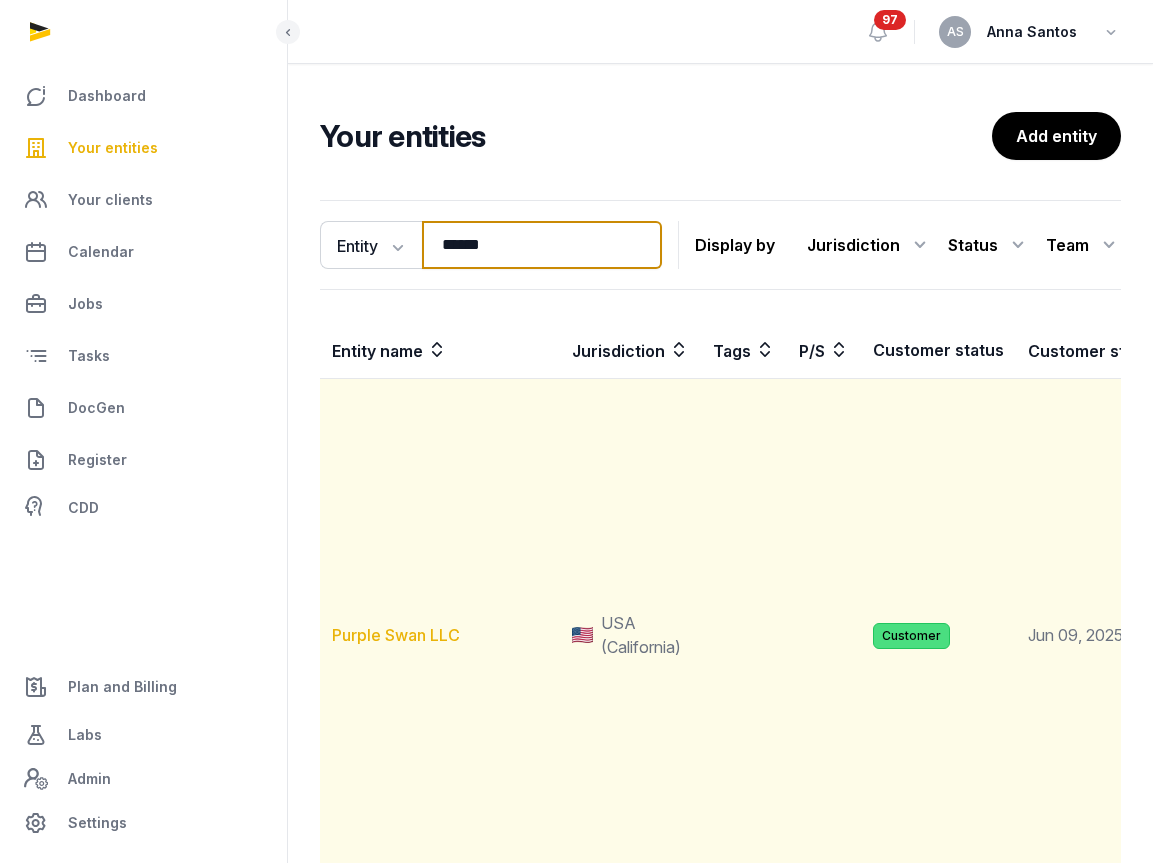 type on "******" 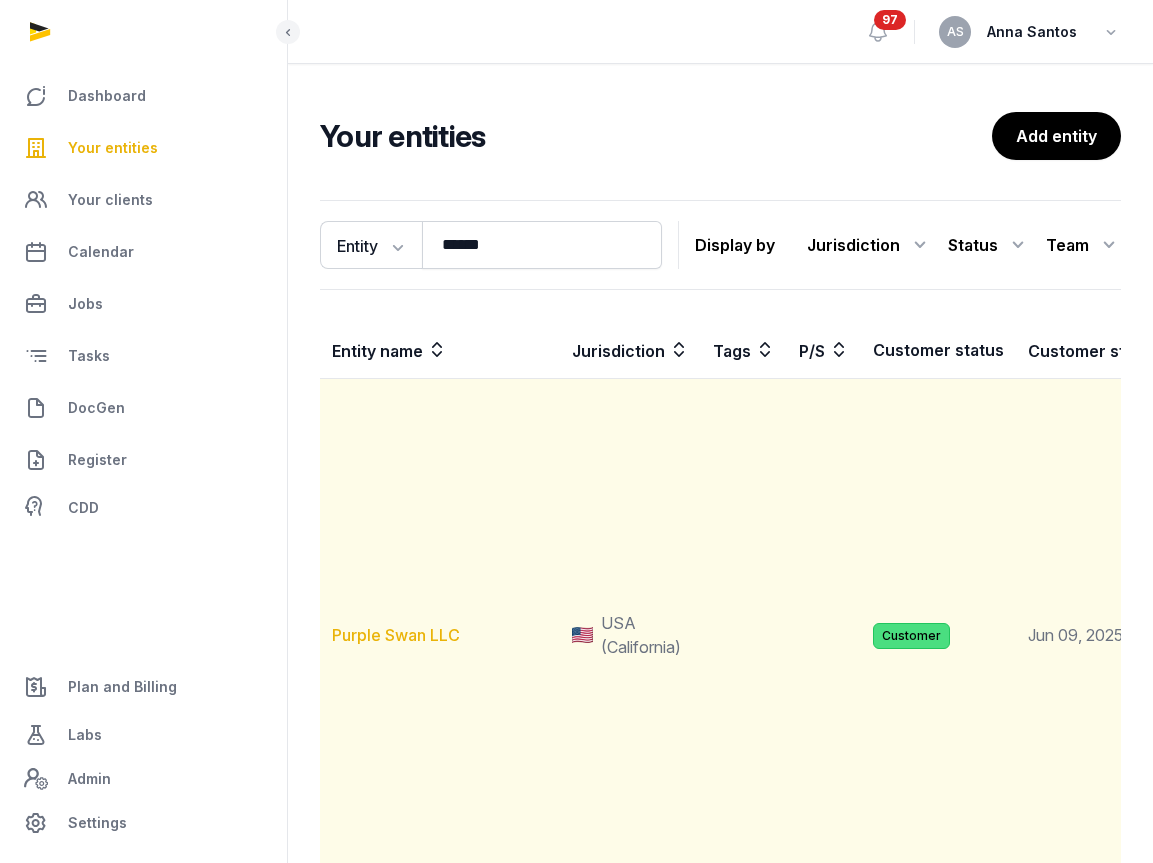 click on "Purple Swan LLC" at bounding box center (396, 635) 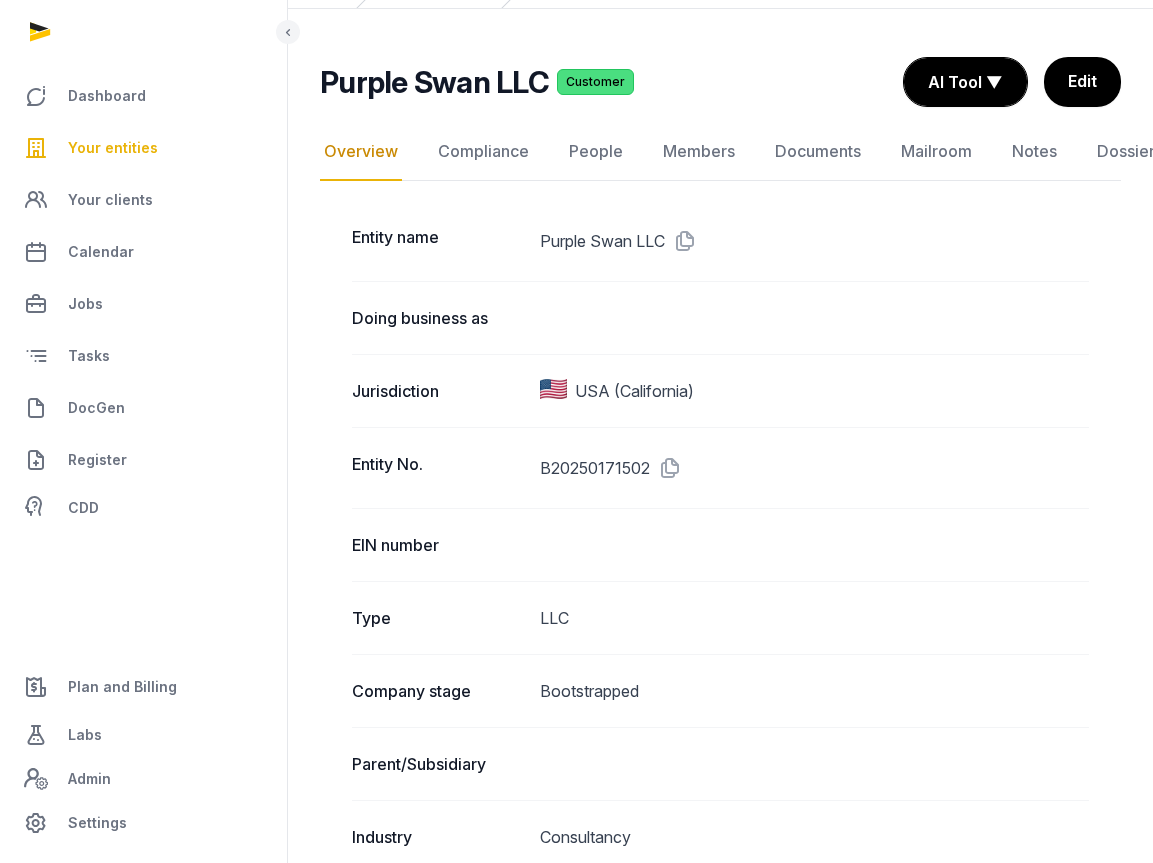 scroll, scrollTop: 143, scrollLeft: 0, axis: vertical 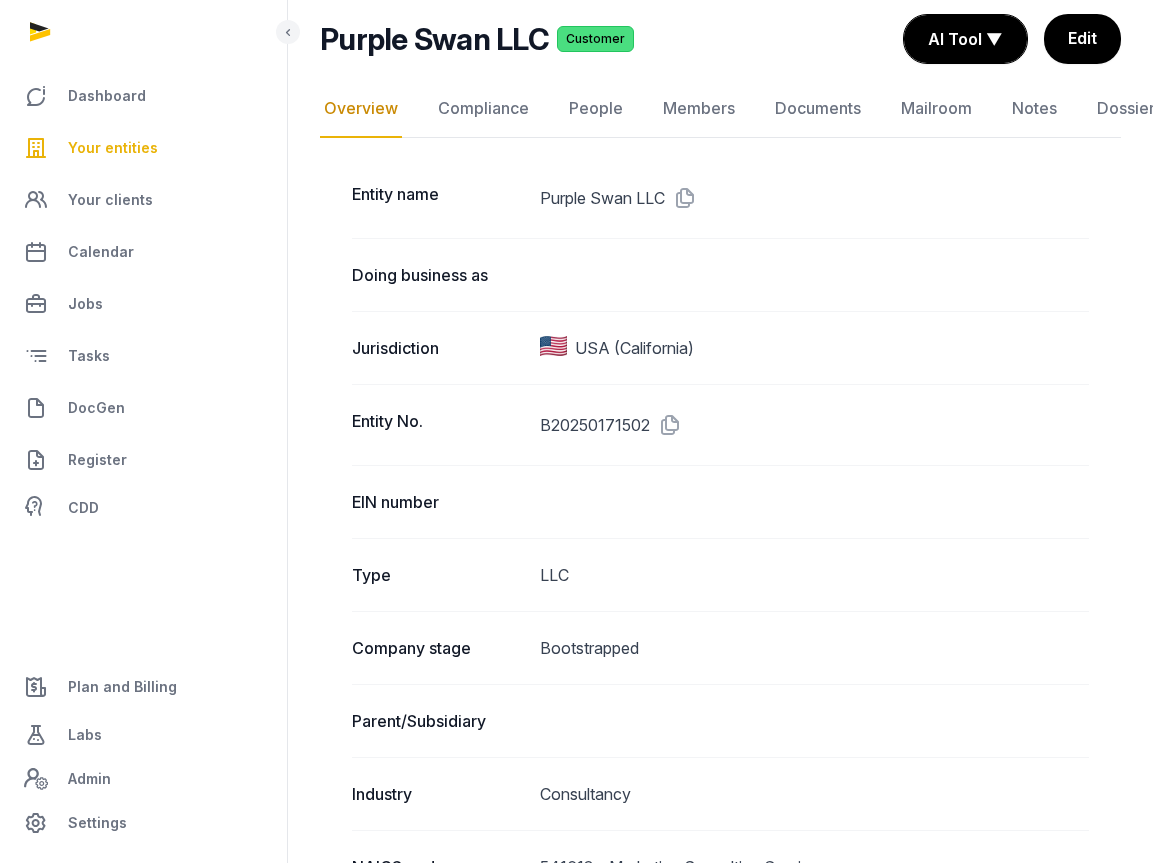 click at bounding box center [814, 275] 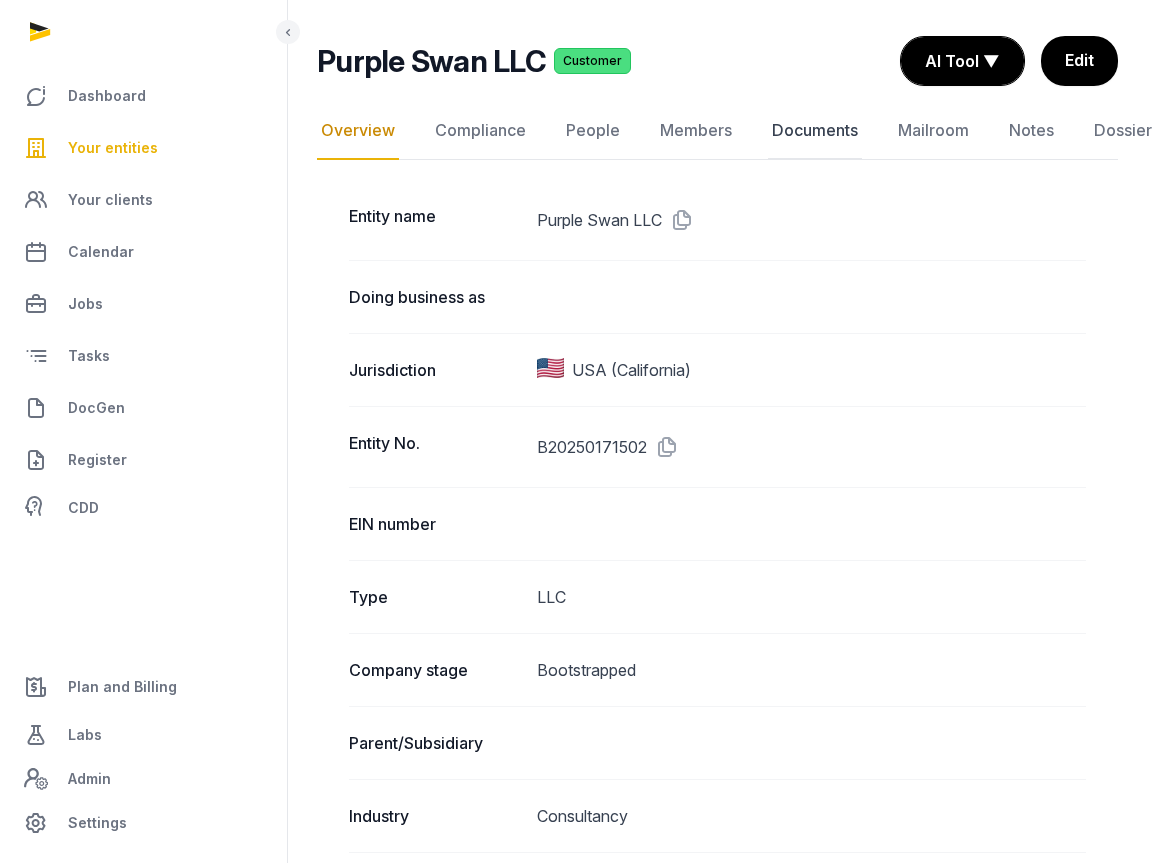 click on "Documents" 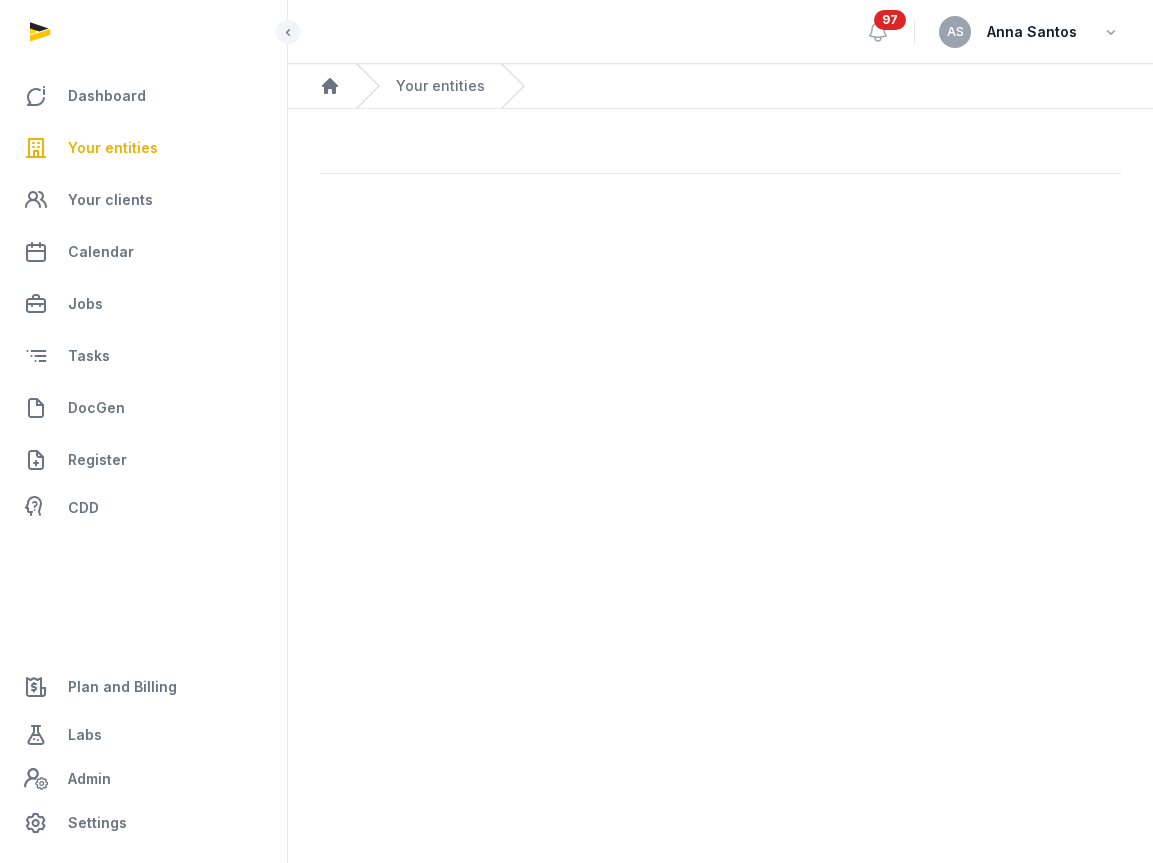 scroll, scrollTop: 0, scrollLeft: 0, axis: both 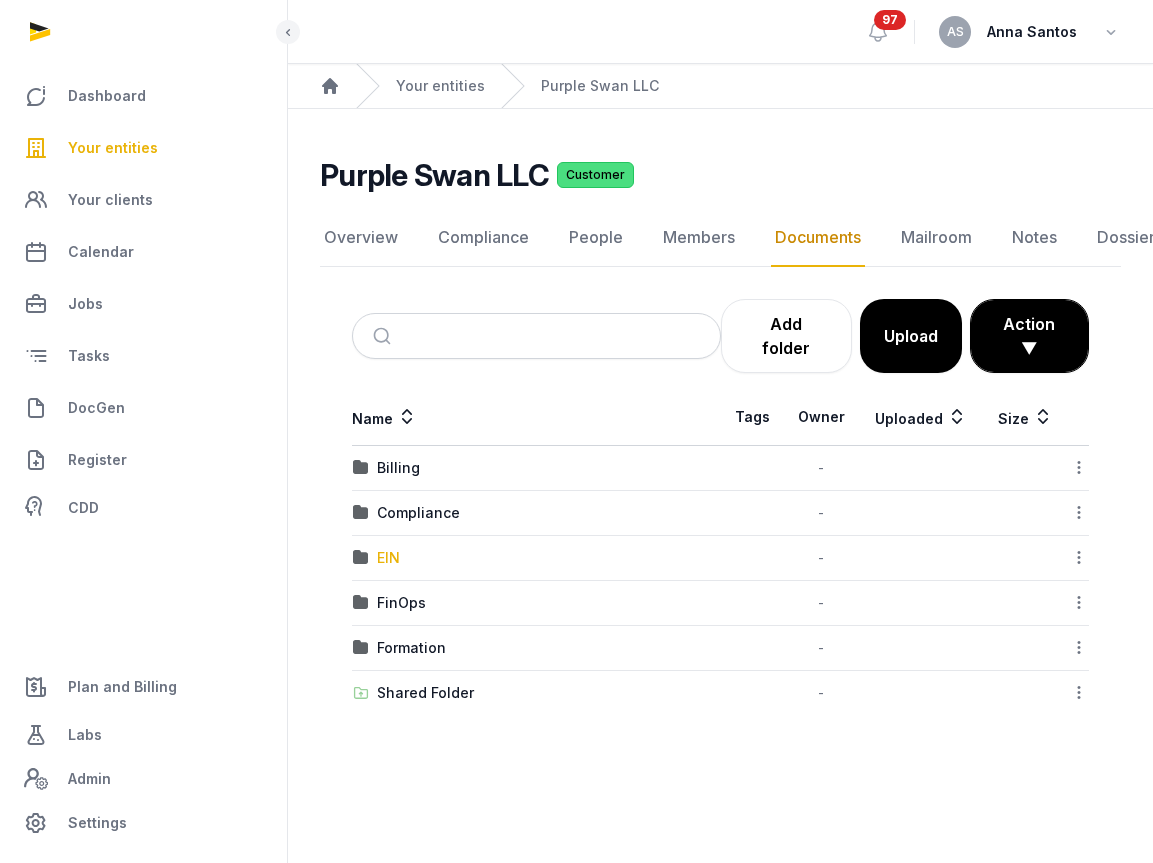 click on "EIN" at bounding box center (388, 558) 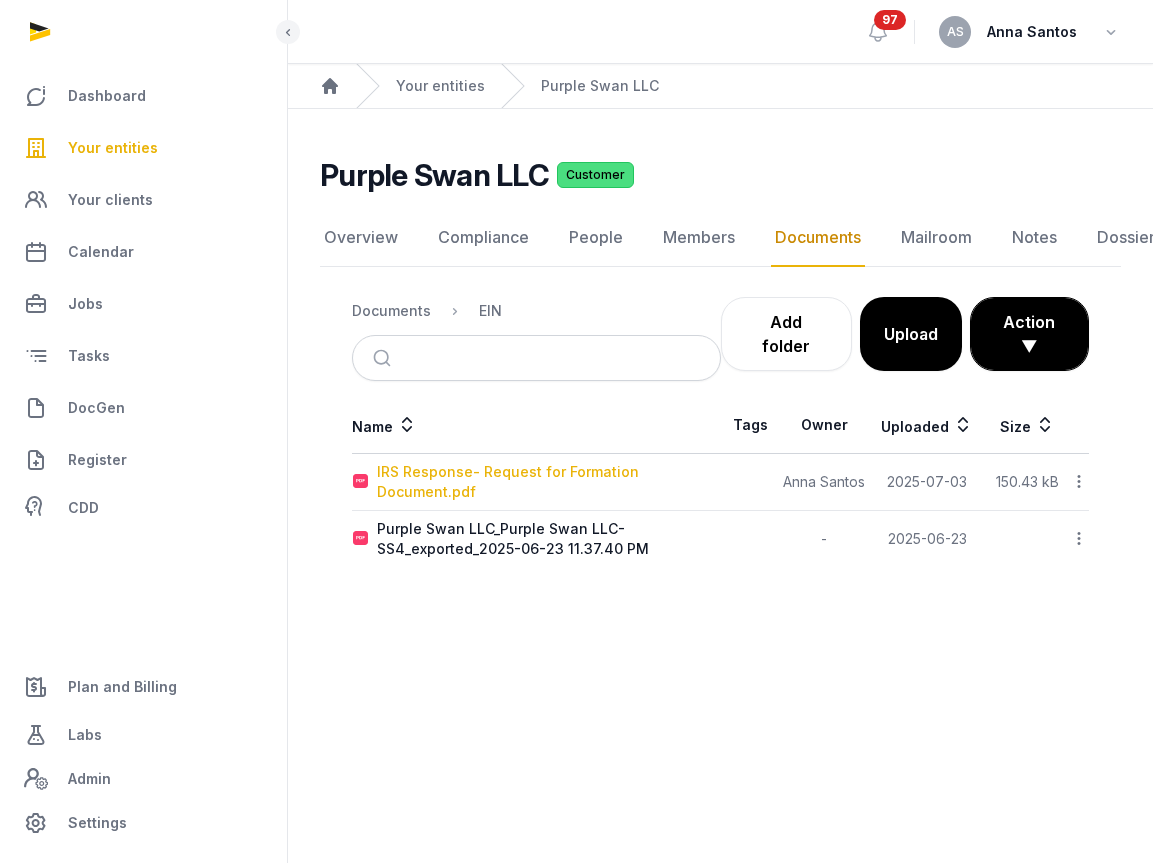 click on "IRS Response- Request for Formation Document.pdf" at bounding box center (548, 482) 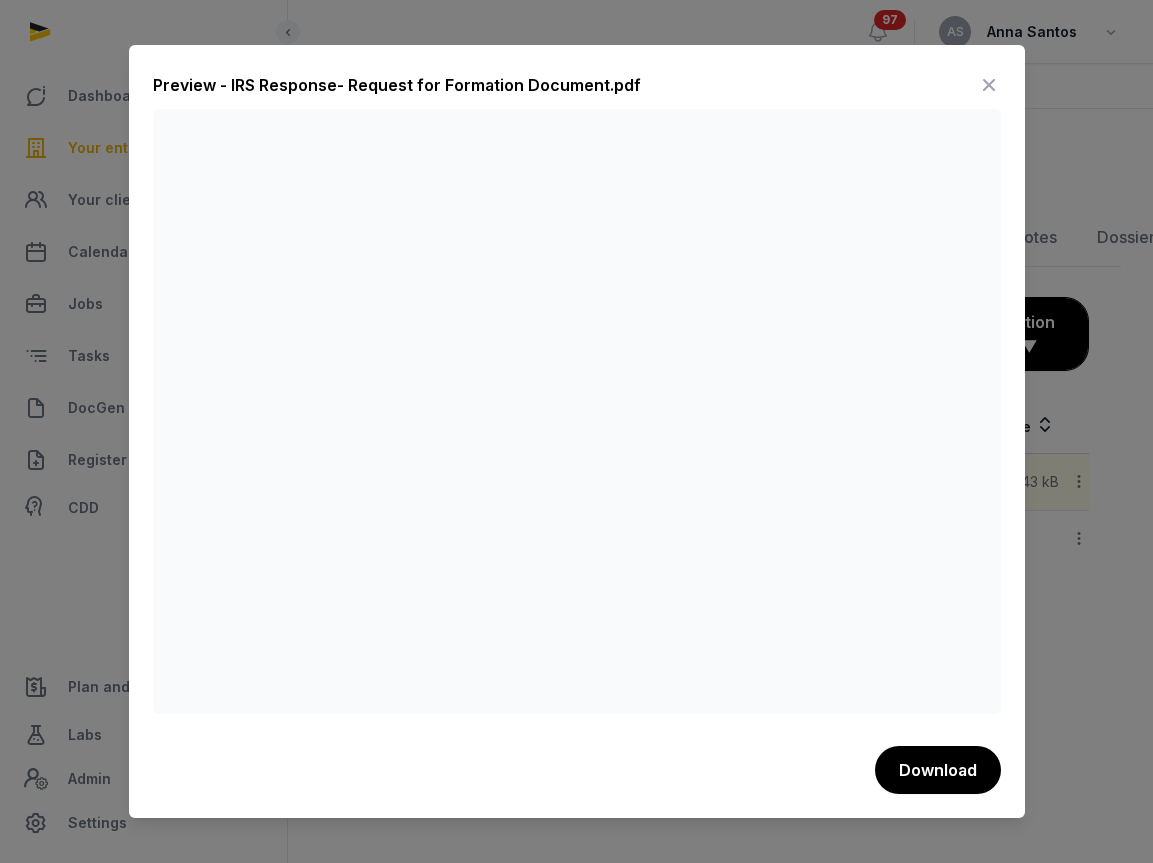 click at bounding box center (989, 85) 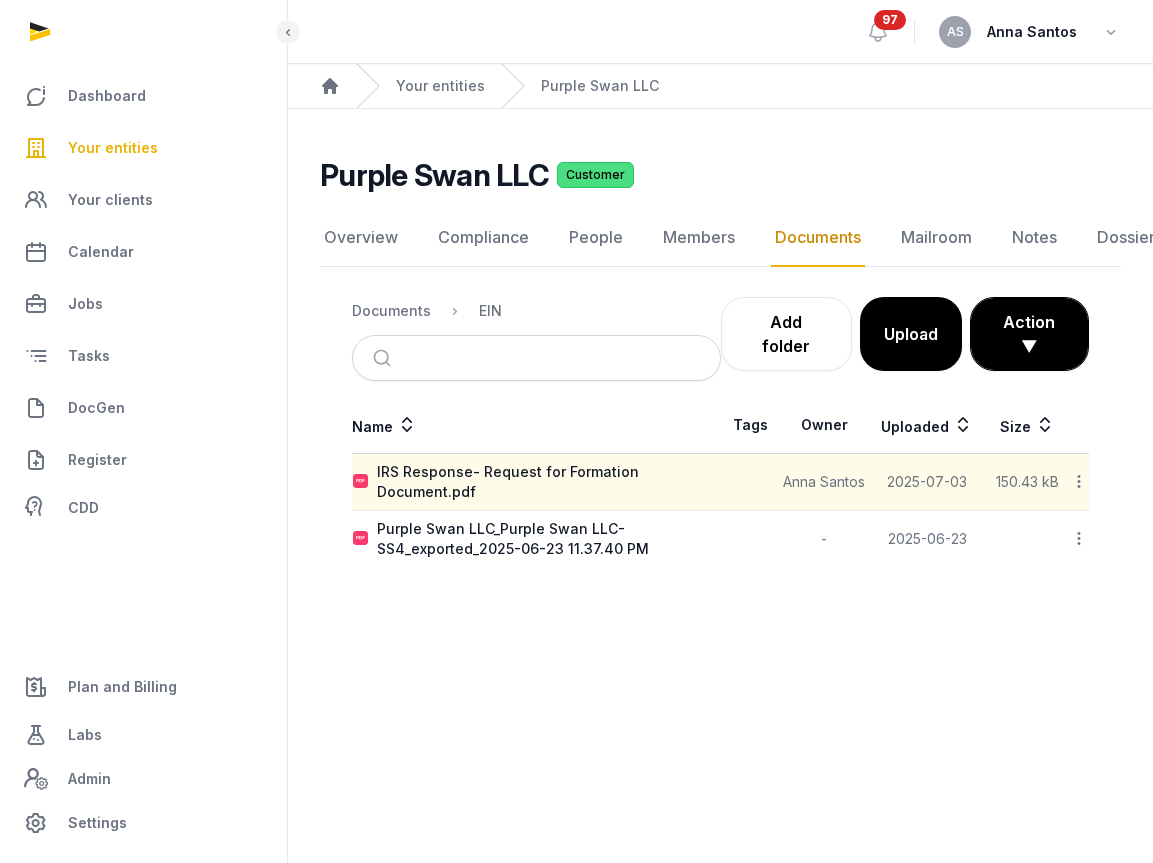 click 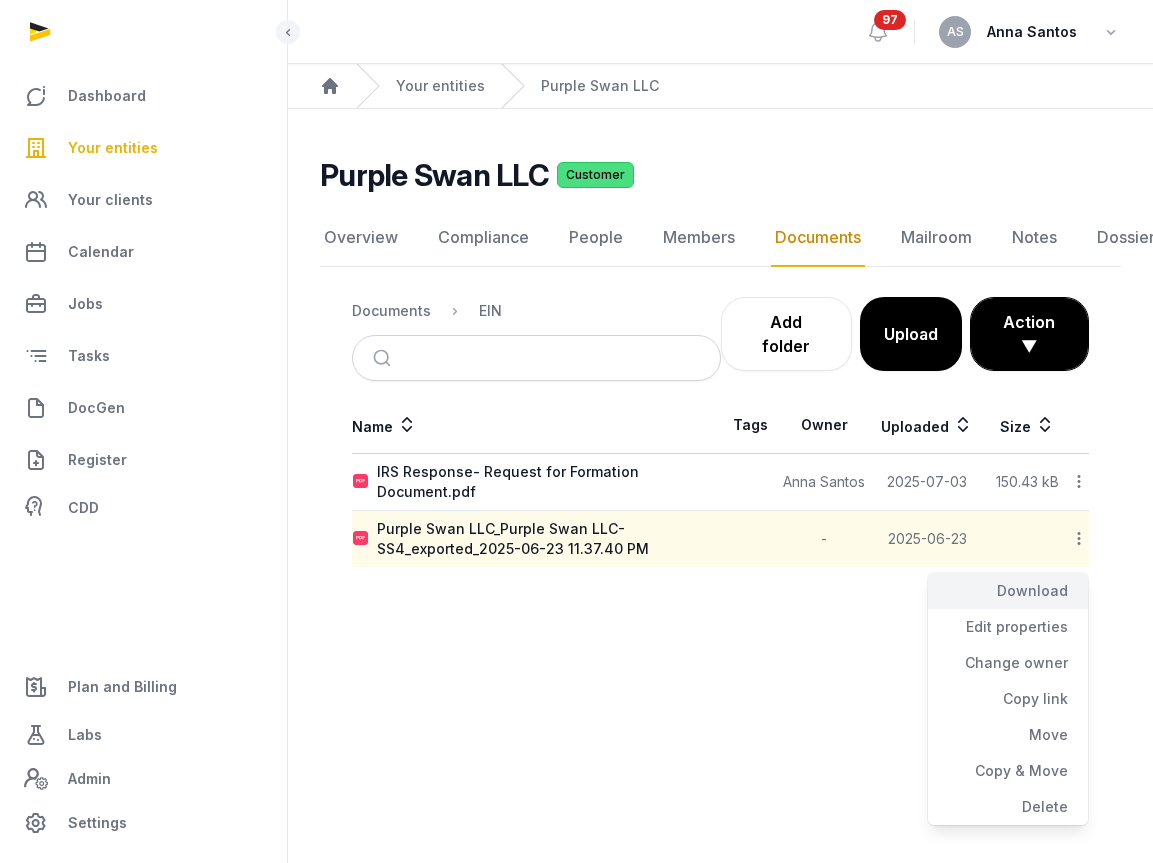 click on "Download" 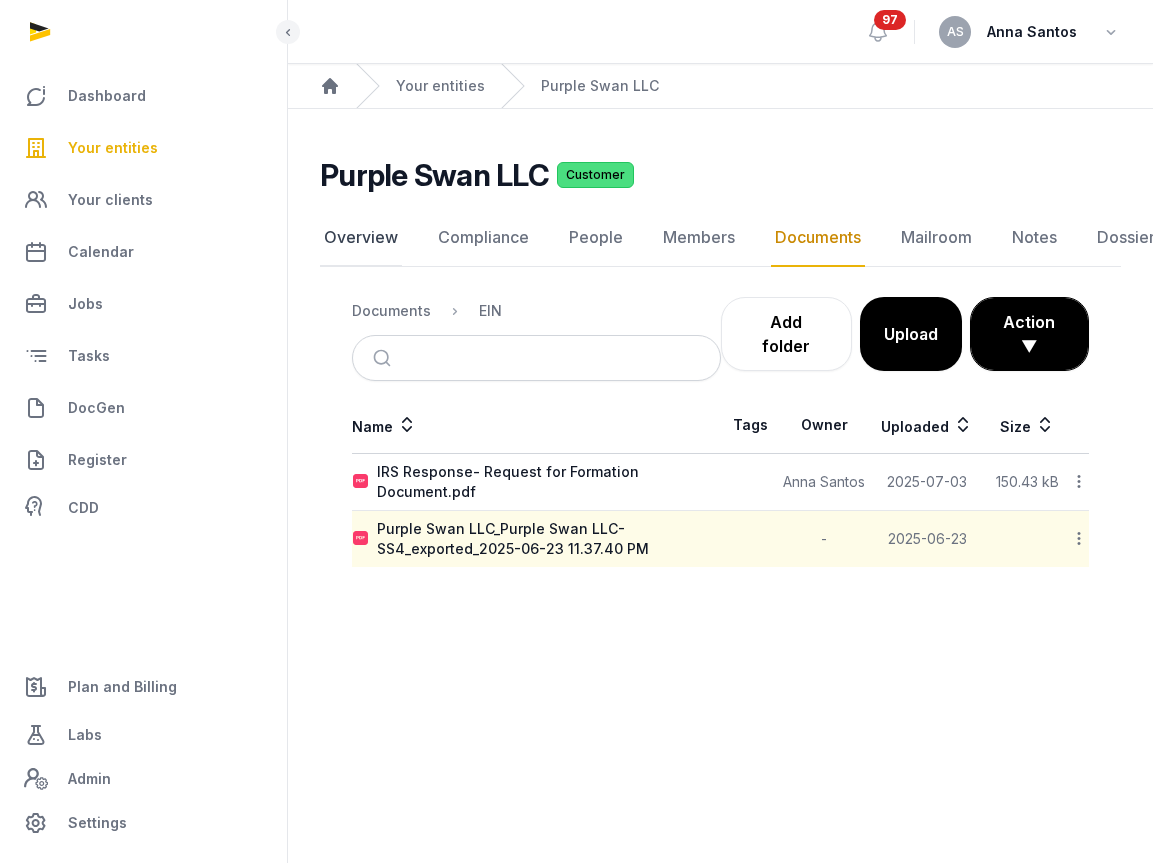 click on "Overview" 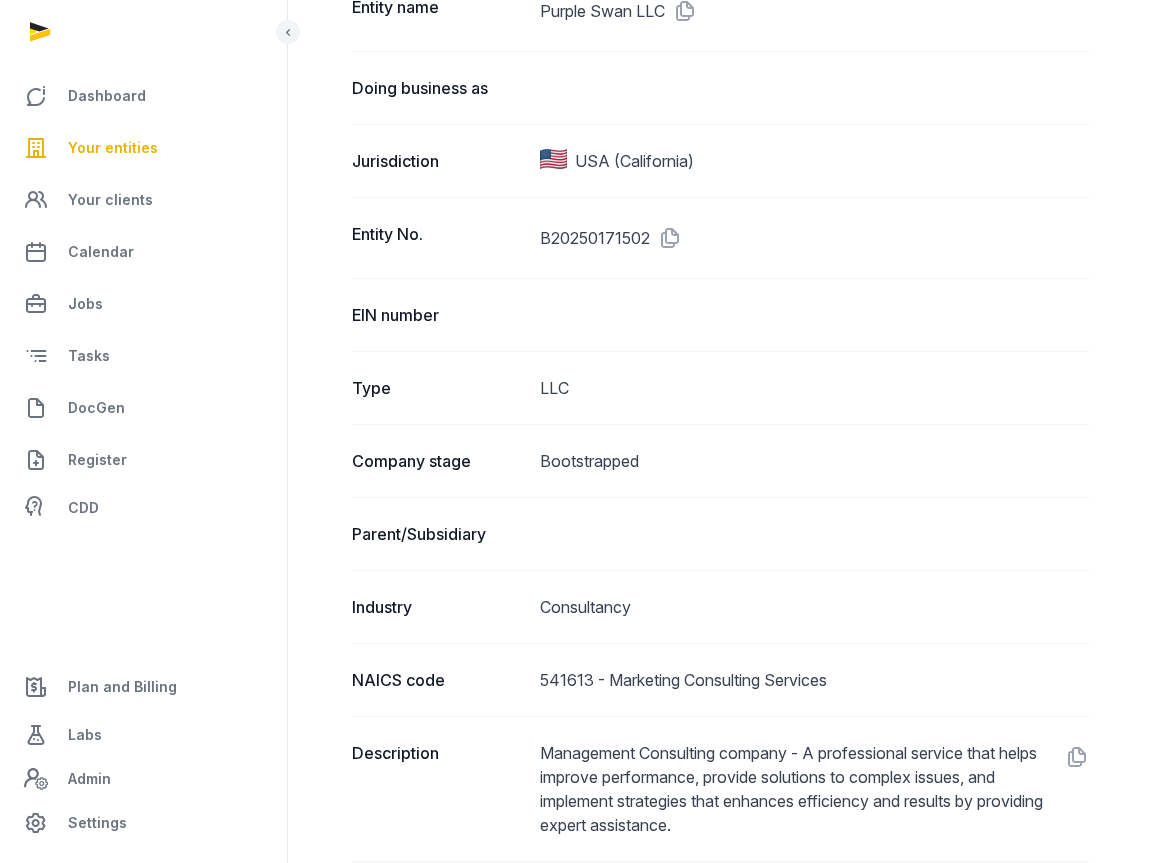 scroll, scrollTop: 247, scrollLeft: 0, axis: vertical 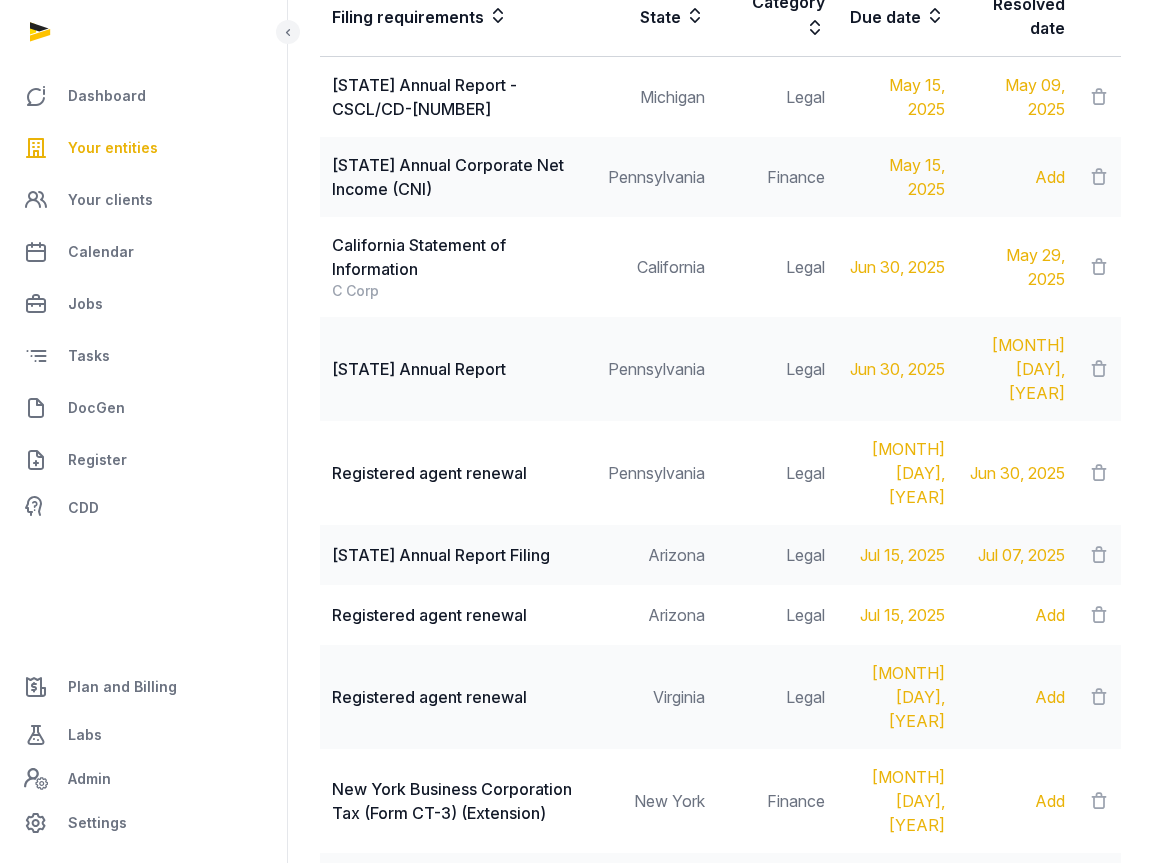 click on "Your entities" at bounding box center (113, 148) 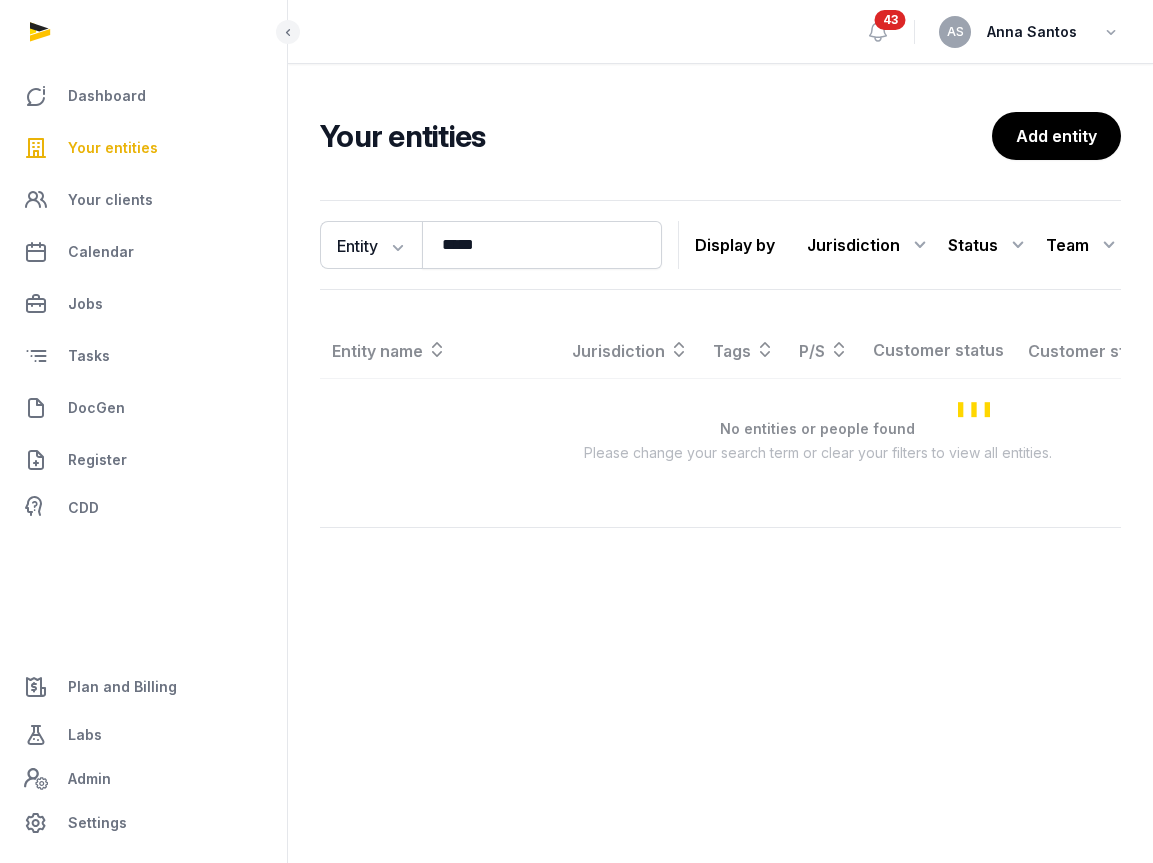 scroll, scrollTop: 0, scrollLeft: 0, axis: both 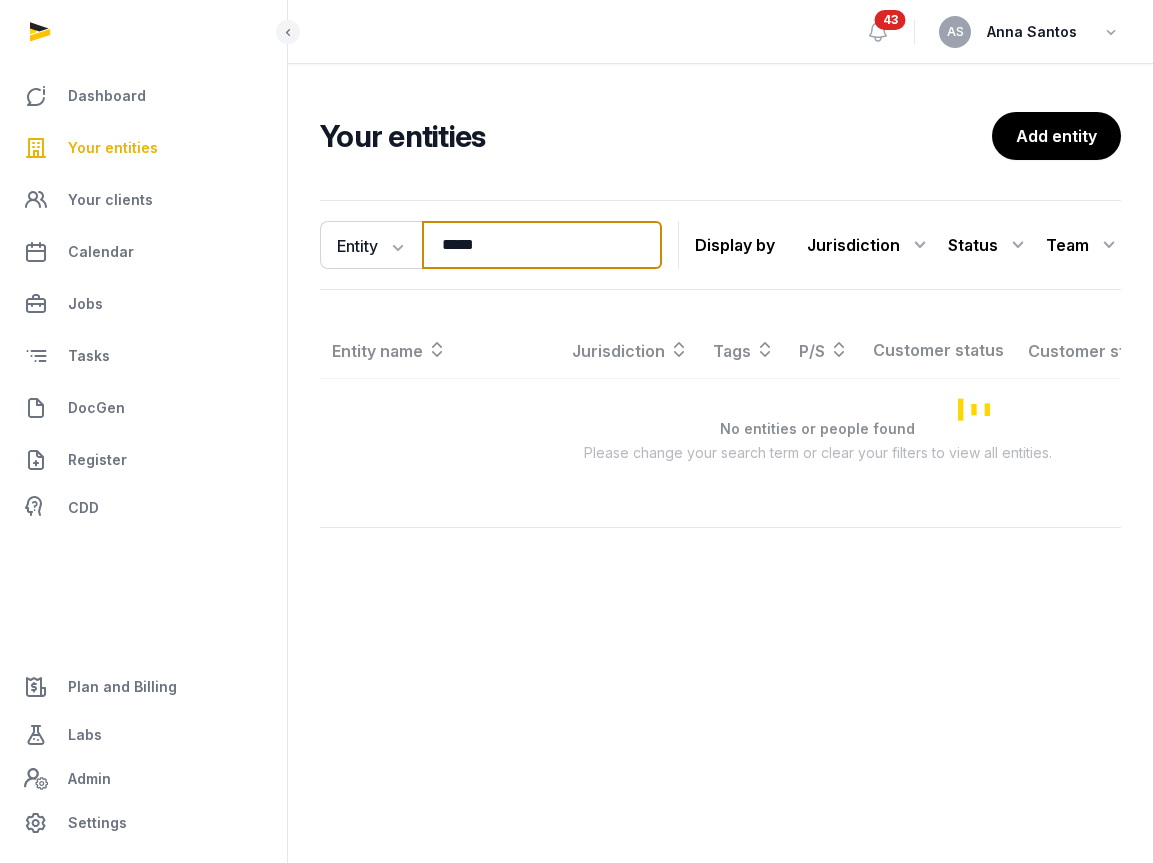 click on "*****" at bounding box center [542, 245] 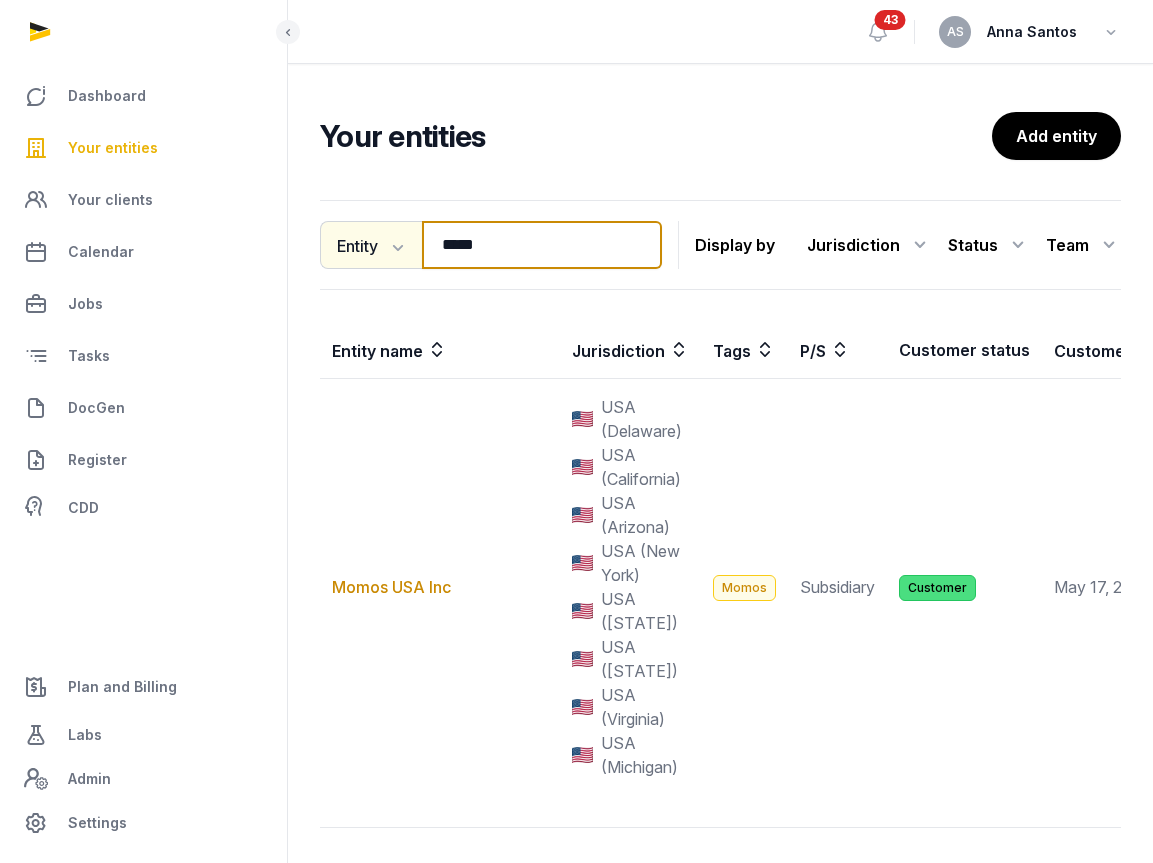 drag, startPoint x: 531, startPoint y: 238, endPoint x: 350, endPoint y: 239, distance: 181.00276 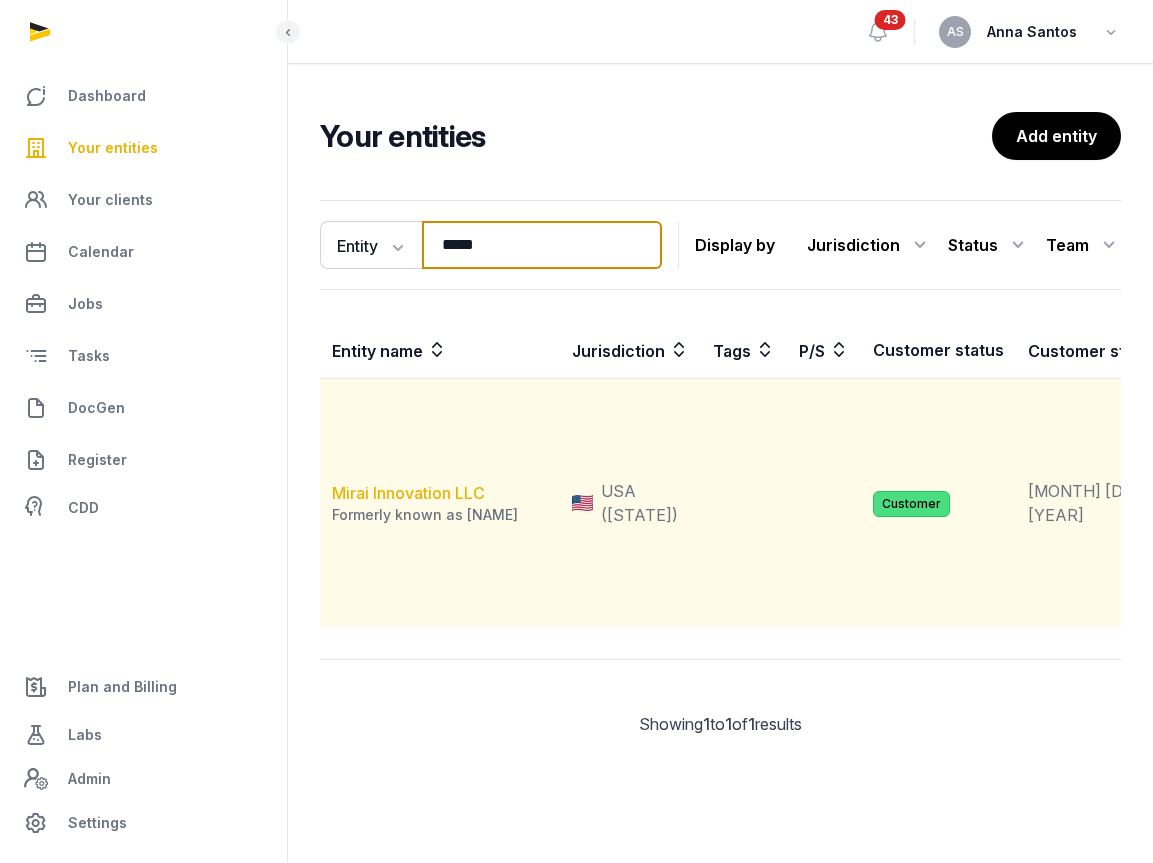 type on "*****" 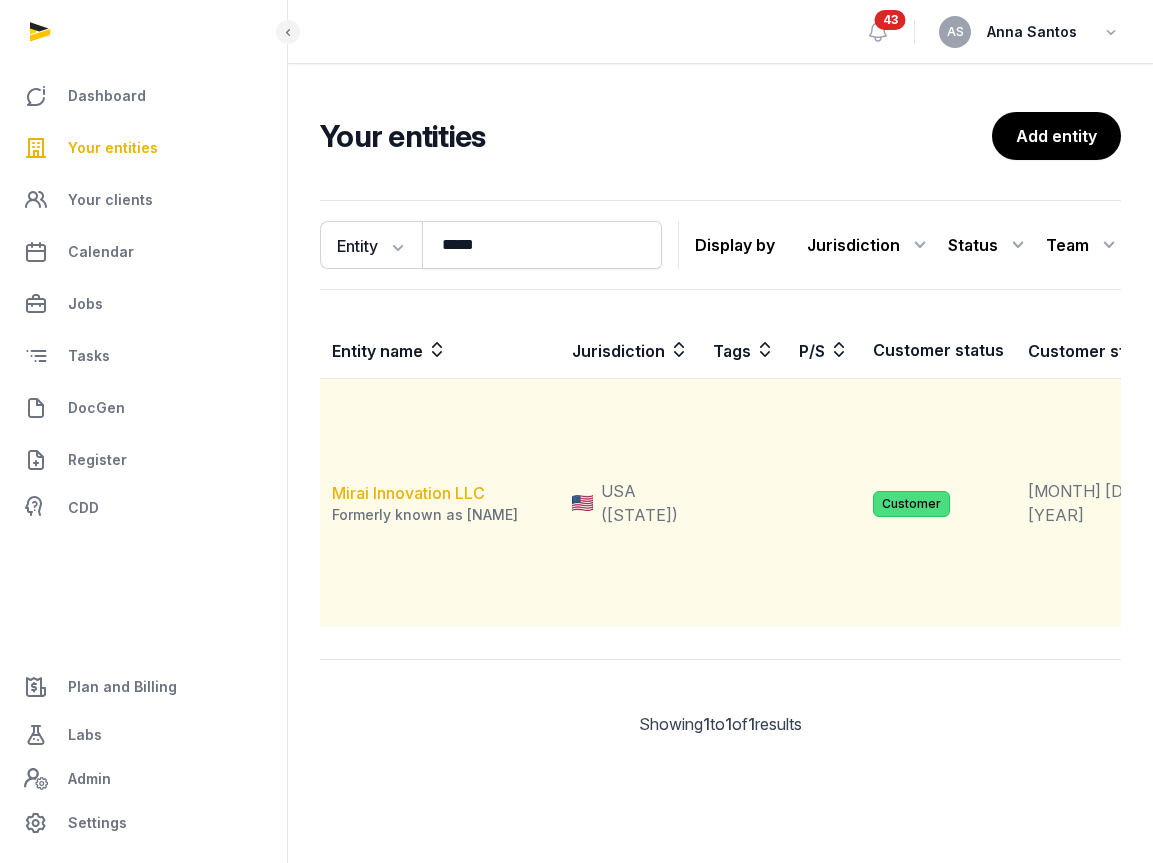 click on "Mirai Innovation LLC" at bounding box center (408, 493) 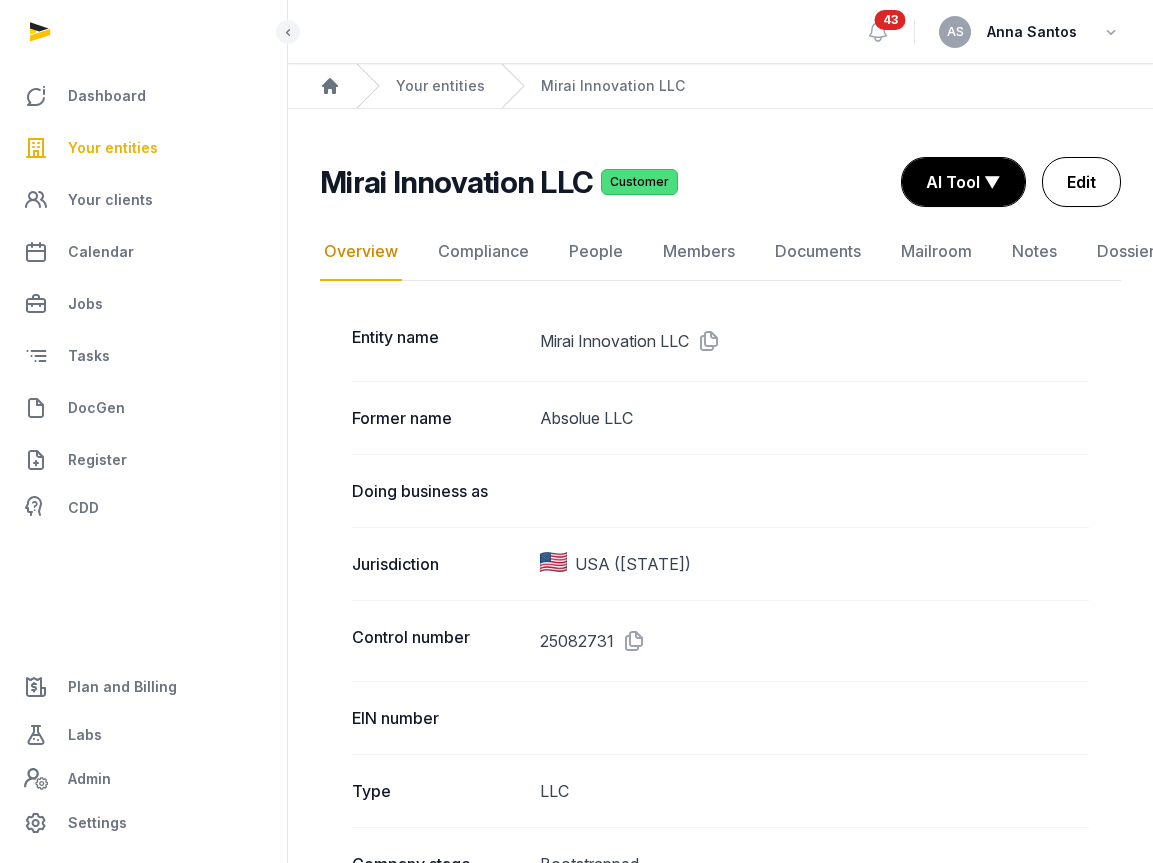 click on "Edit" at bounding box center [1081, 182] 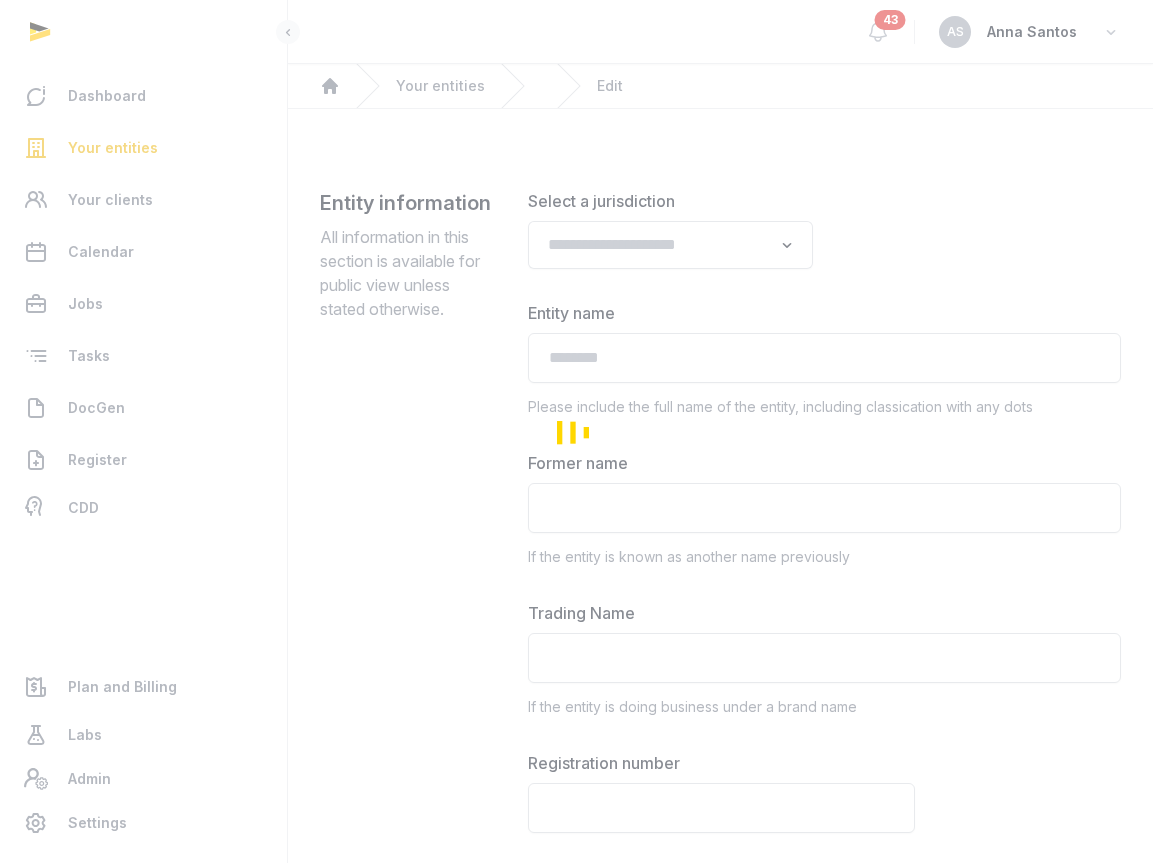 type on "**********" 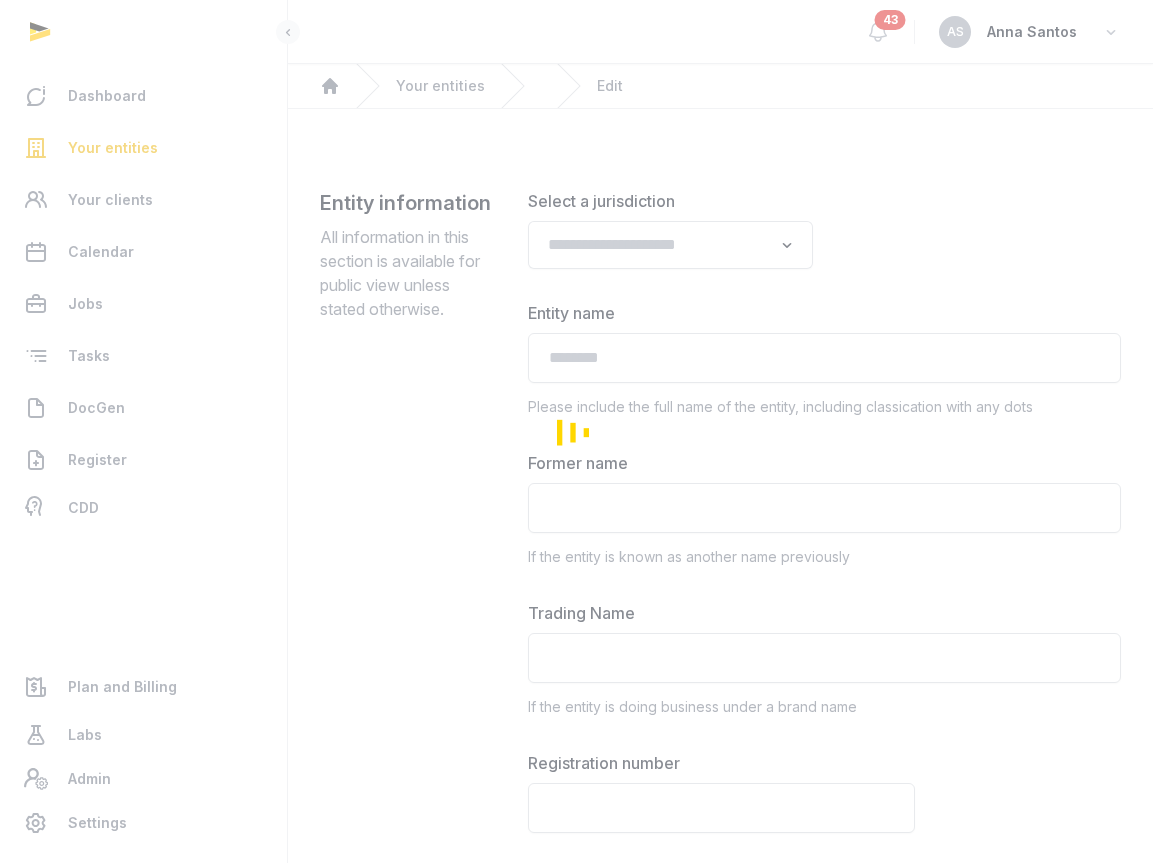 type on "**********" 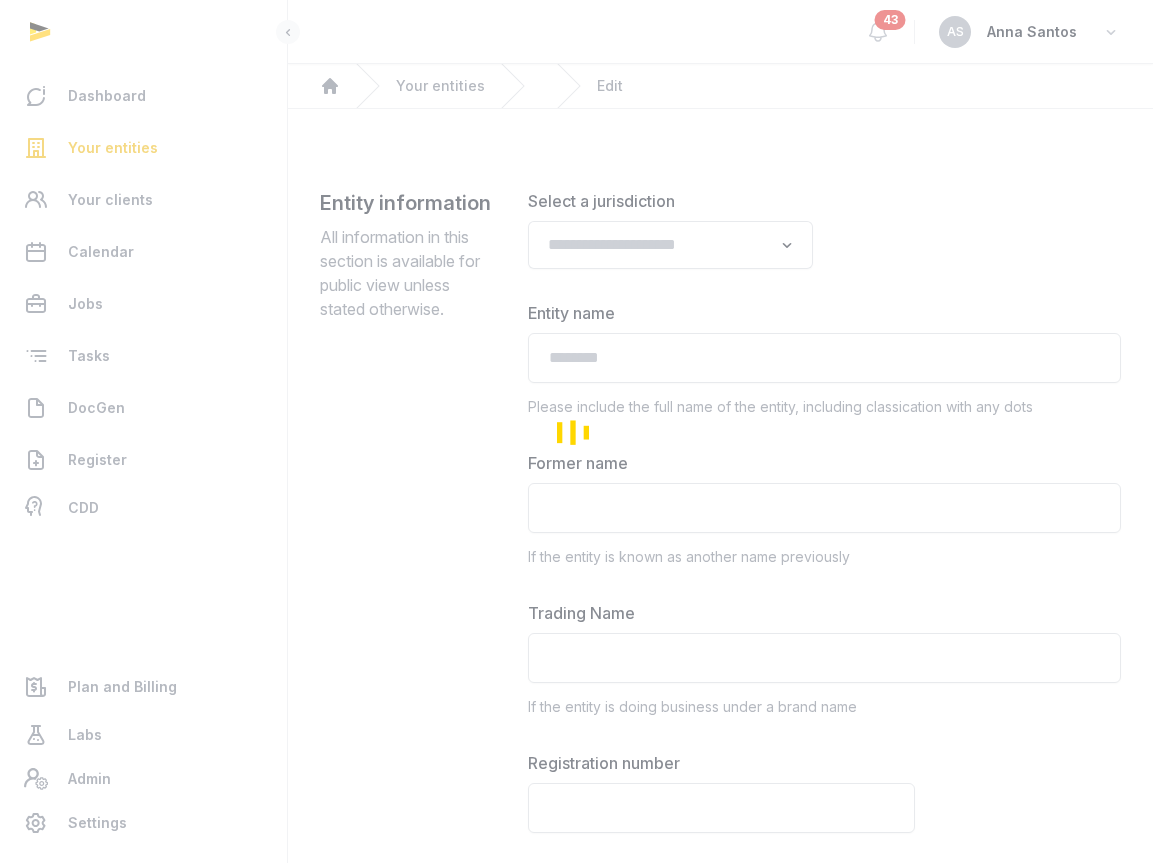 type on "**********" 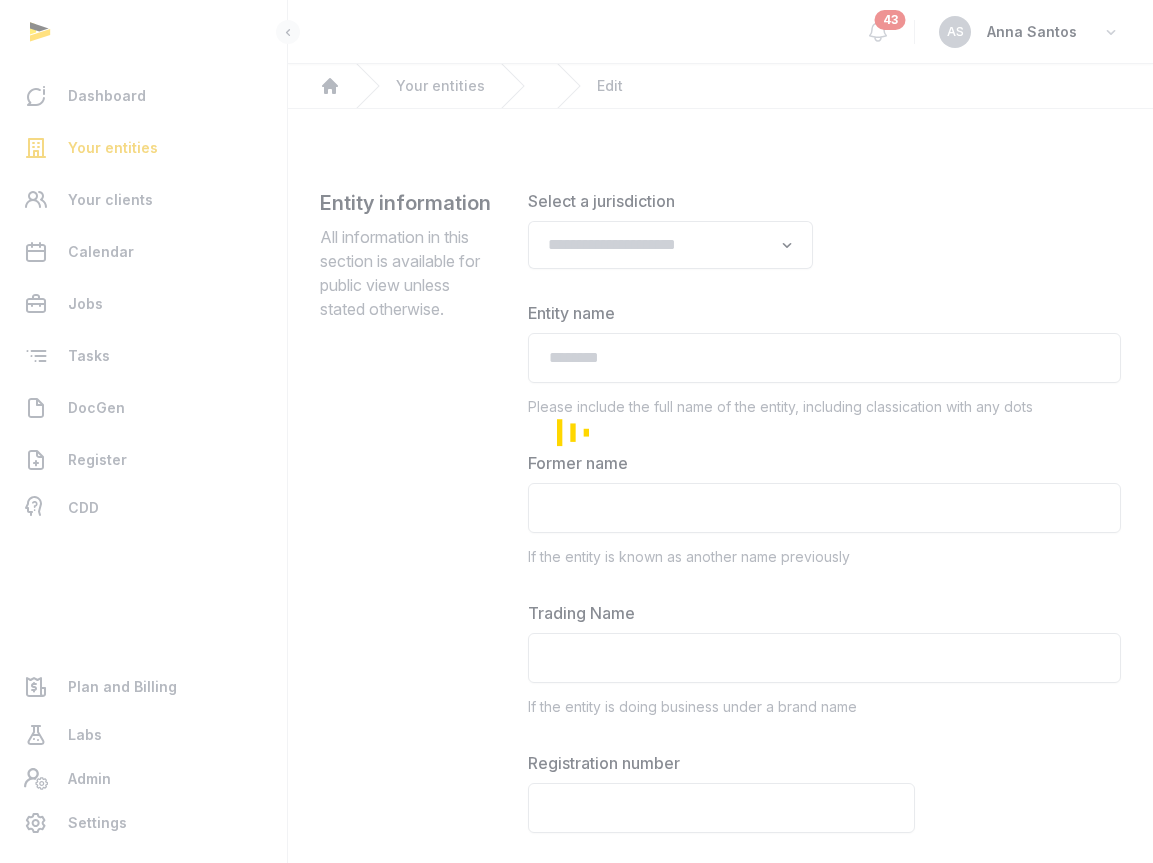 type on "**********" 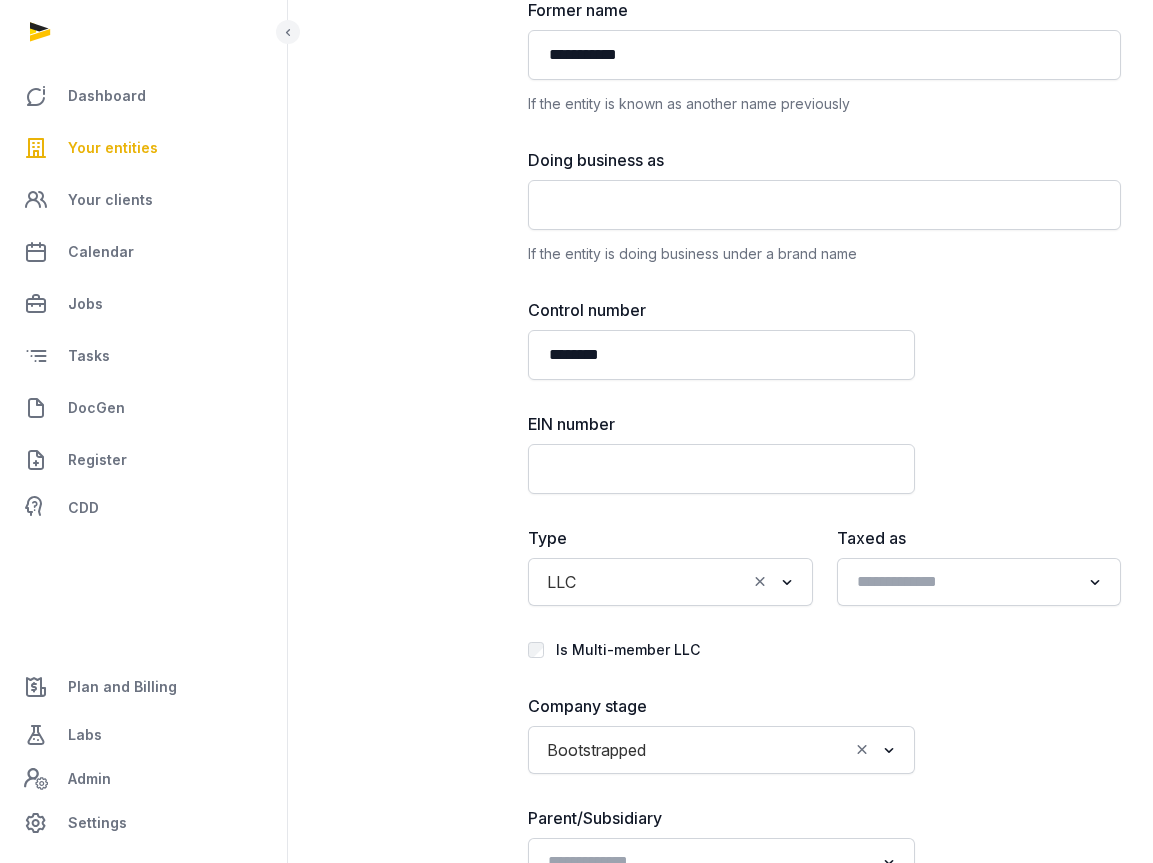 scroll, scrollTop: 468, scrollLeft: 0, axis: vertical 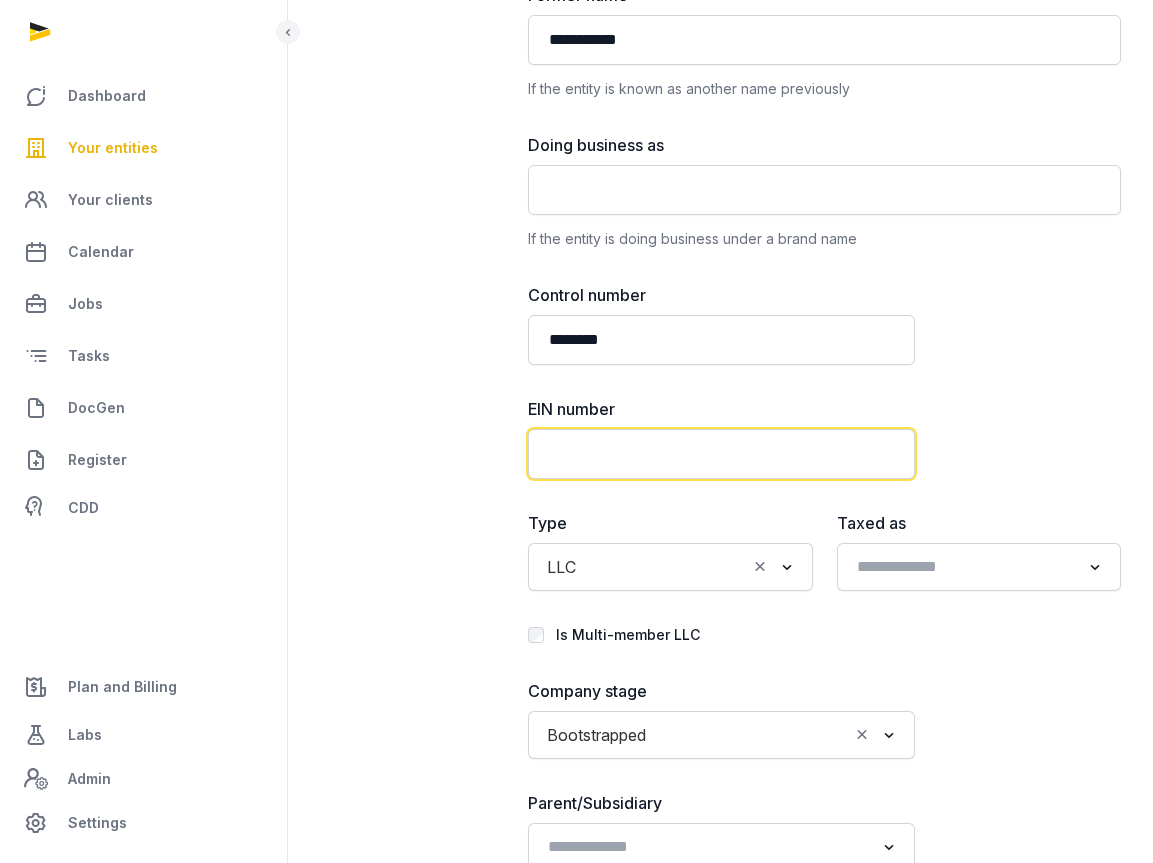 click 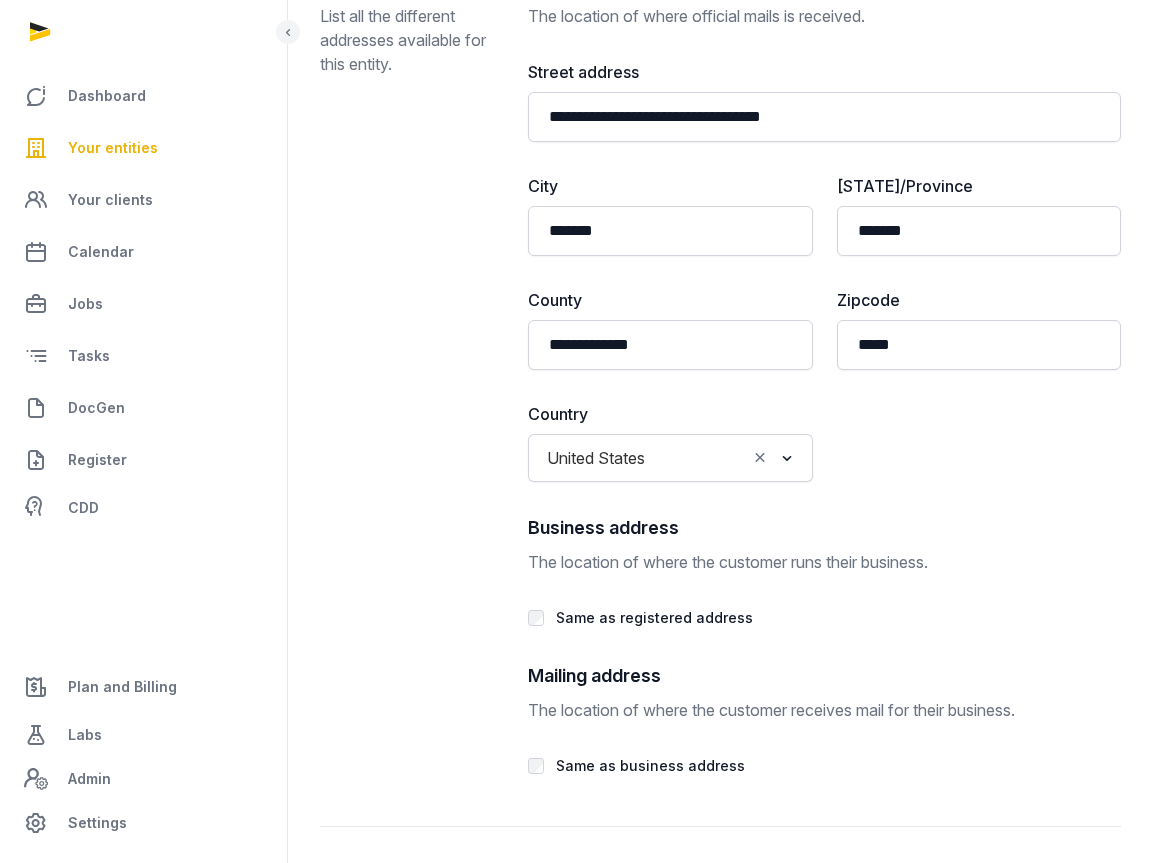 scroll, scrollTop: 3941, scrollLeft: 0, axis: vertical 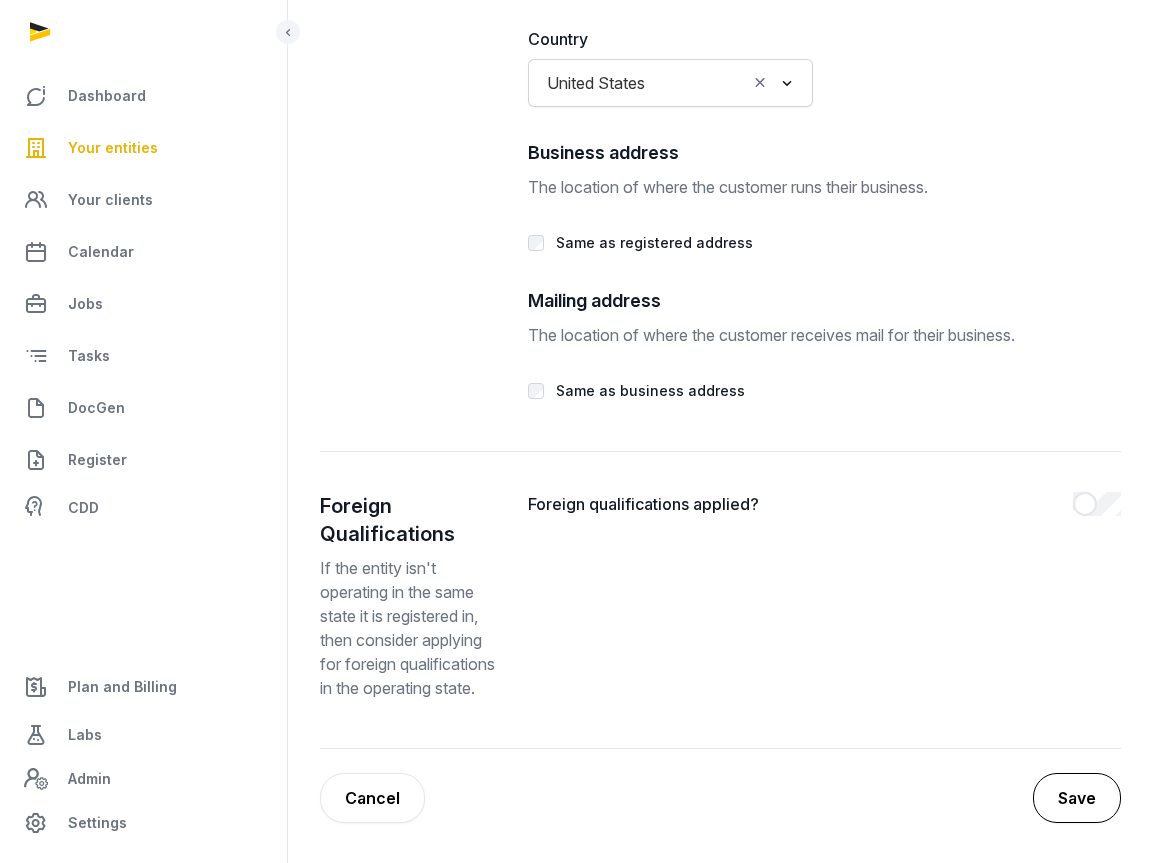 type on "**********" 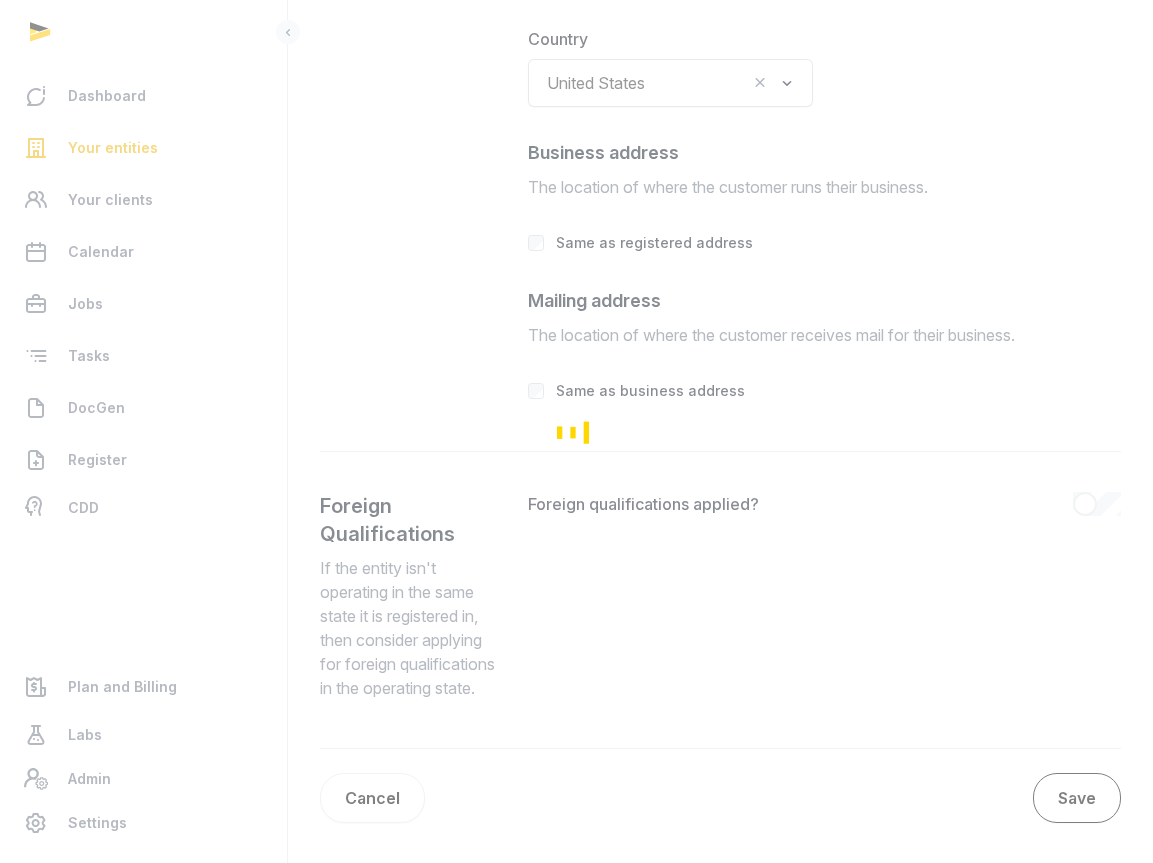 scroll, scrollTop: 0, scrollLeft: 0, axis: both 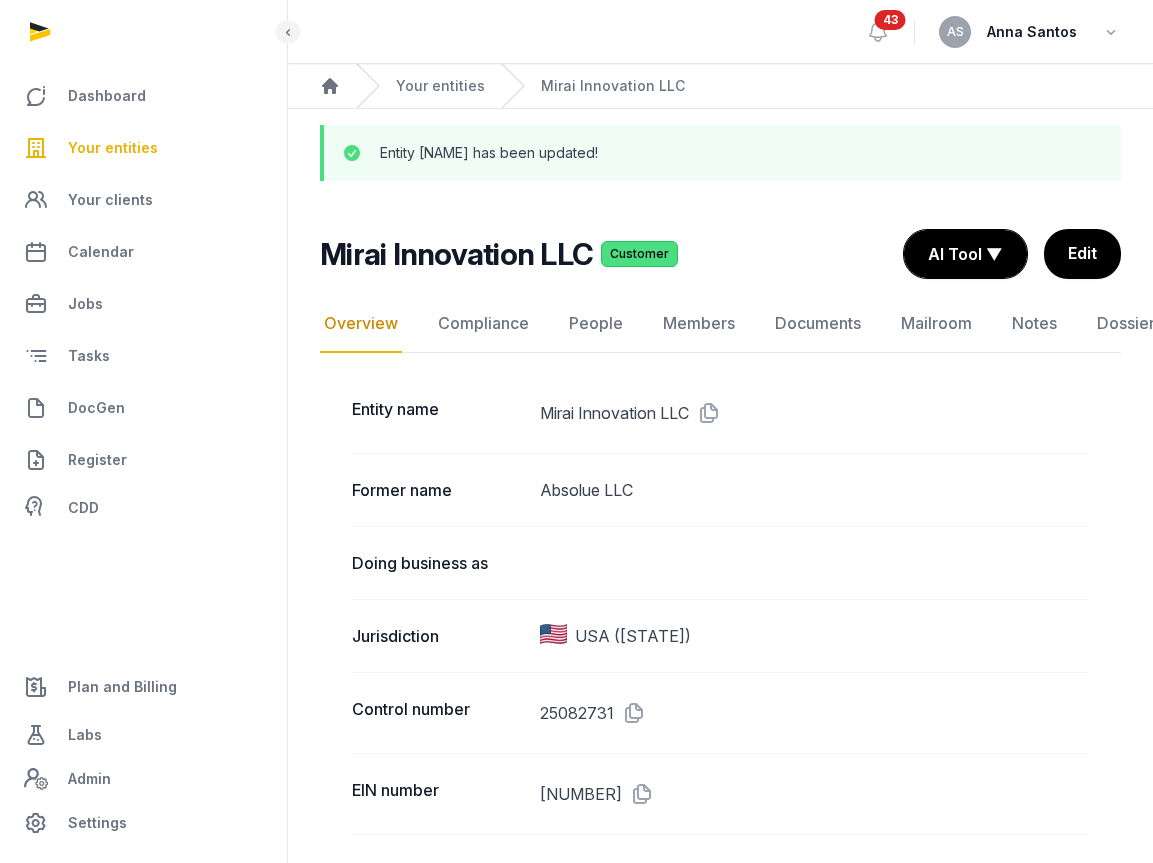 click on "Your entities" at bounding box center [113, 148] 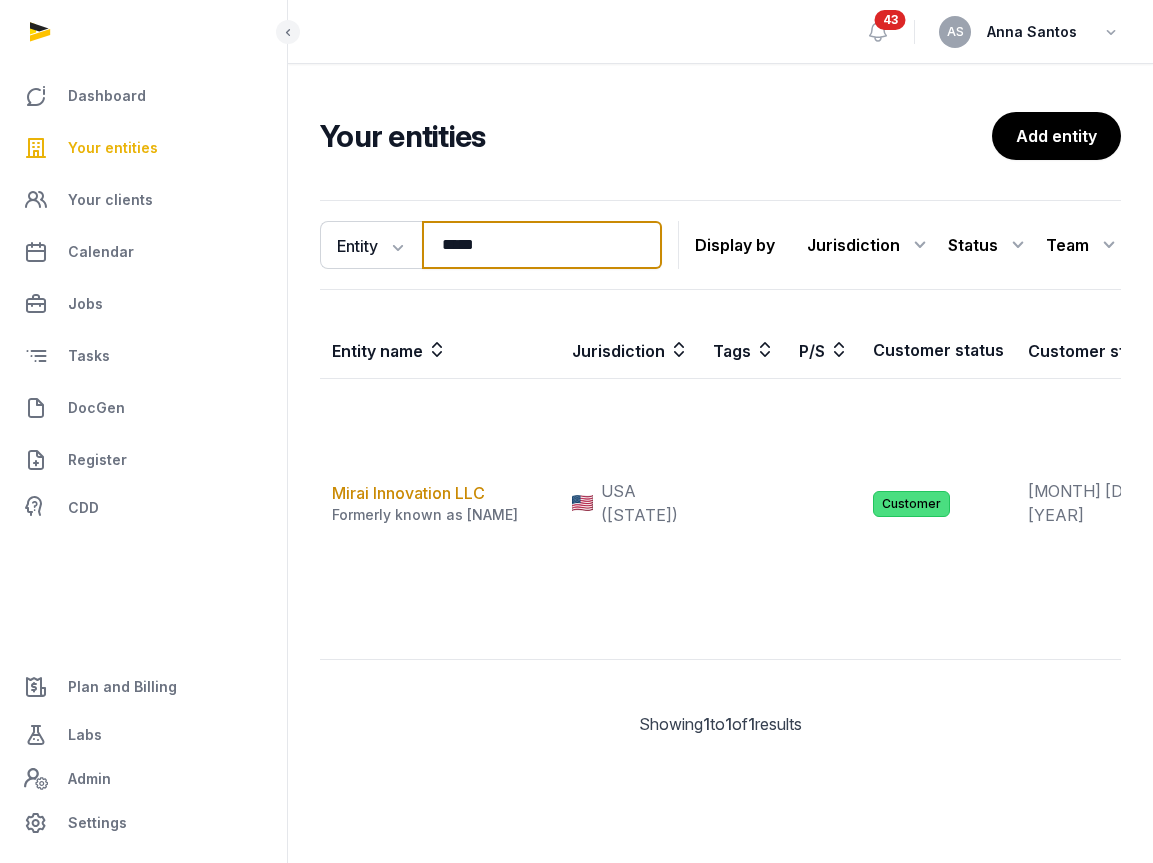 click on "*****" at bounding box center (542, 245) 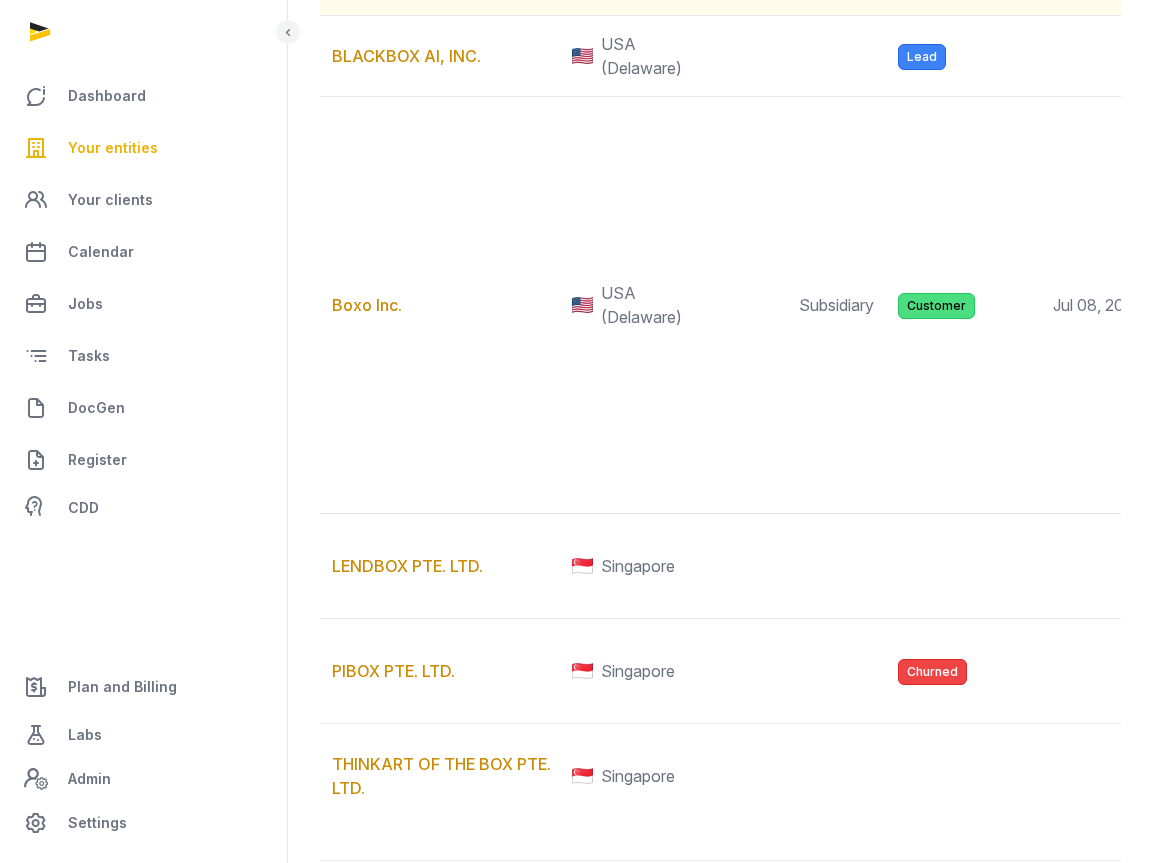 scroll, scrollTop: 502, scrollLeft: 0, axis: vertical 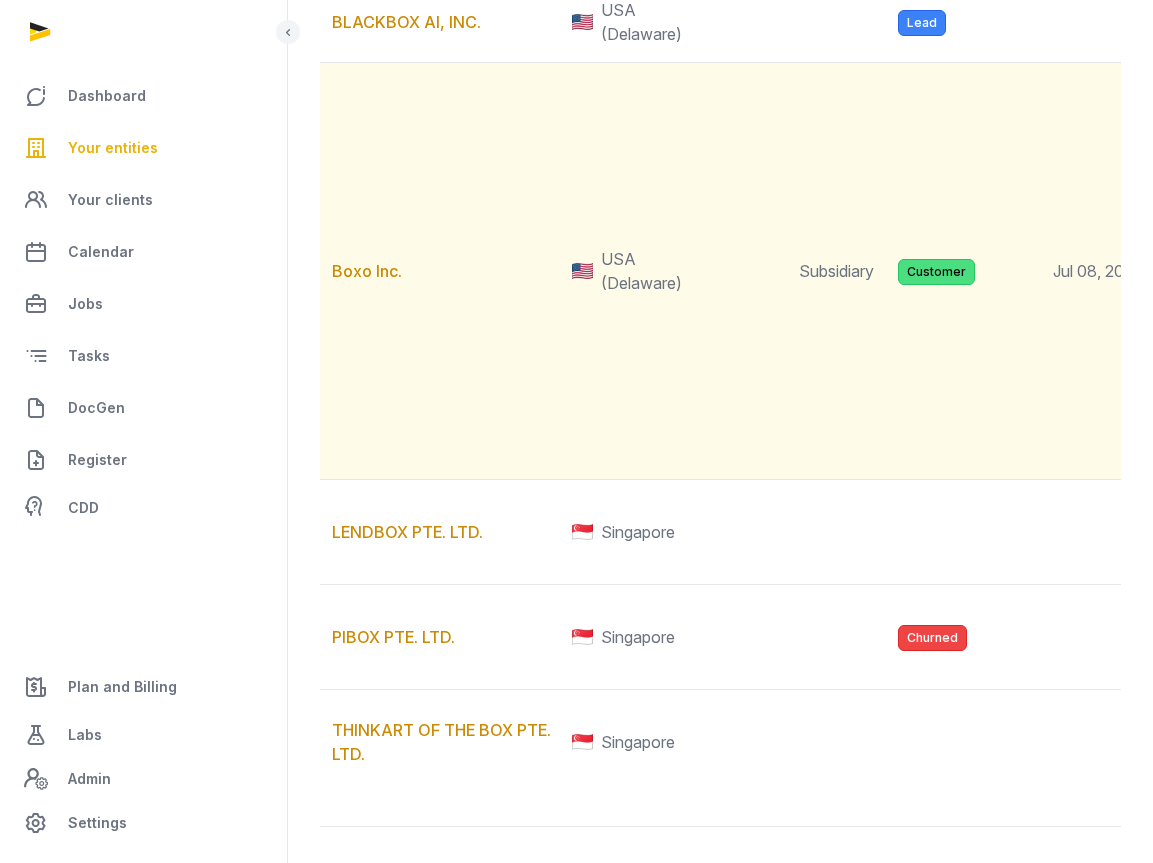 type on "***" 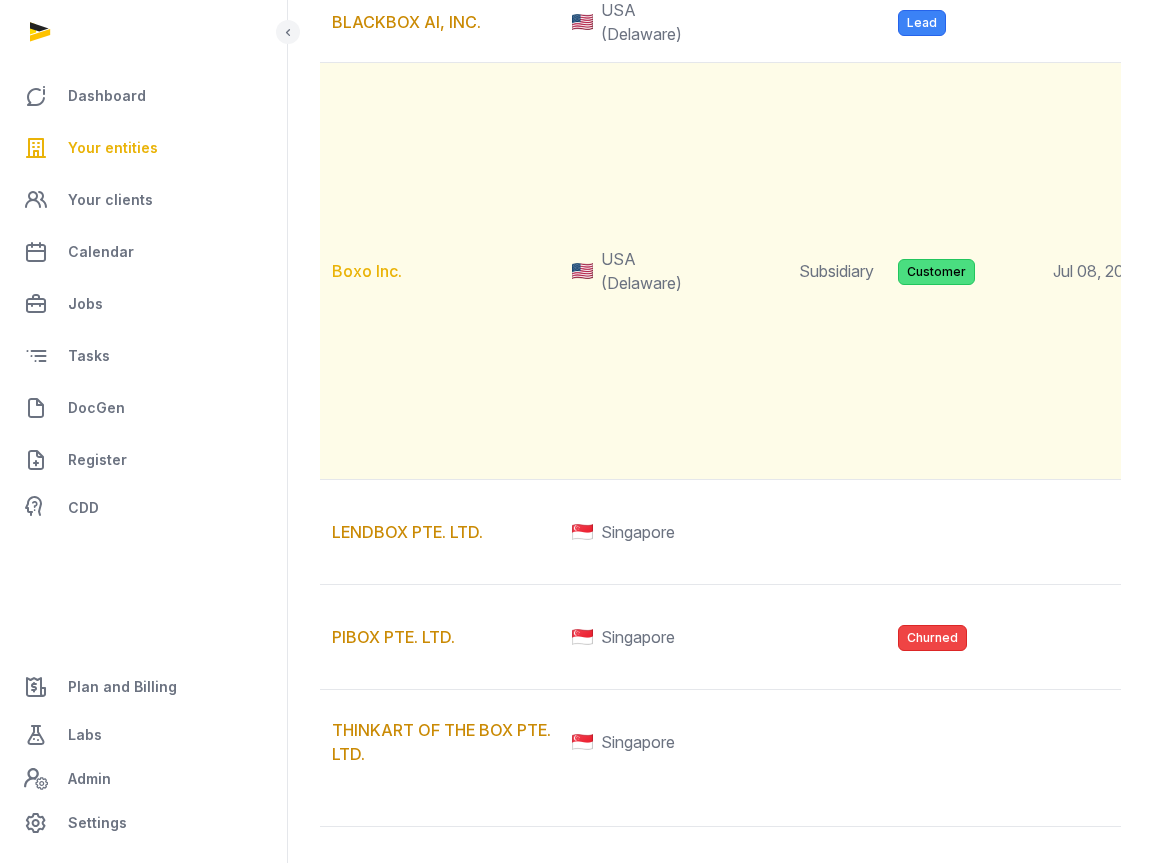 click on "Boxo Inc." at bounding box center (367, 271) 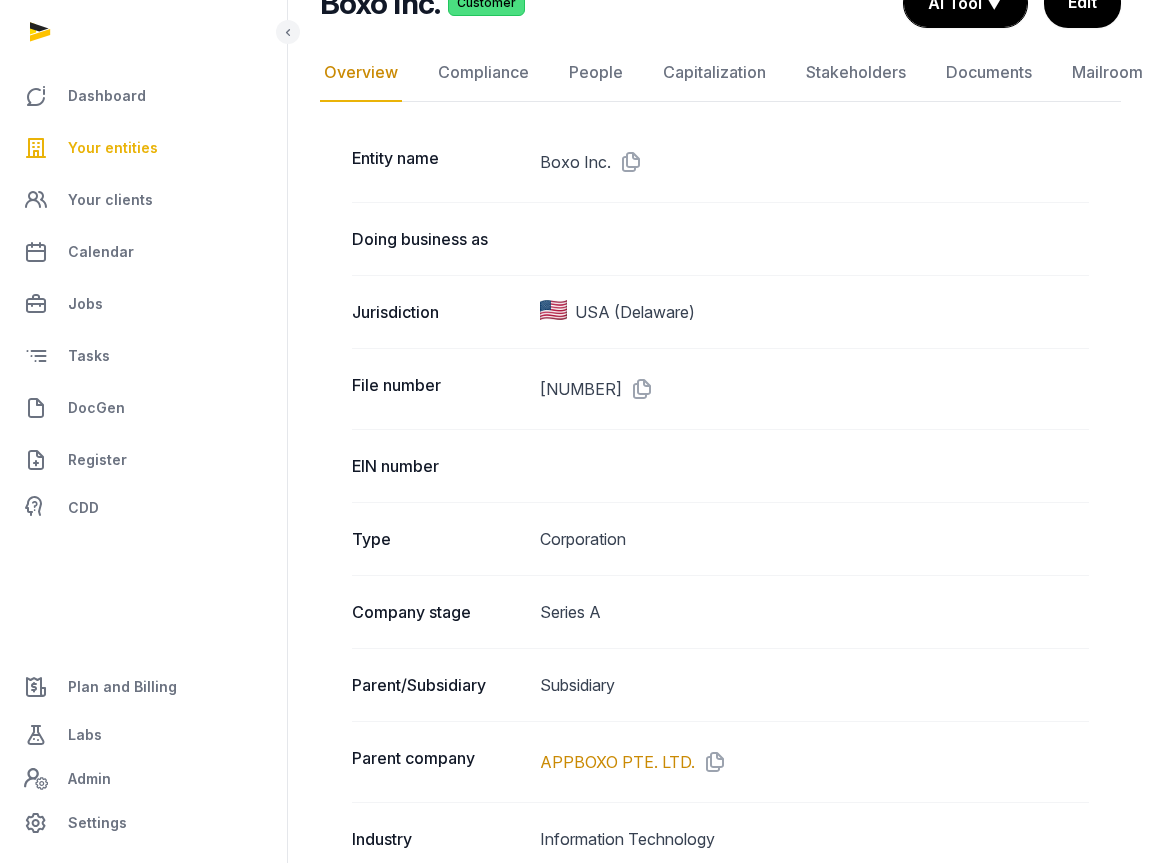 scroll, scrollTop: 149, scrollLeft: 0, axis: vertical 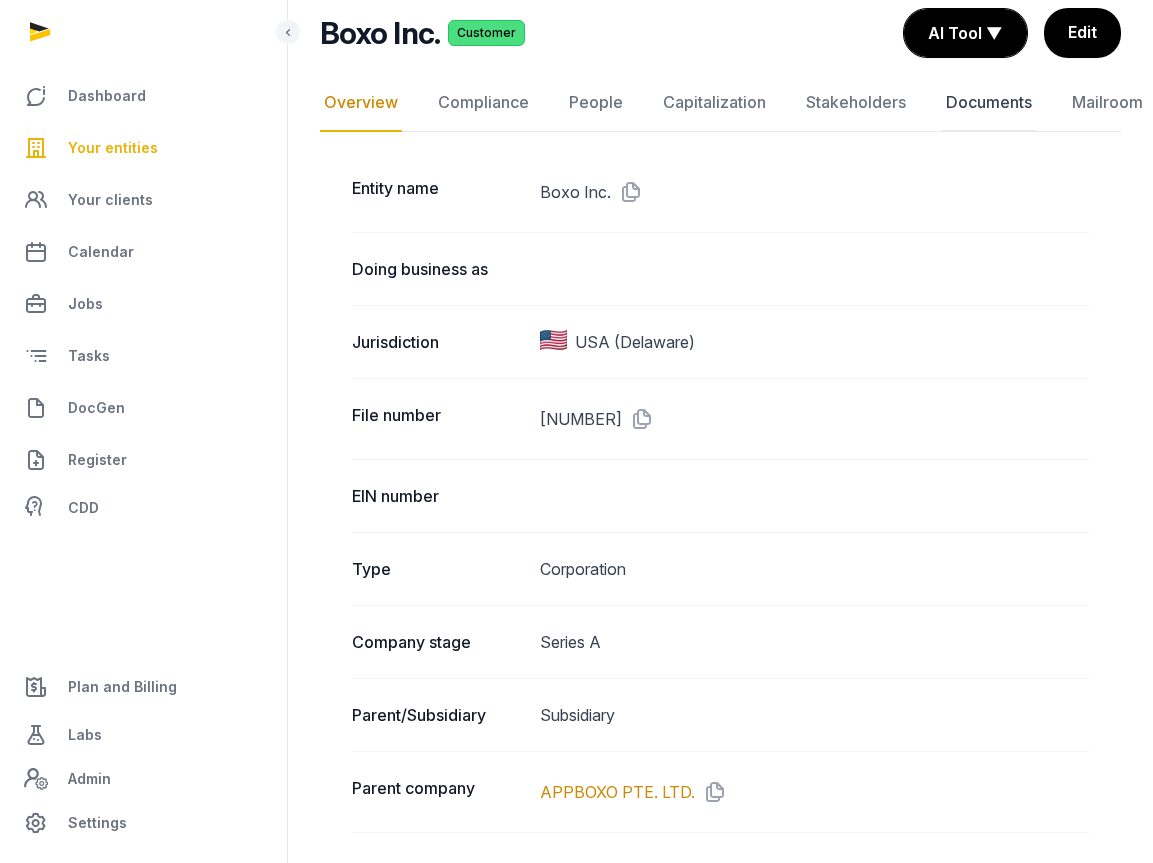 click on "Documents" 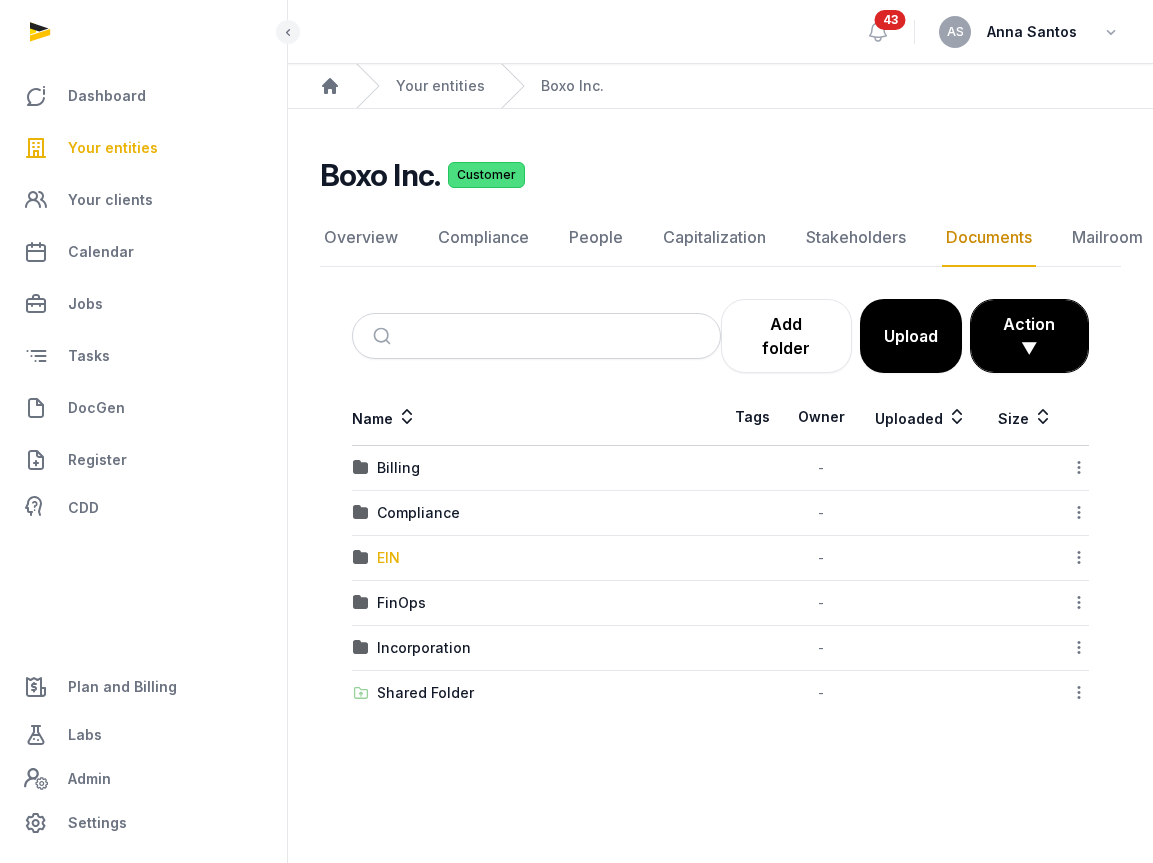 click on "EIN" at bounding box center [388, 558] 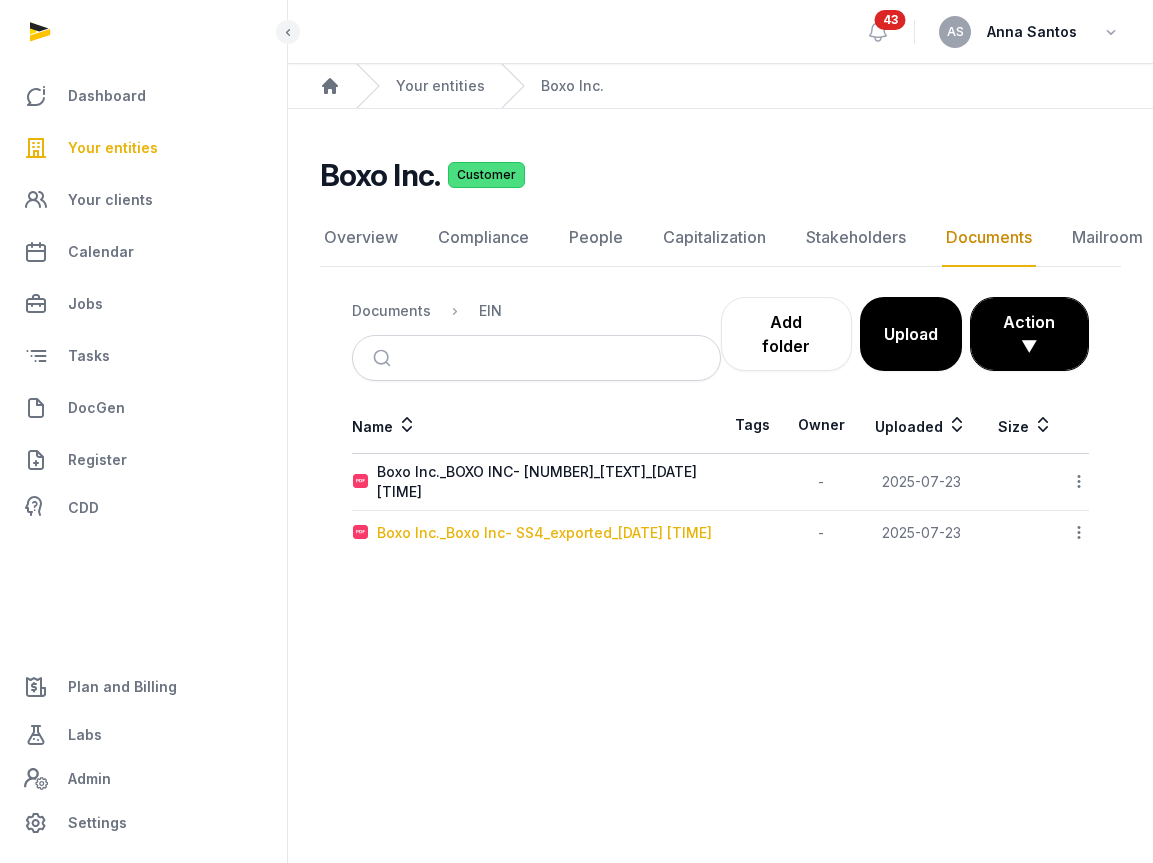 click on "[NAME]_[NAME]- SS4_exported_[YEAR]-[MONTH]-[DAY] [HOUR].[MINUTE].[MINUTE] [AMPM]" at bounding box center (544, 533) 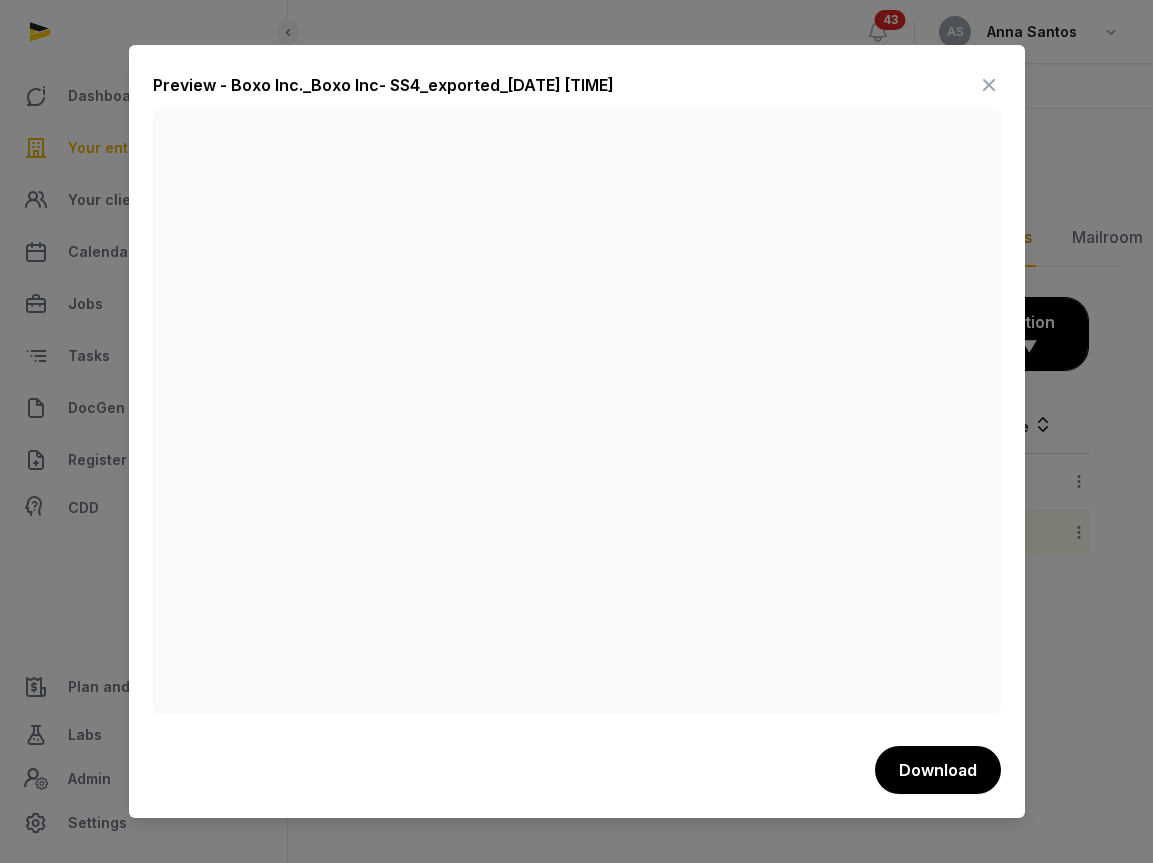 click at bounding box center [989, 85] 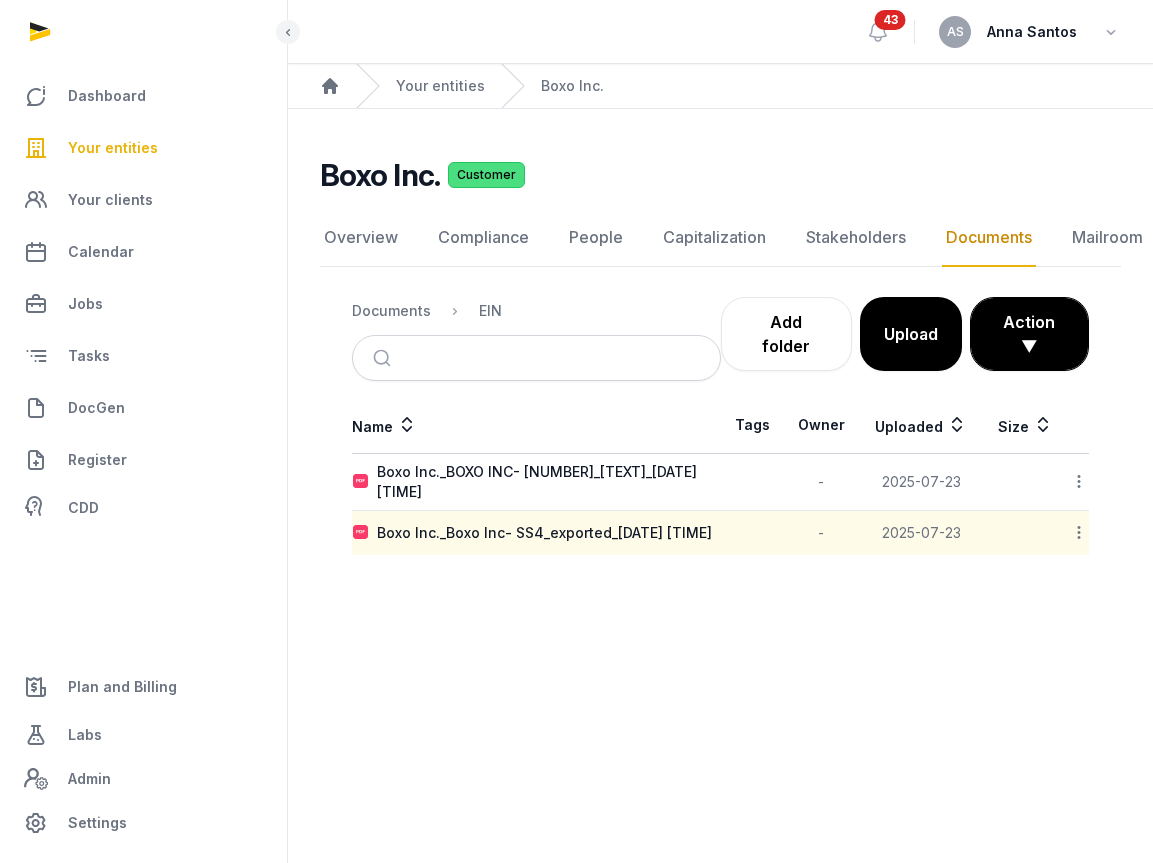 click on "Your entities" at bounding box center (113, 148) 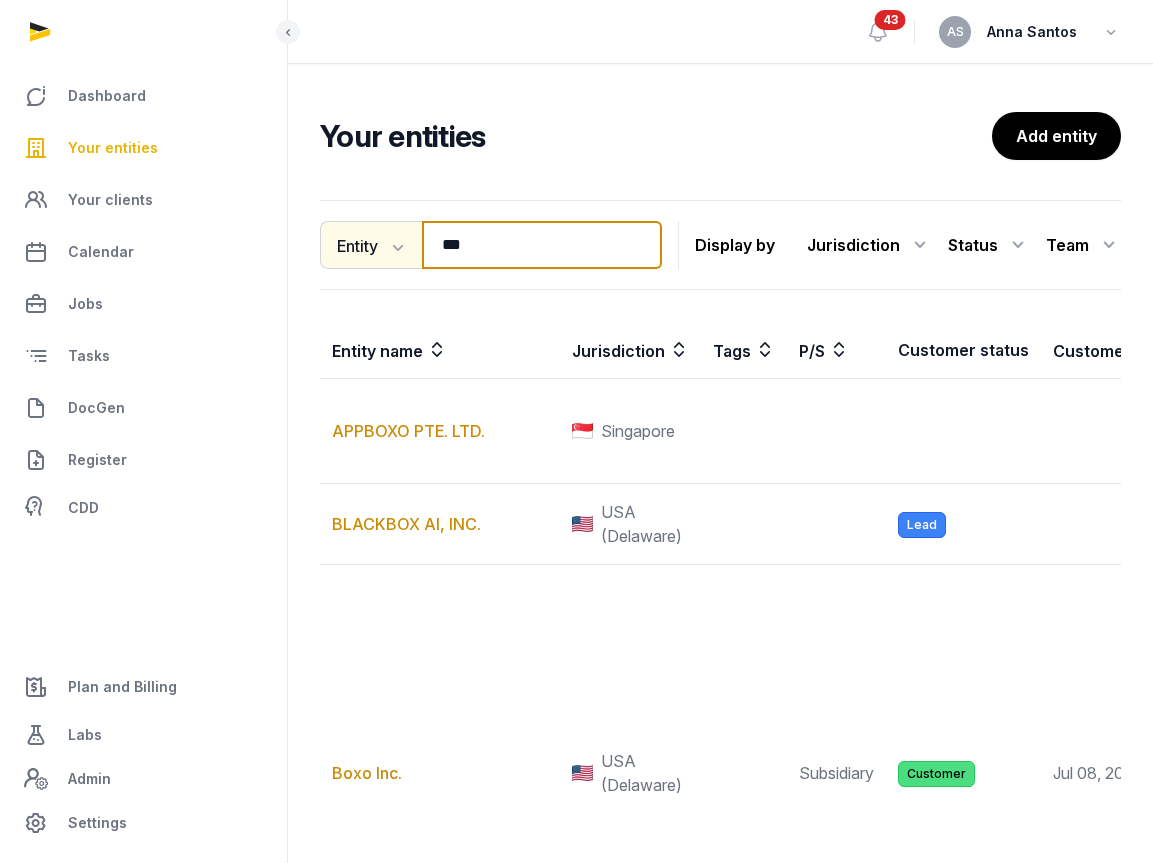 drag, startPoint x: 492, startPoint y: 246, endPoint x: 407, endPoint y: 246, distance: 85 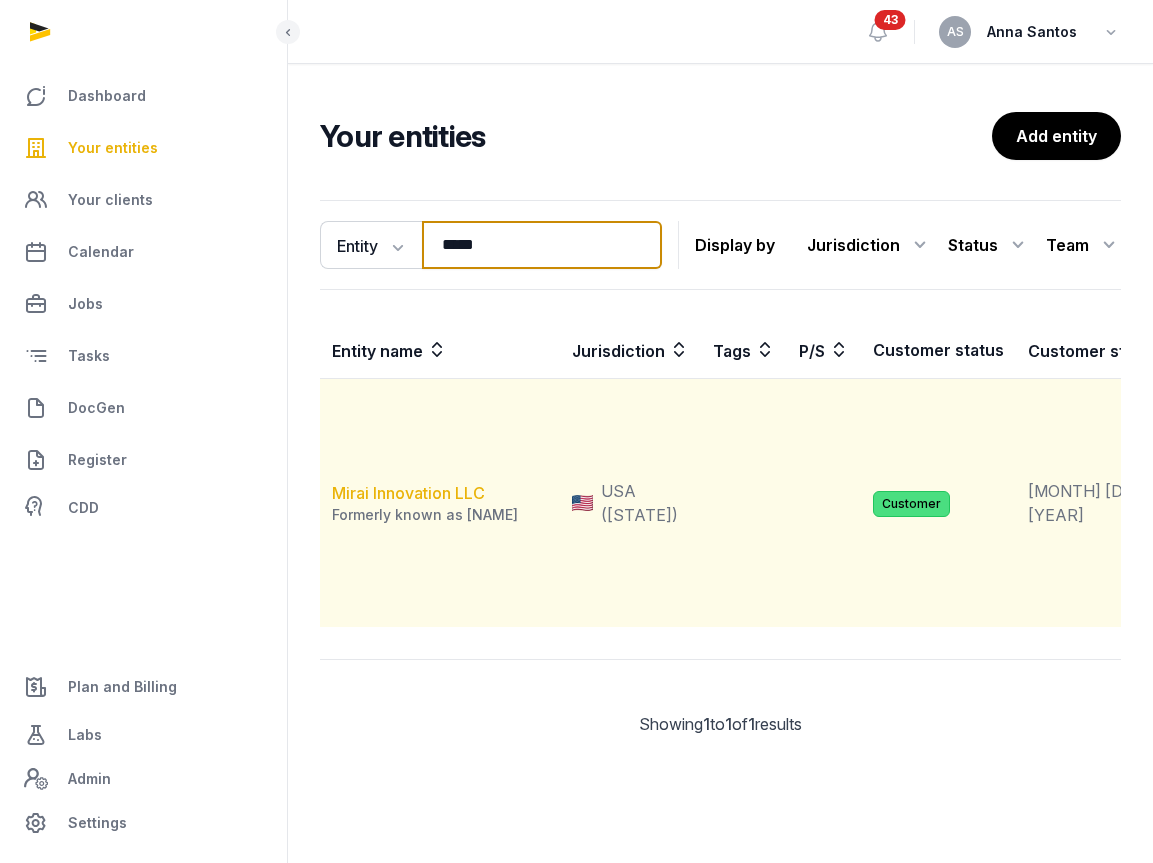 type on "*****" 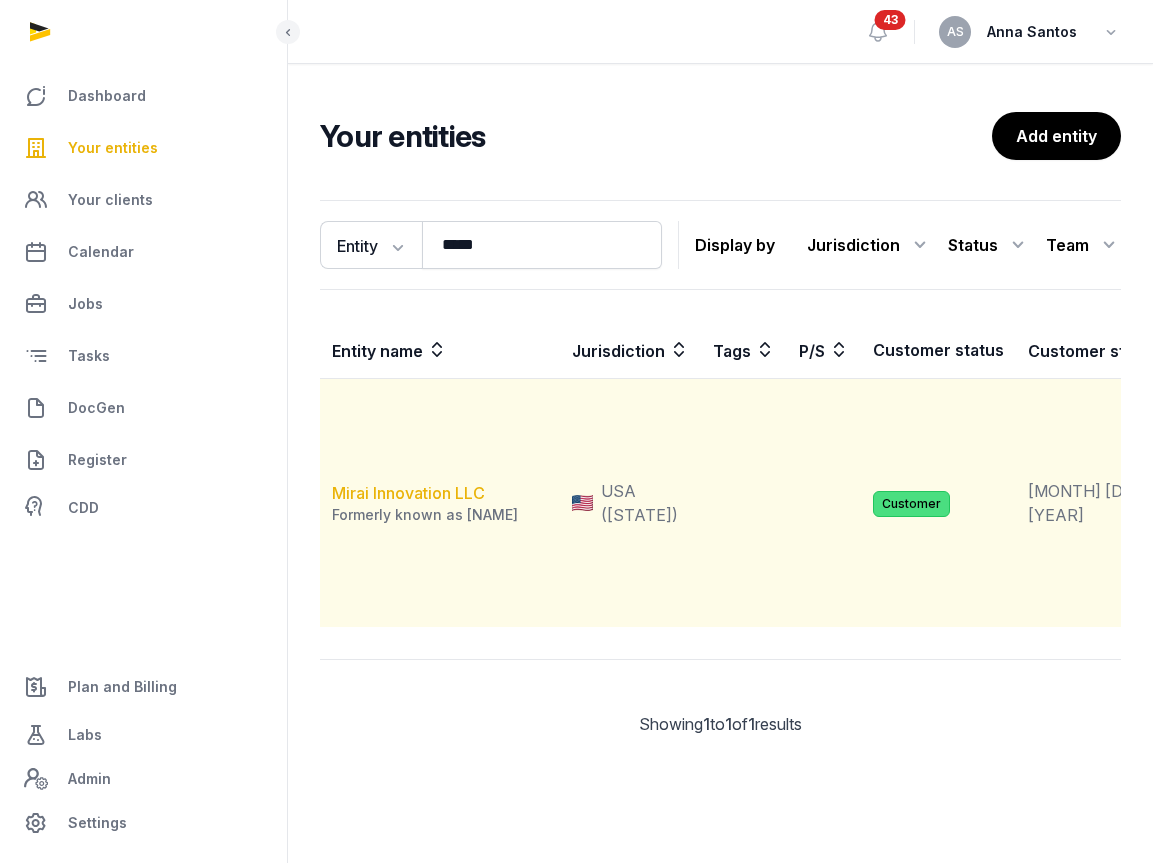 click on "Mirai Innovation LLC" at bounding box center (408, 493) 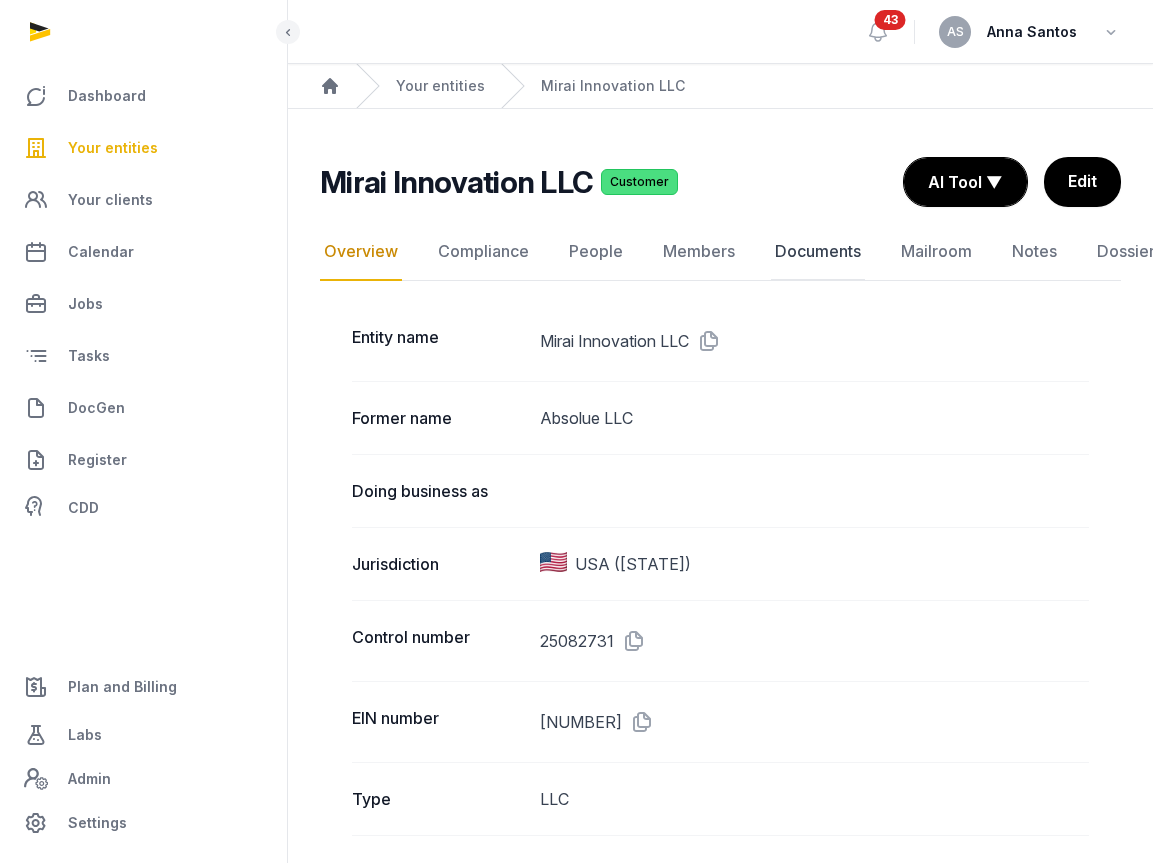 click on "Documents" 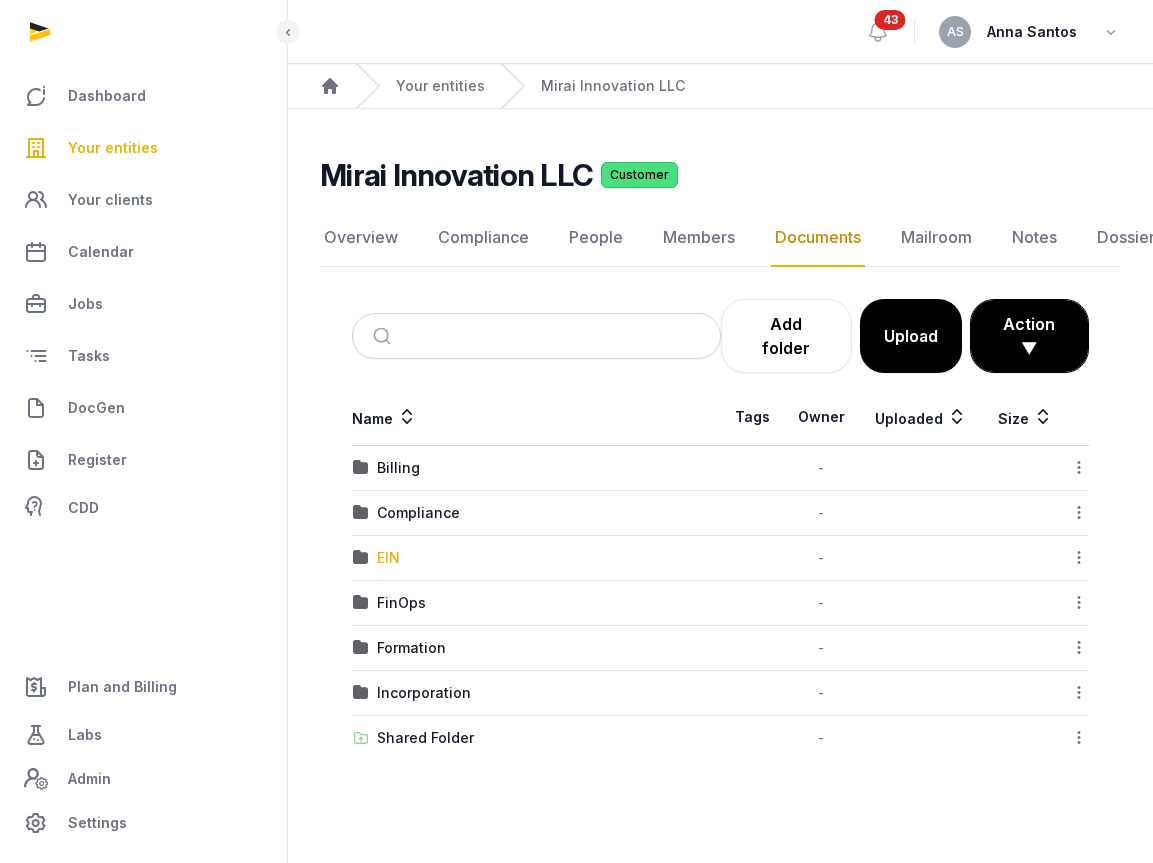 click on "EIN" at bounding box center (388, 558) 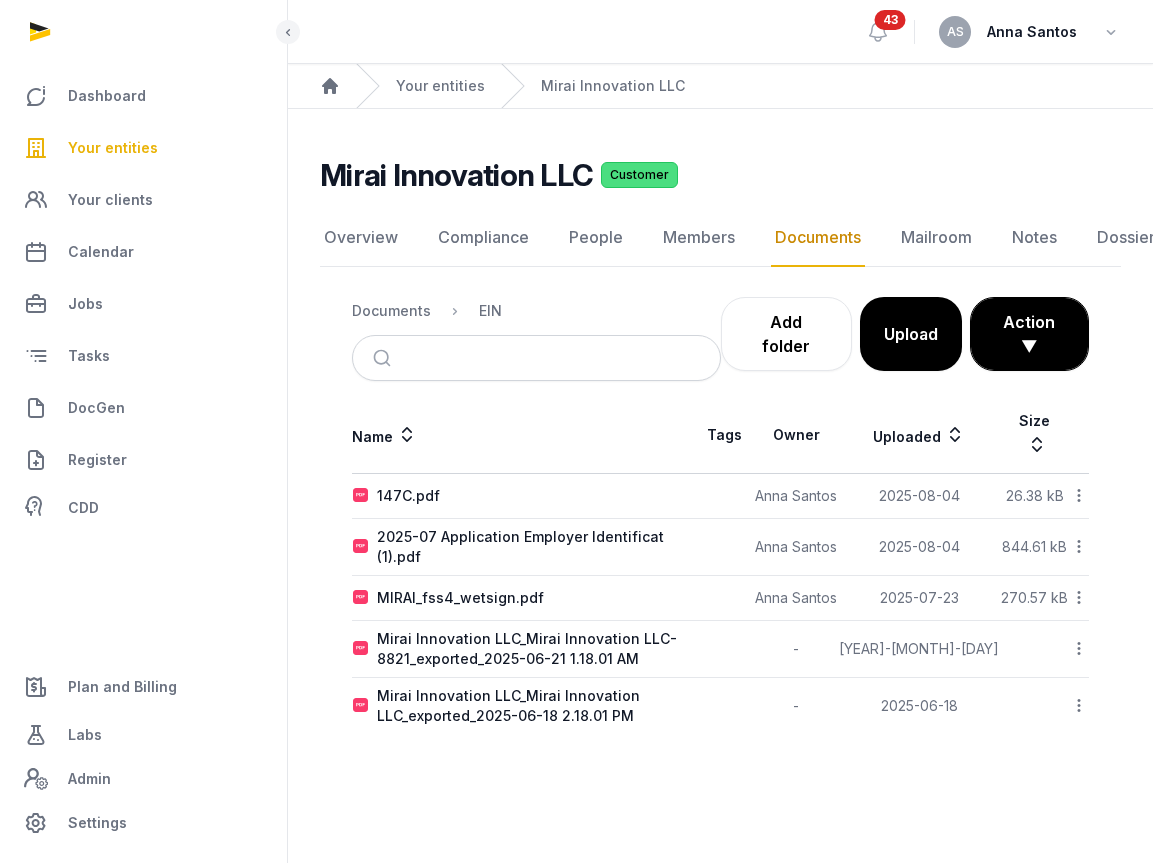 click 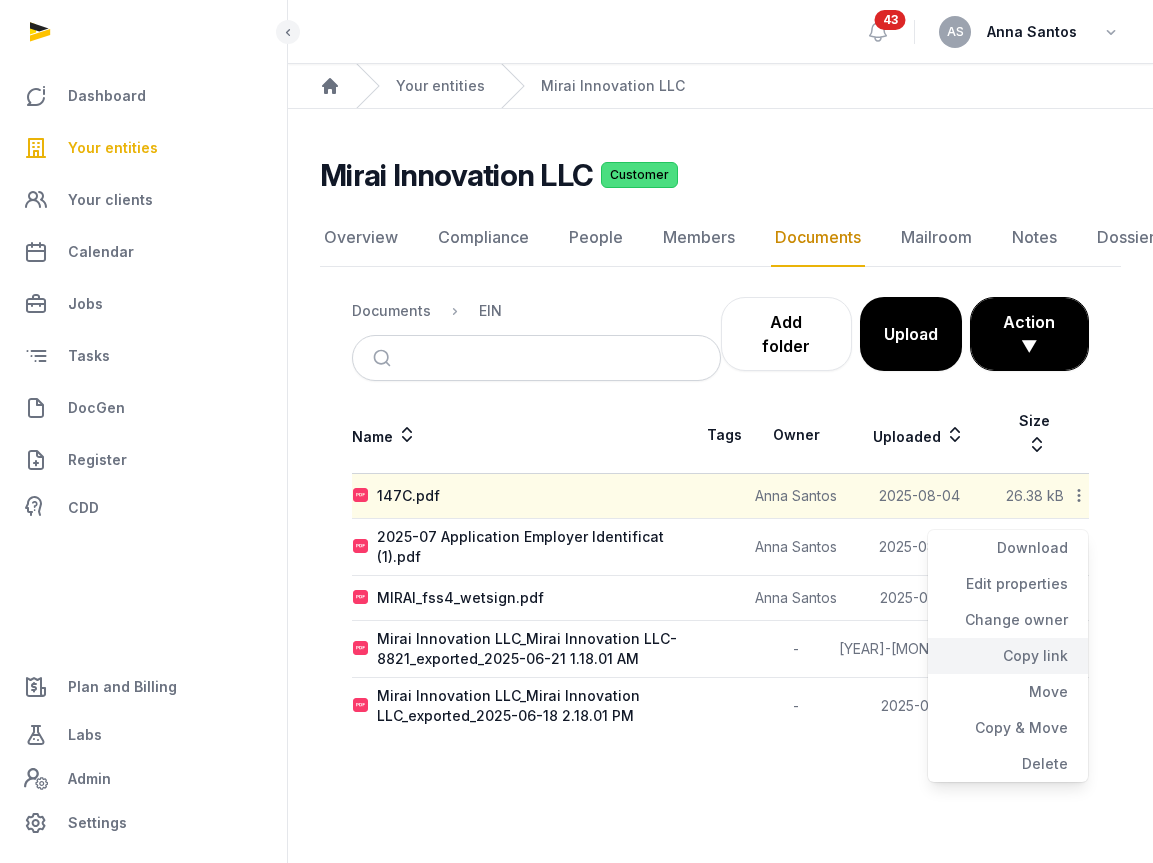 click on "Copy link" 